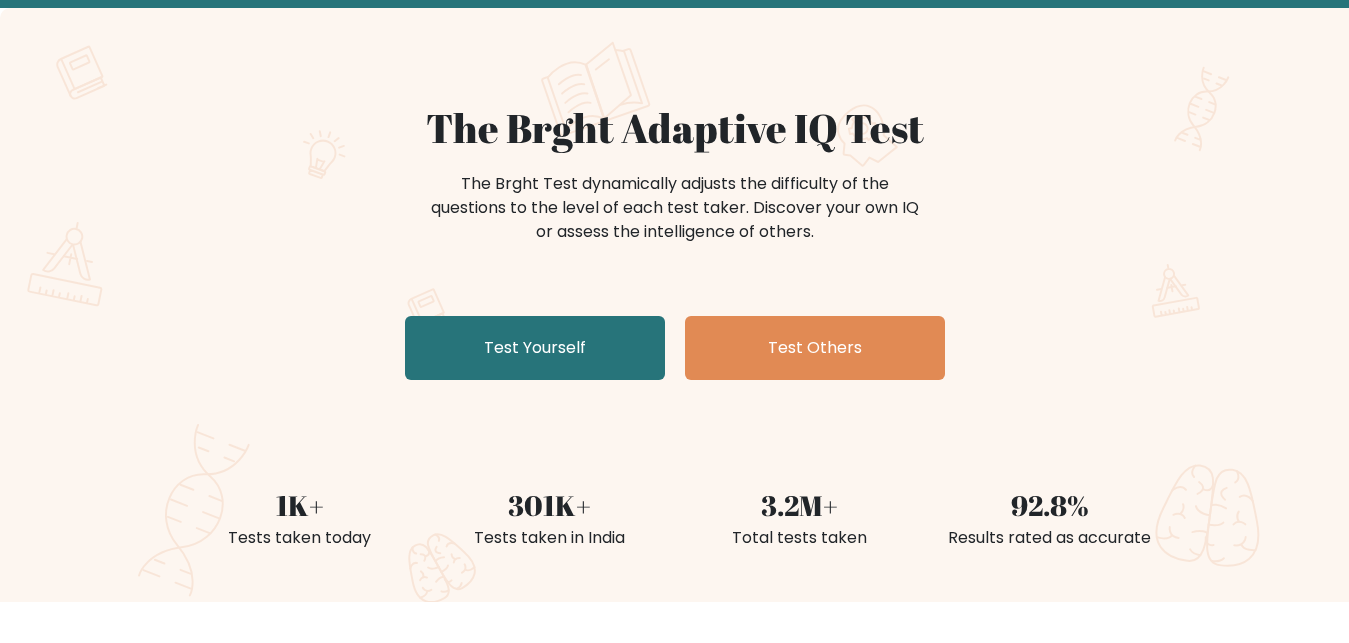 scroll, scrollTop: 153, scrollLeft: 0, axis: vertical 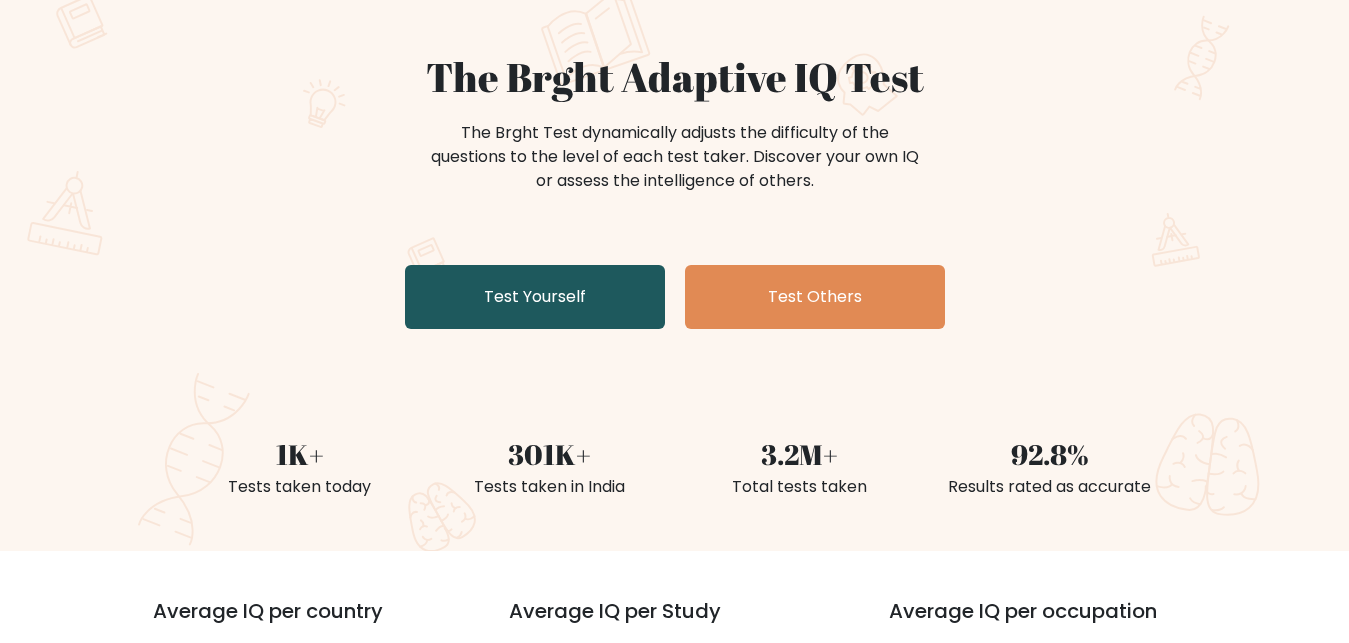 click on "Test Yourself" at bounding box center (535, 297) 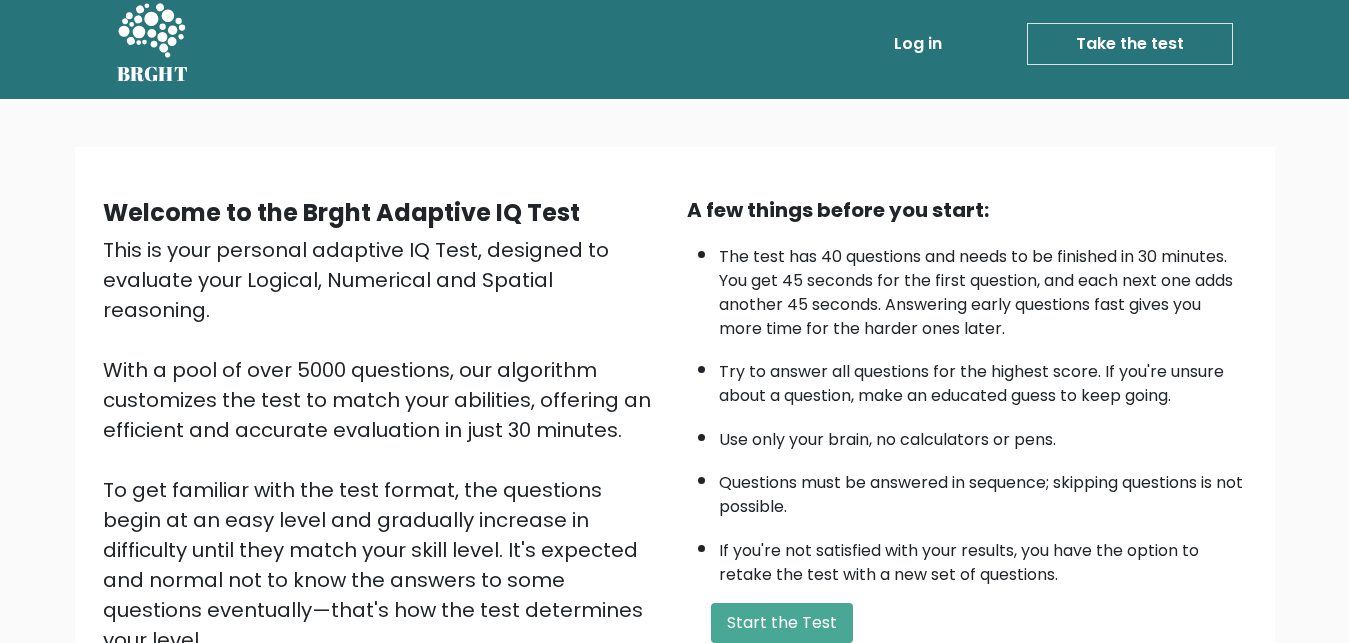 scroll, scrollTop: 0, scrollLeft: 0, axis: both 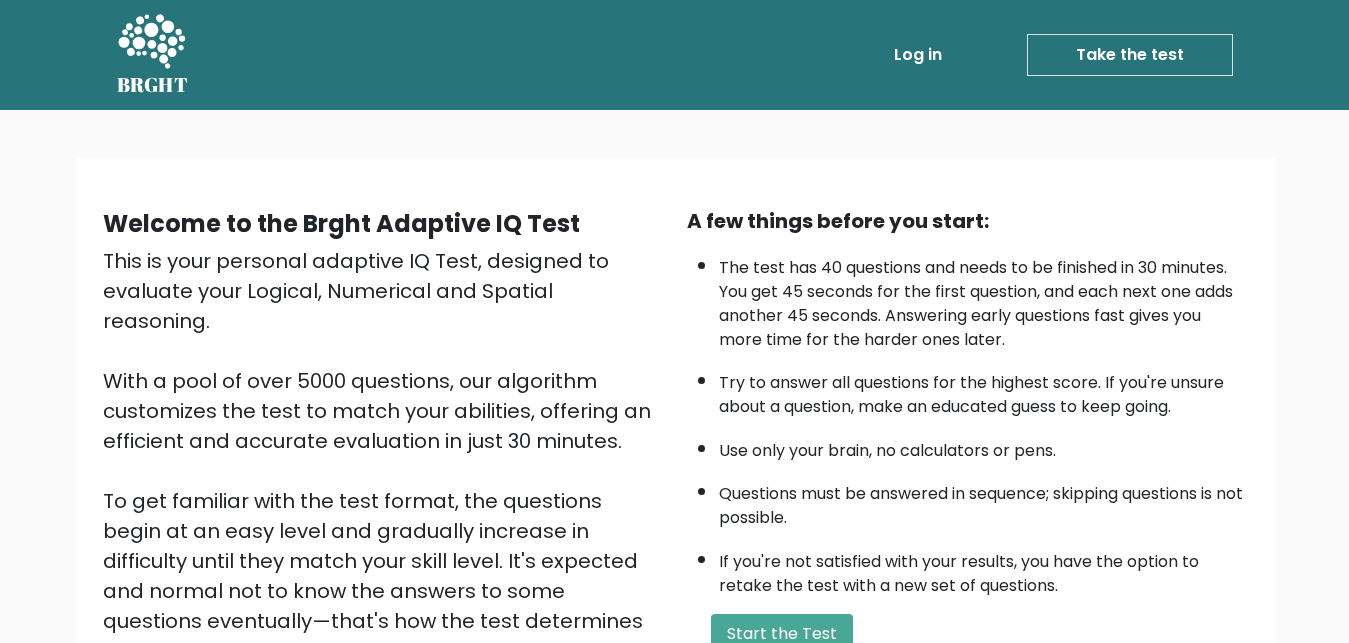click on "Take the test" at bounding box center [1130, 55] 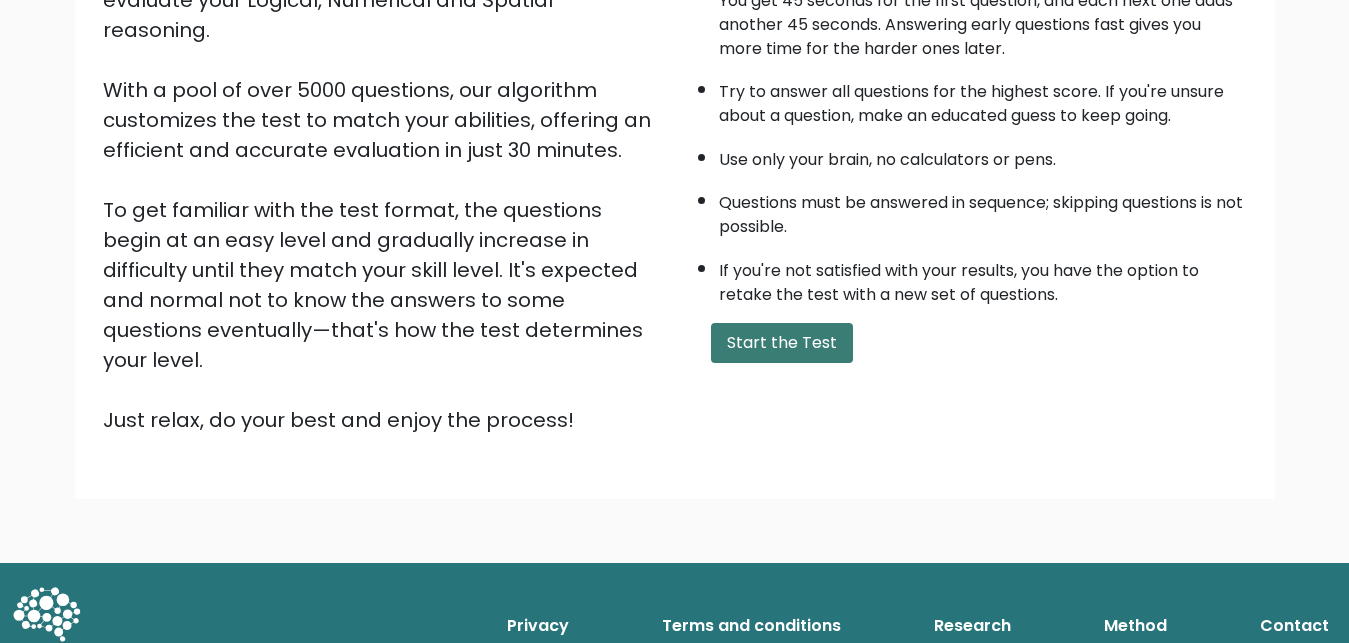 click on "Start the Test" at bounding box center (782, 343) 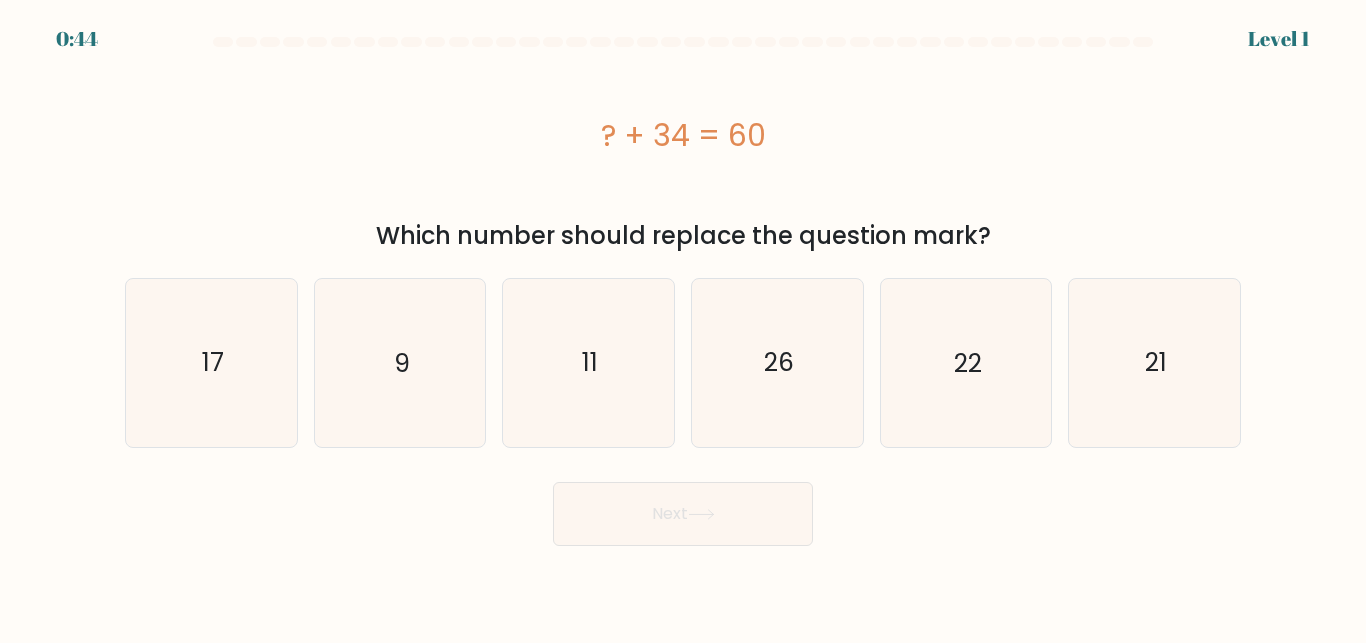 scroll, scrollTop: 0, scrollLeft: 0, axis: both 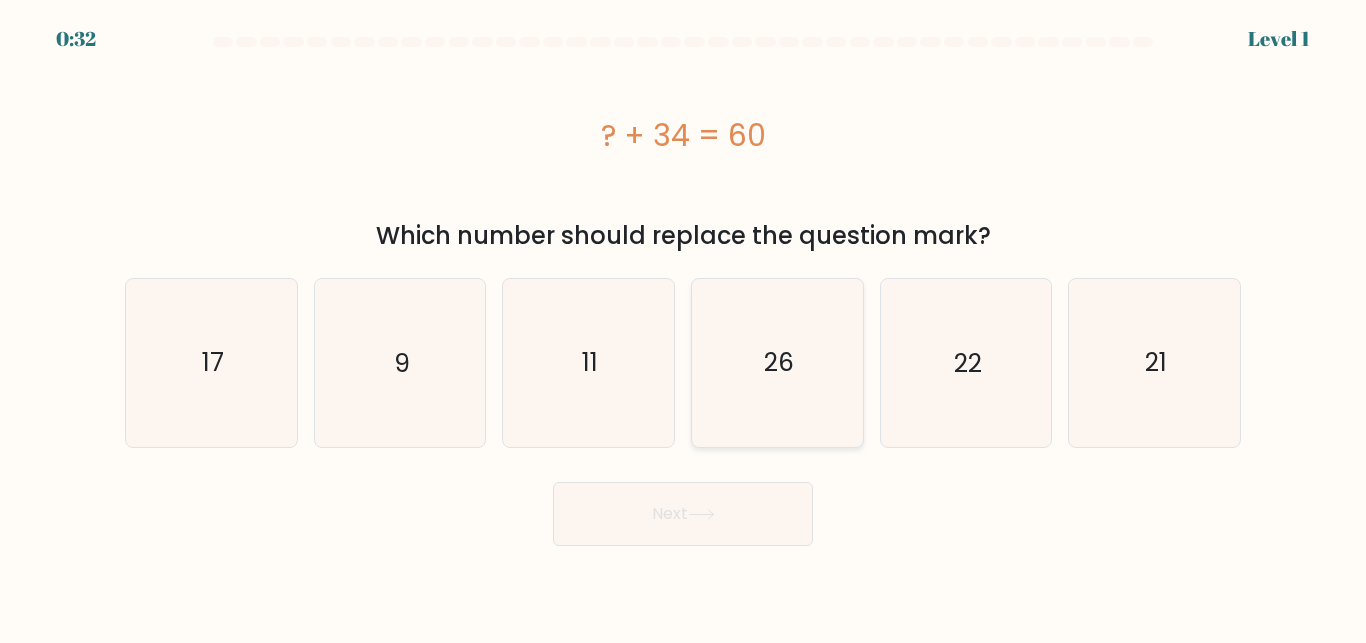 click on "26" 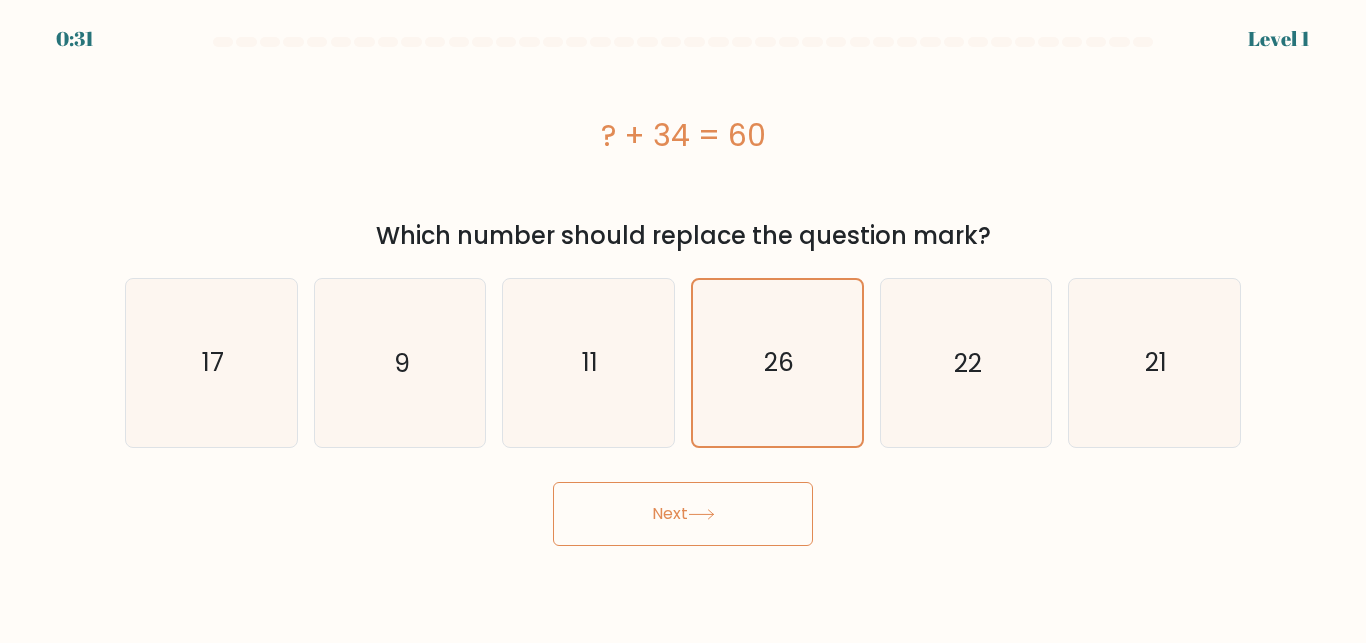 click on "Next" at bounding box center [683, 514] 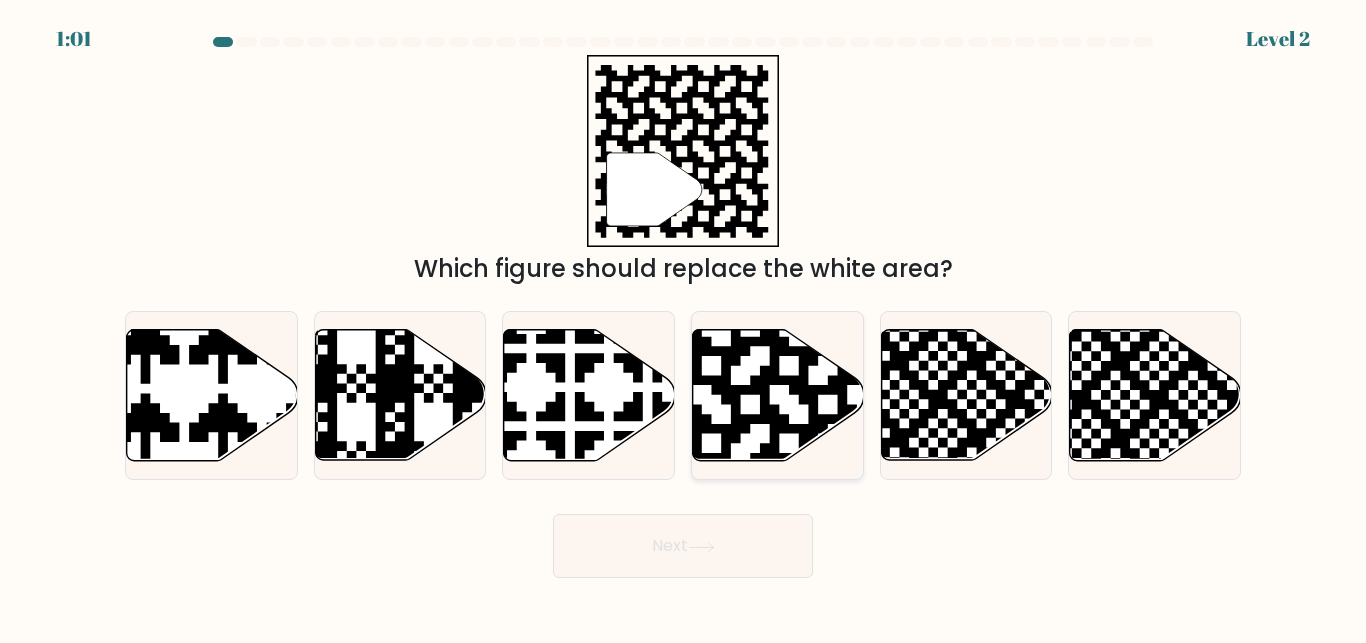click 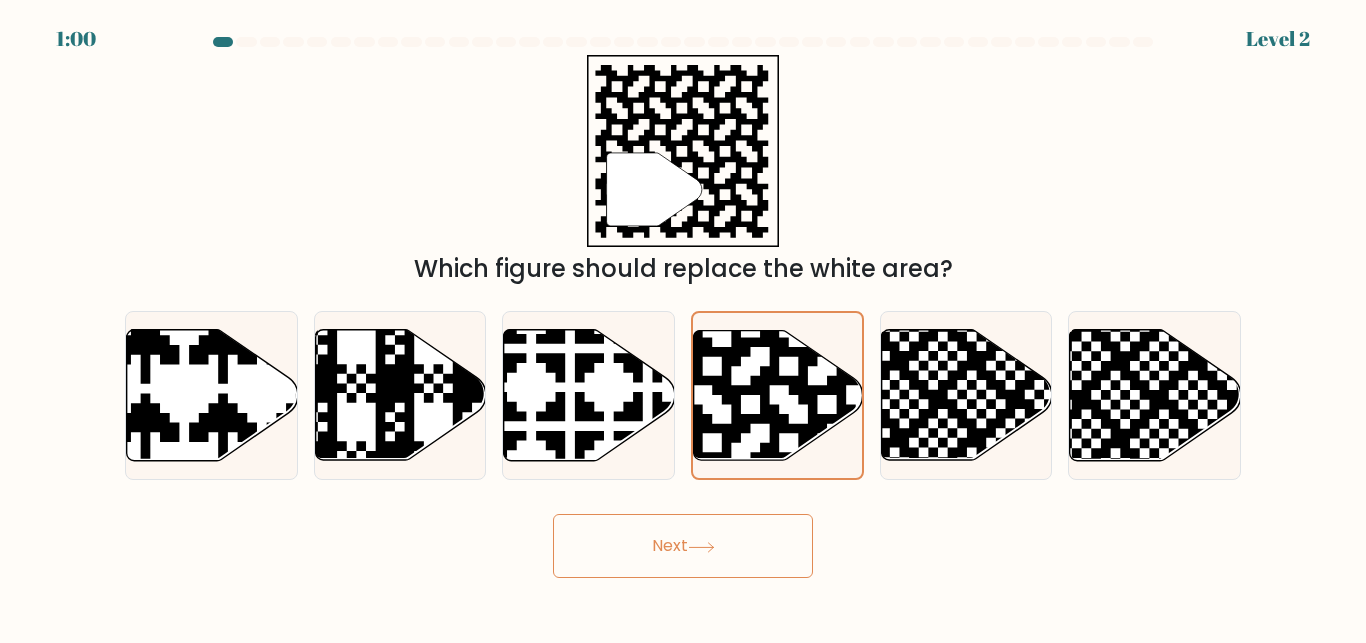 click on "Next" at bounding box center [683, 546] 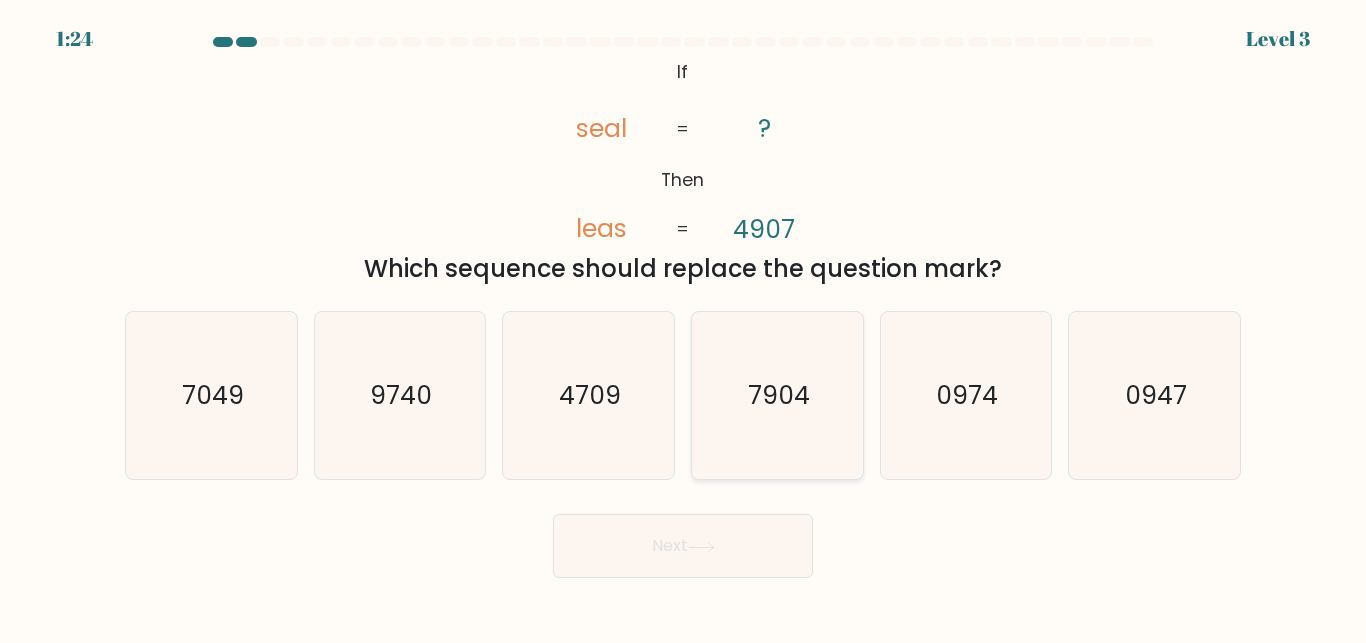 click on "7904" 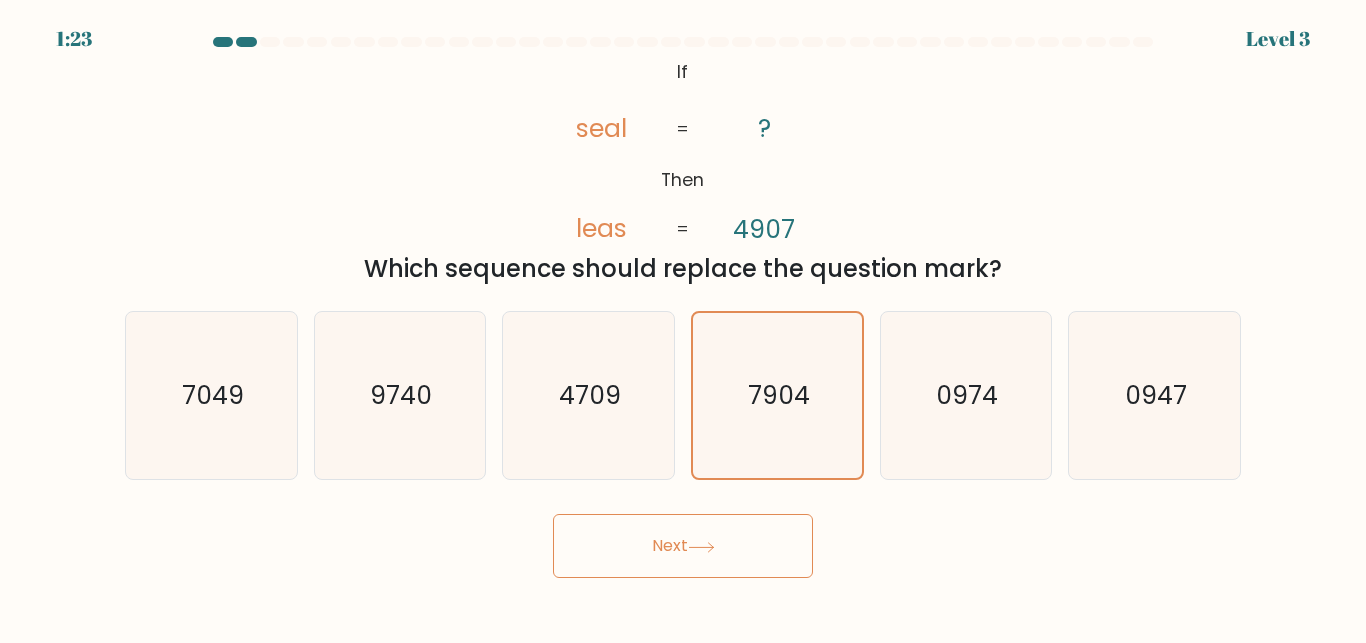 click on "Next" at bounding box center [683, 546] 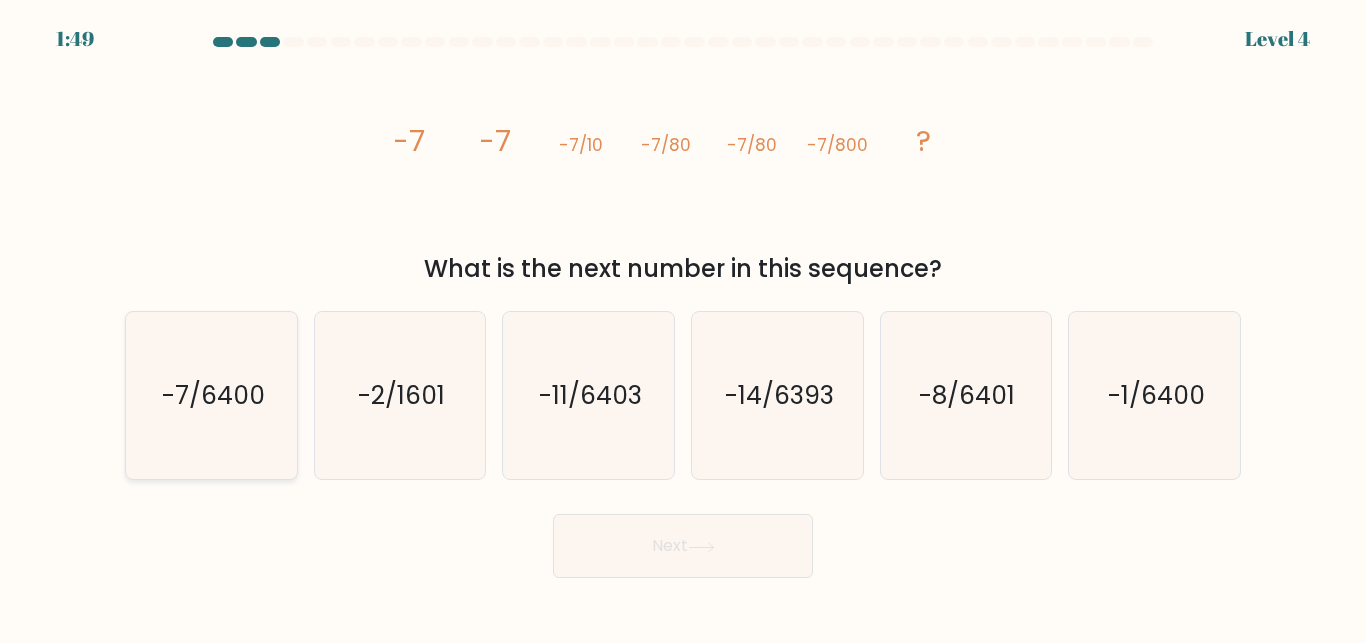 click on "-7/6400" 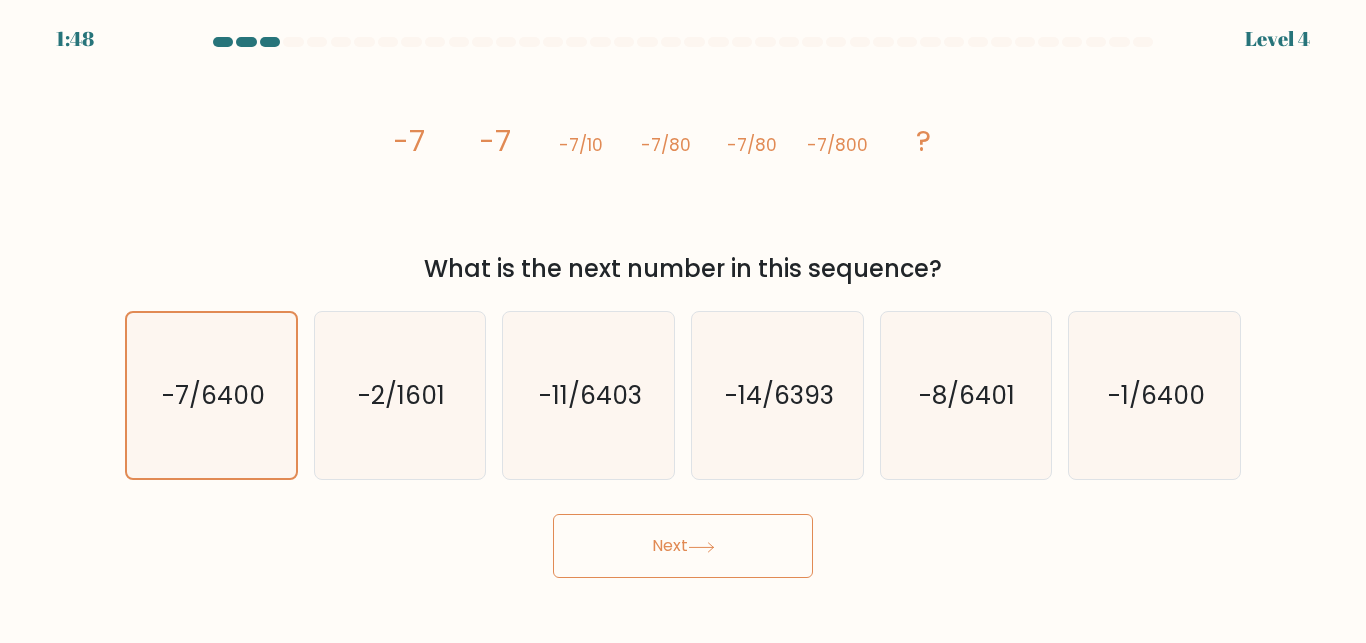 click on "Next" at bounding box center (683, 546) 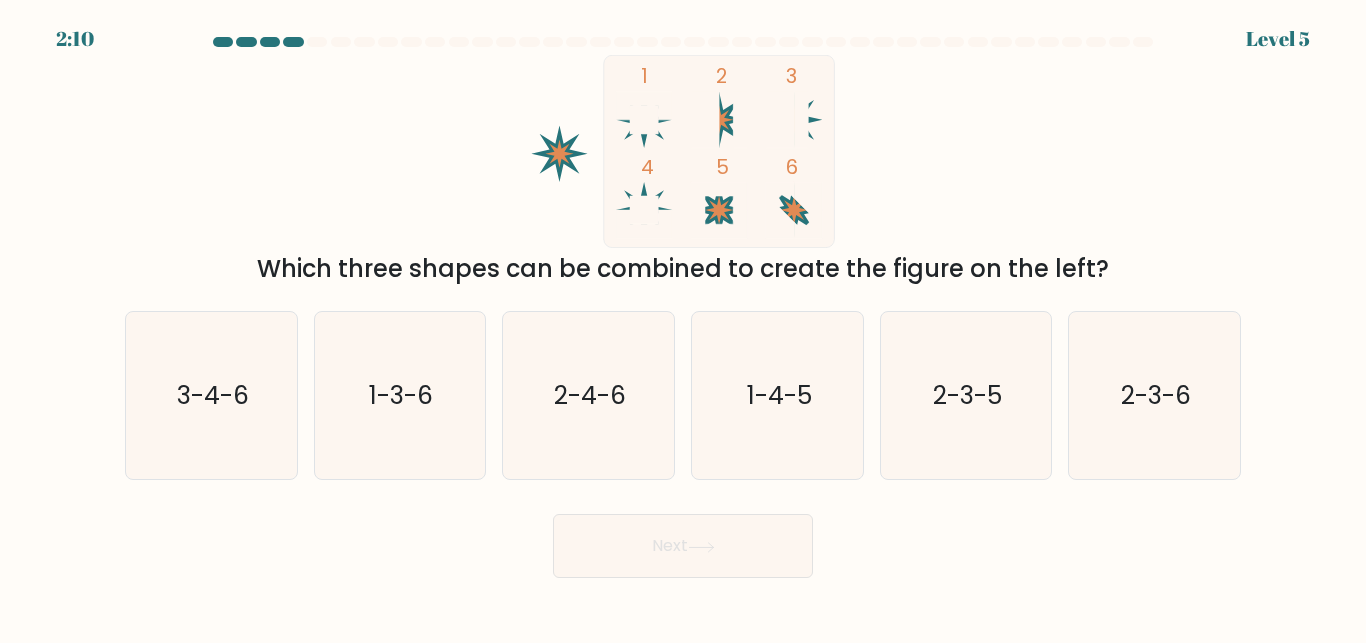 click 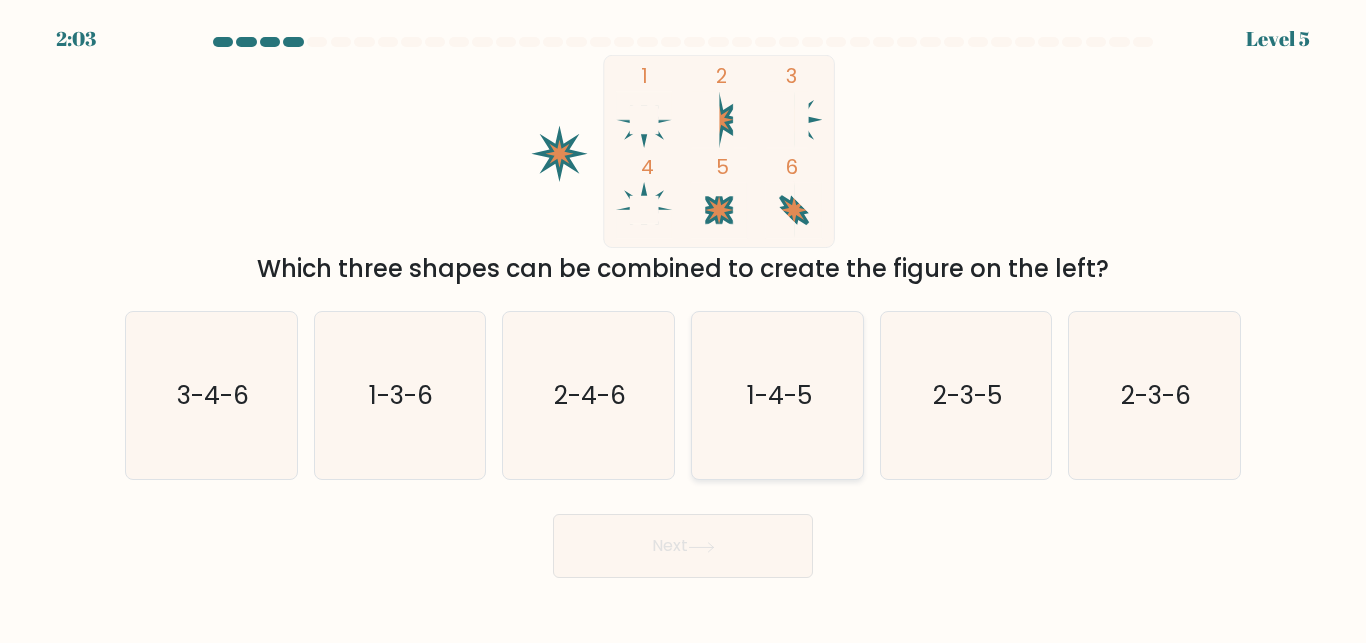 click on "1-4-5" 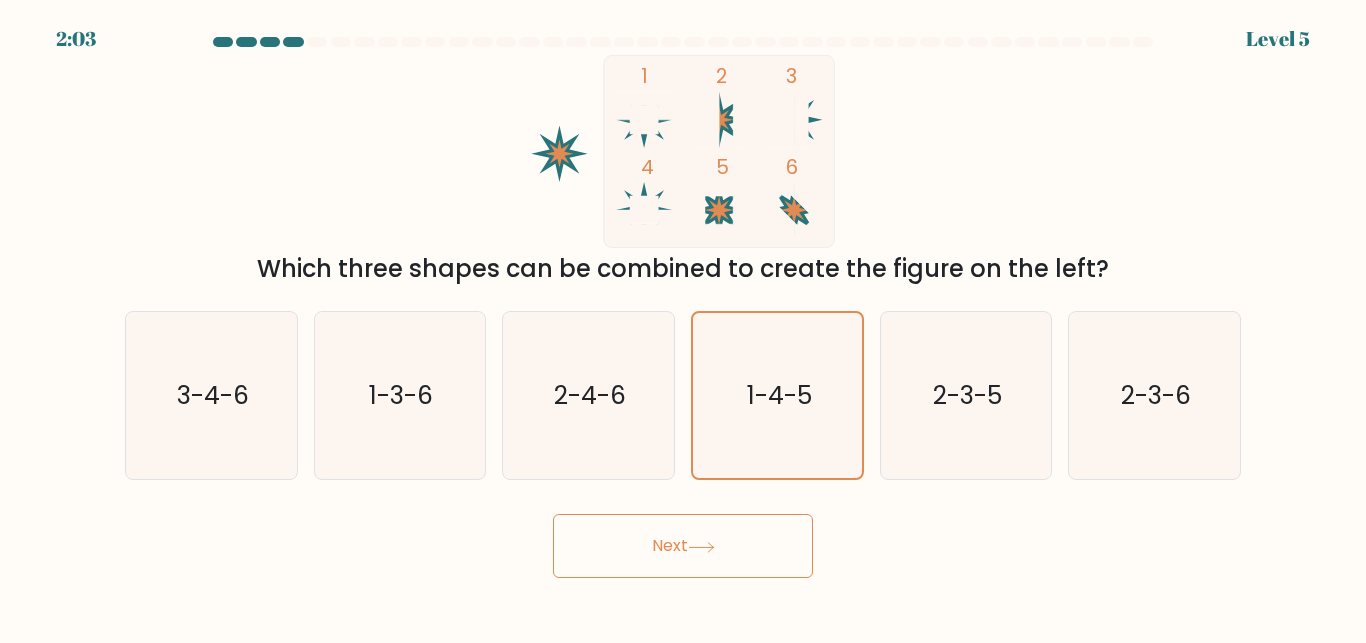click on "Next" at bounding box center (683, 546) 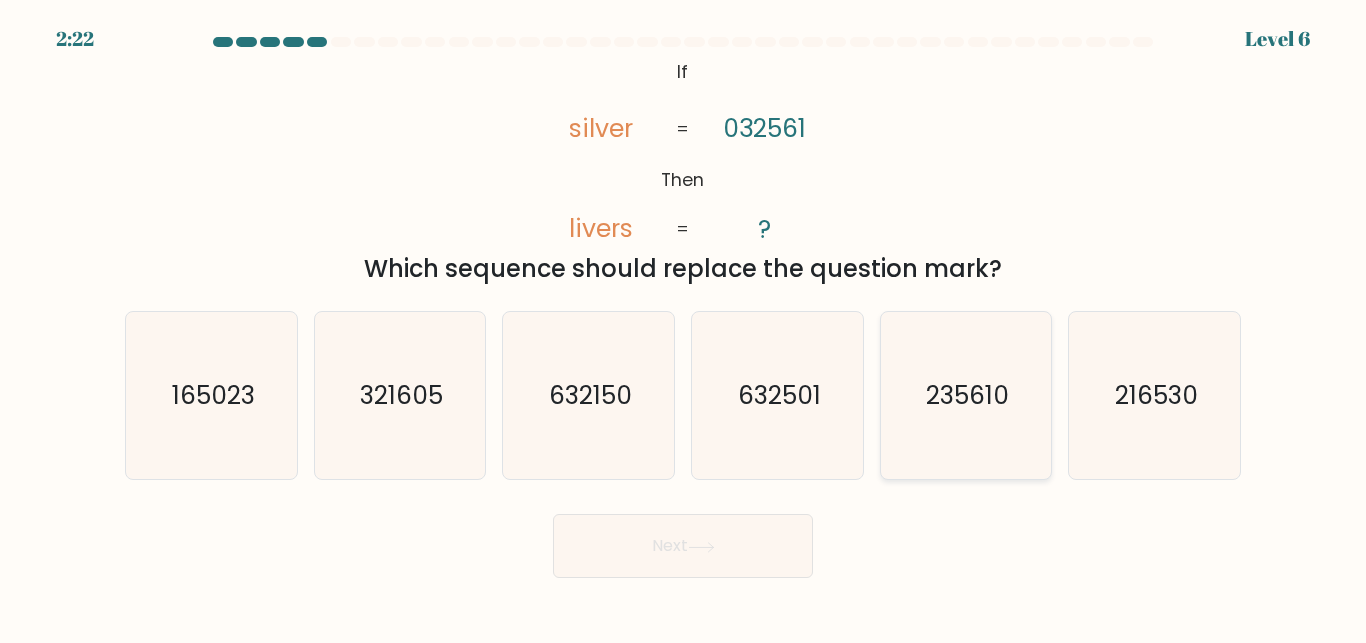 click on "235610" 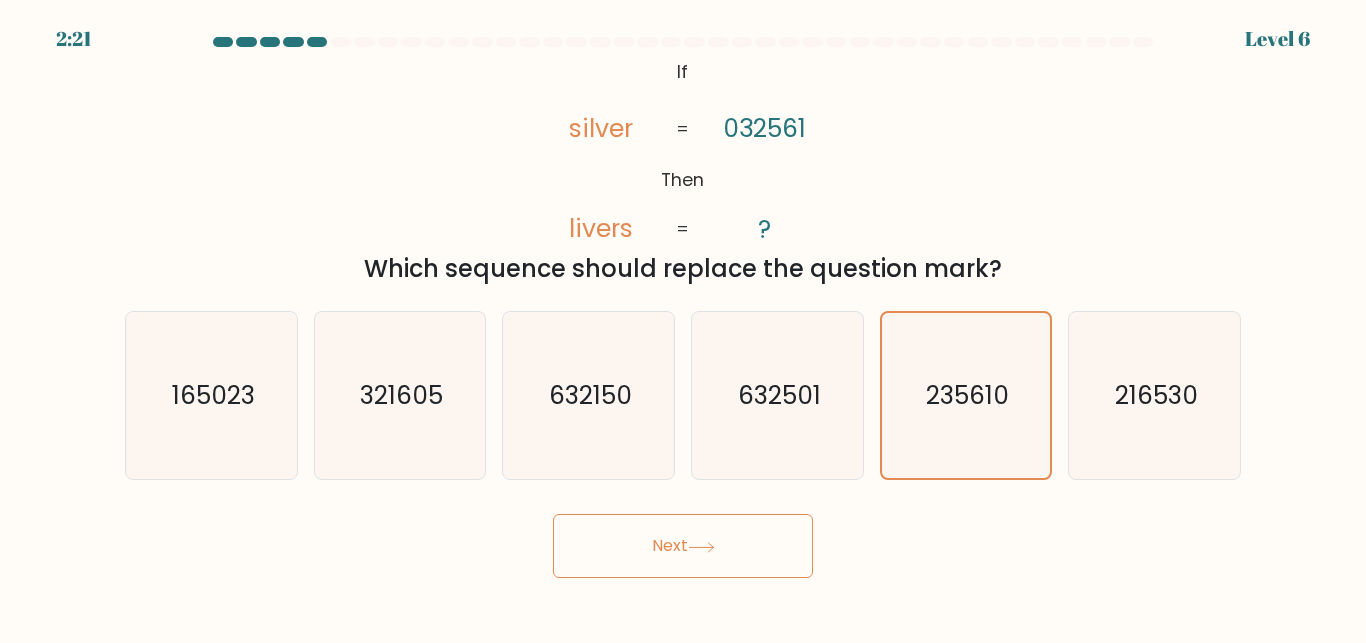 click on "Next" at bounding box center (683, 546) 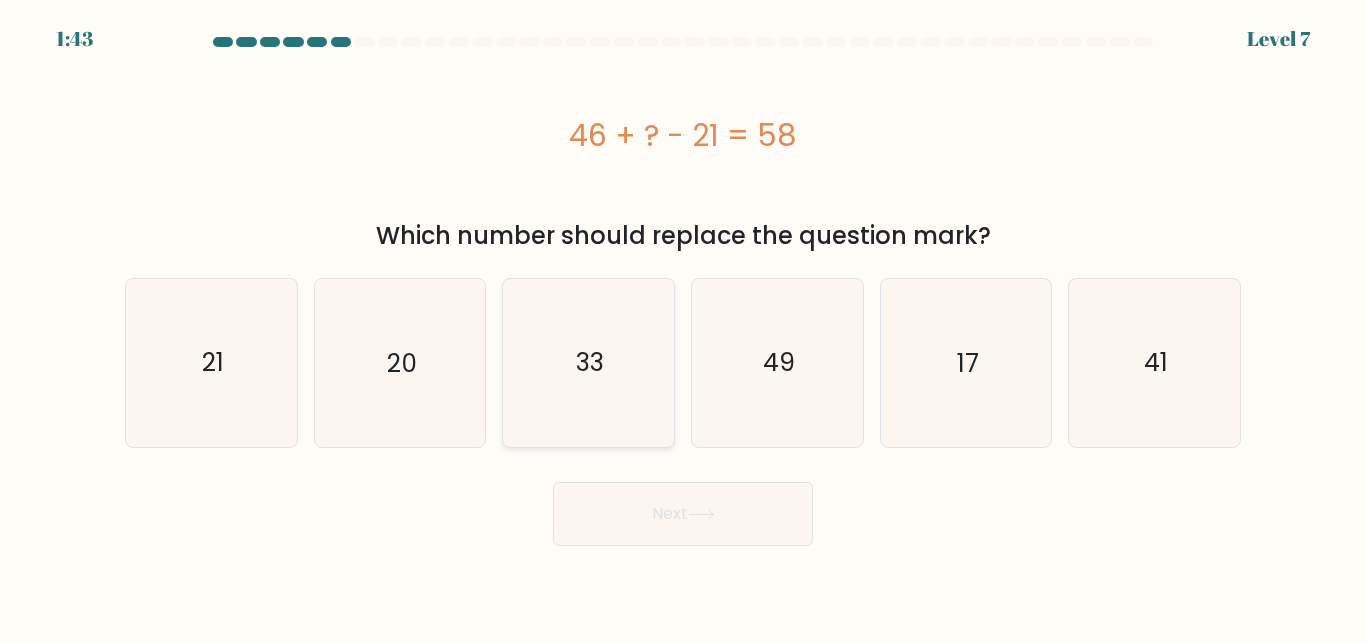click on "33" 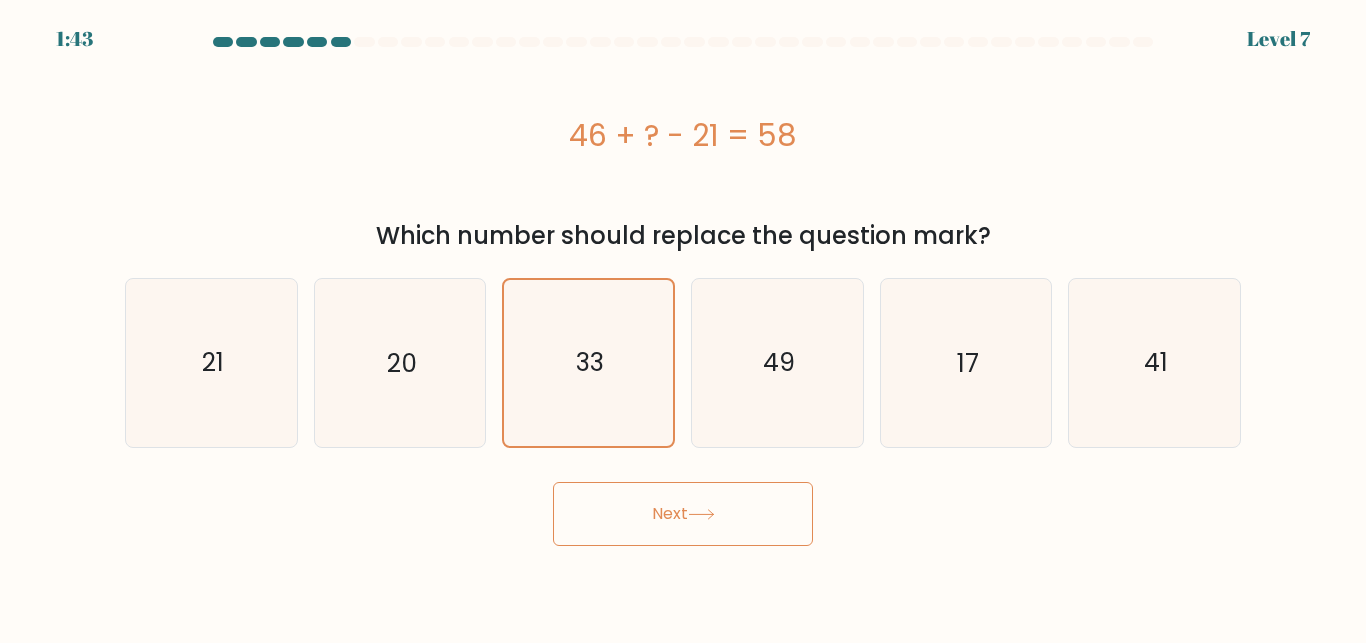 click on "Next" at bounding box center (683, 514) 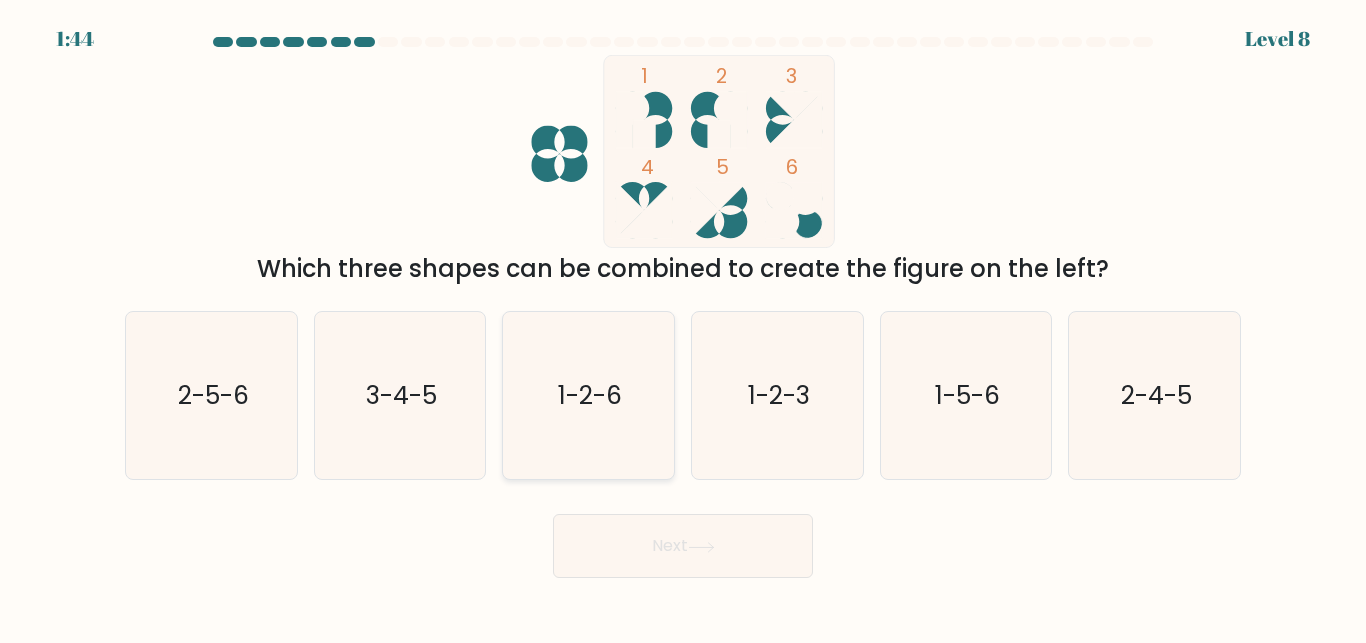 click on "1-2-6" 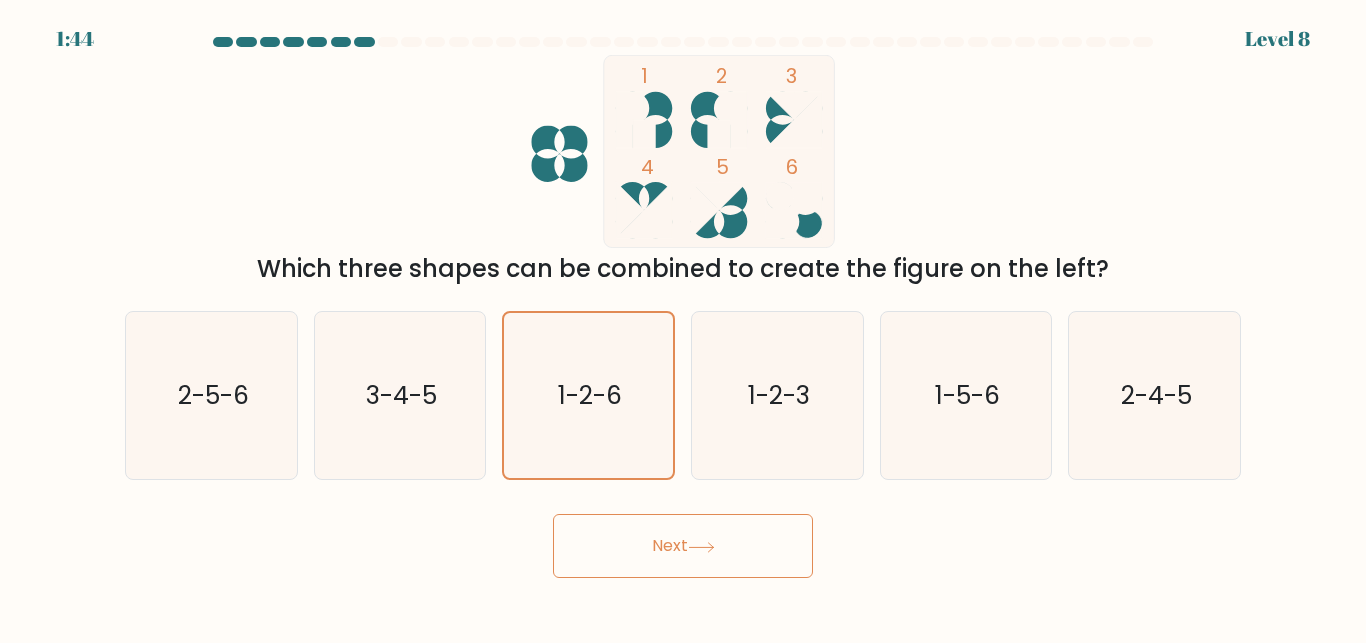 click on "Next" at bounding box center [683, 546] 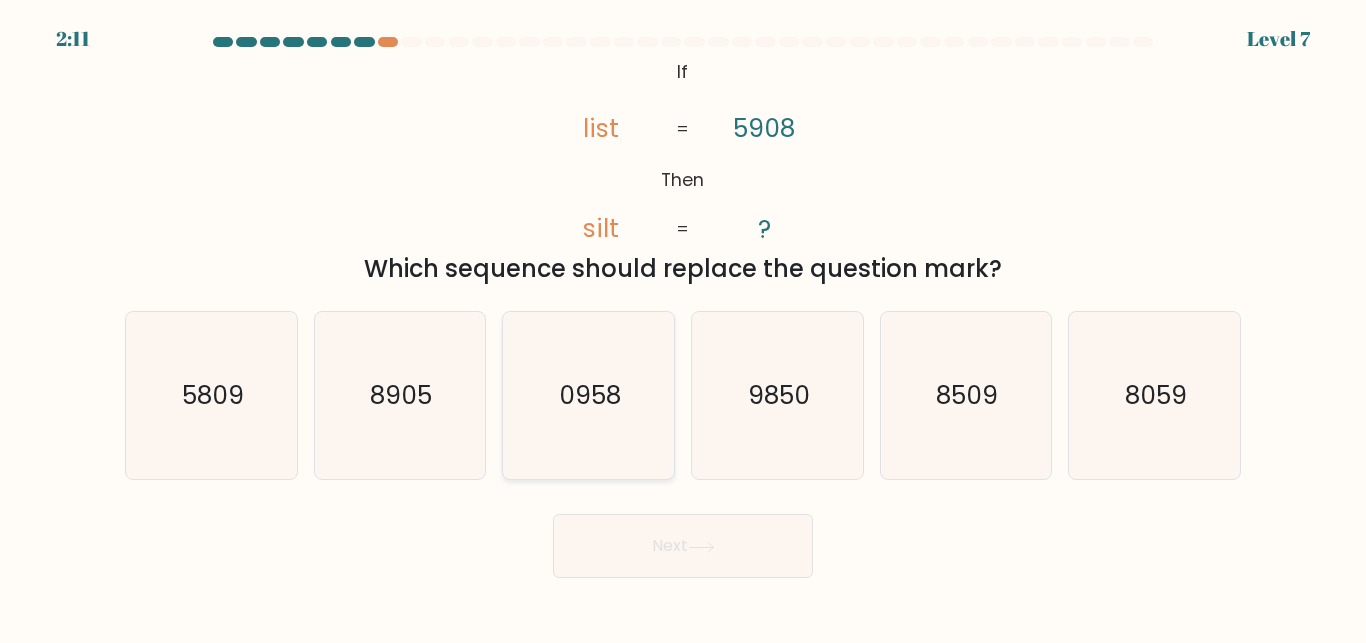 click on "0958" 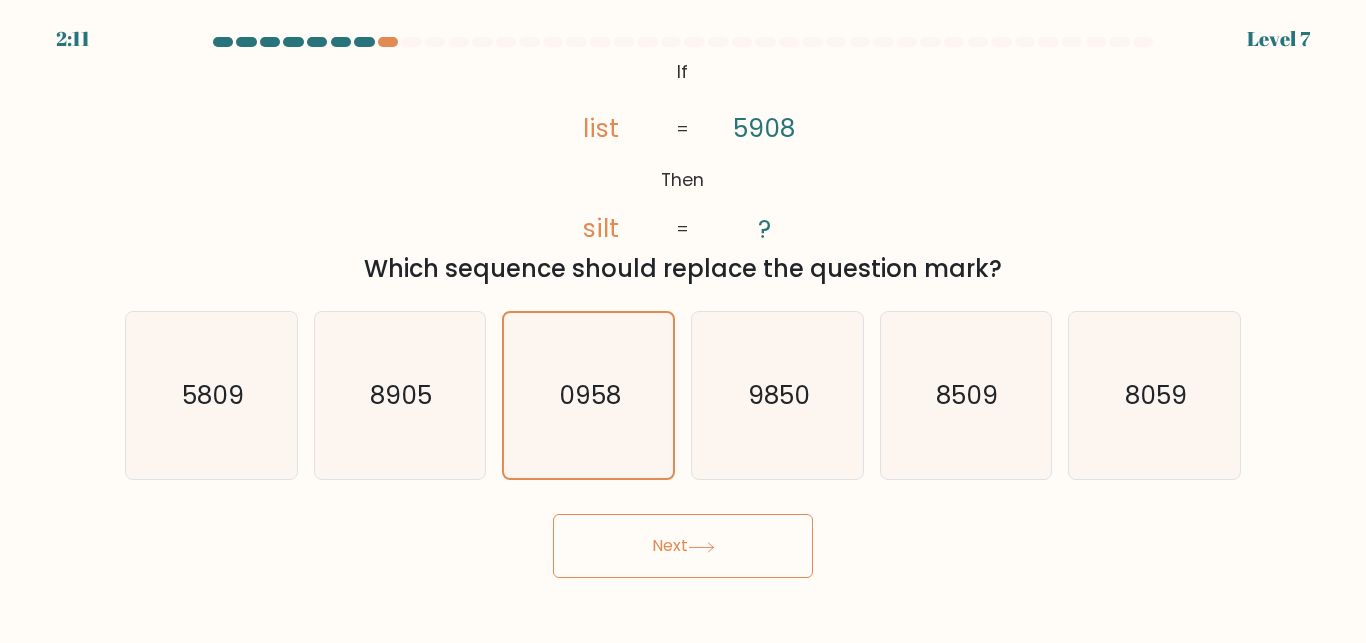 click on "If ?" at bounding box center (683, 307) 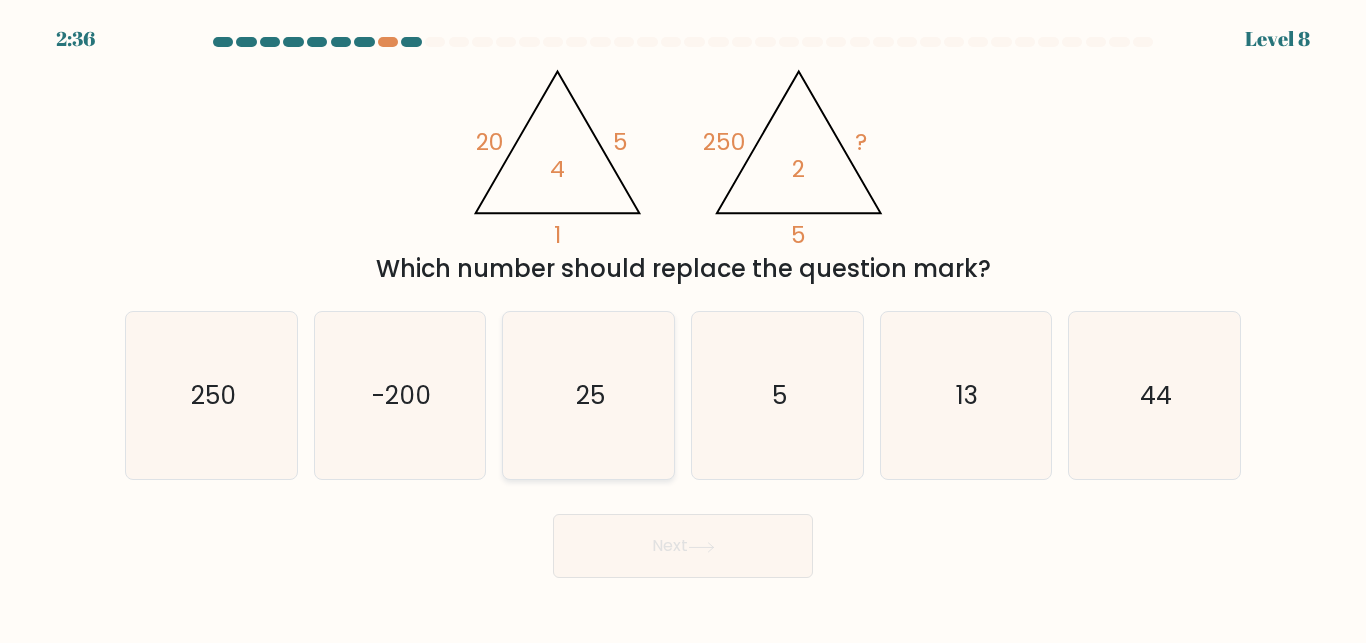 click on "25" 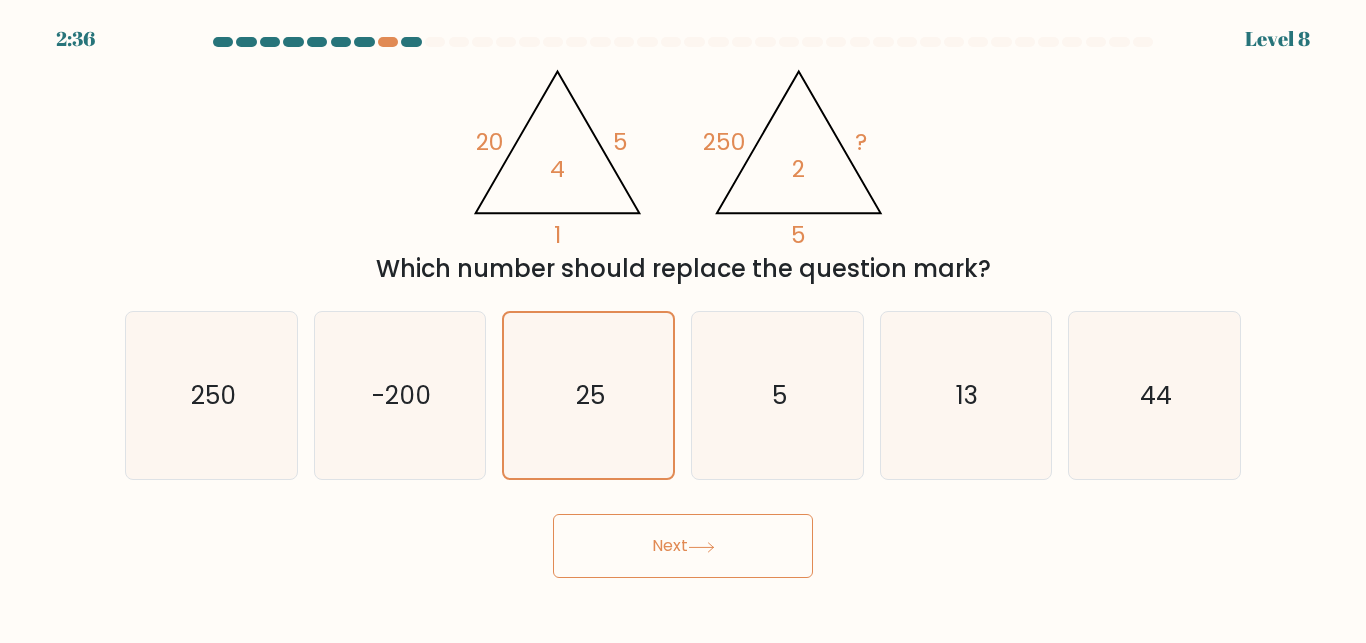 click on "Next" at bounding box center [683, 546] 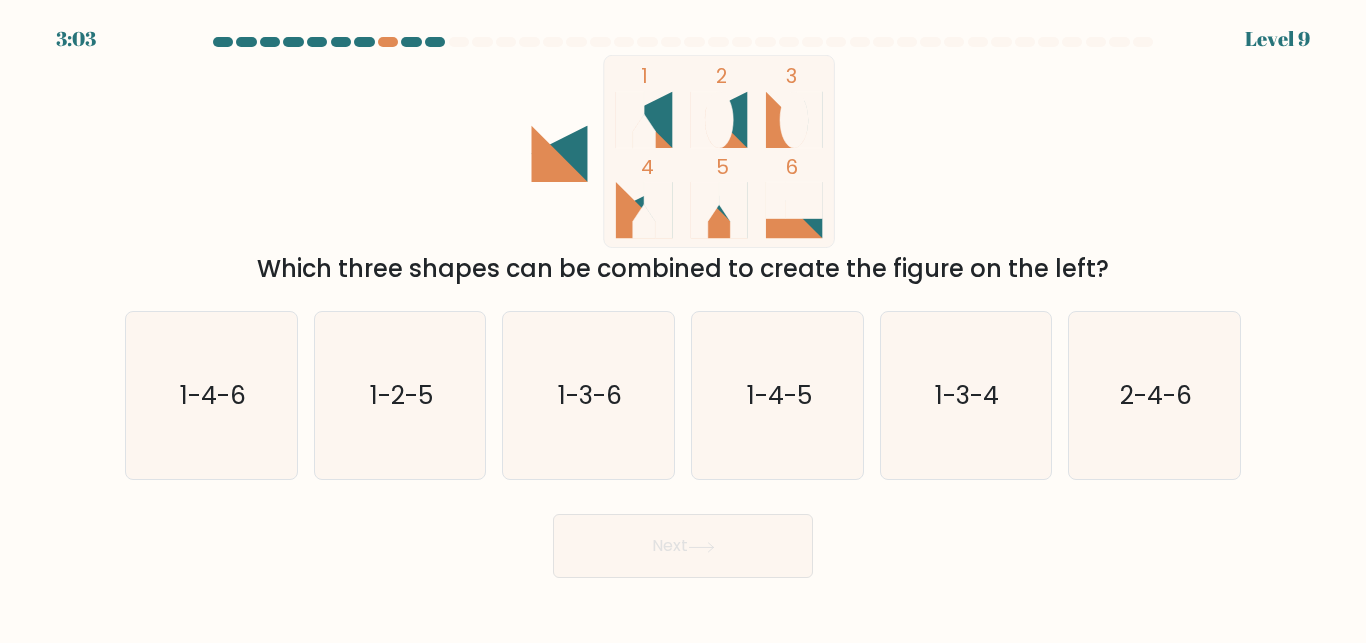 click 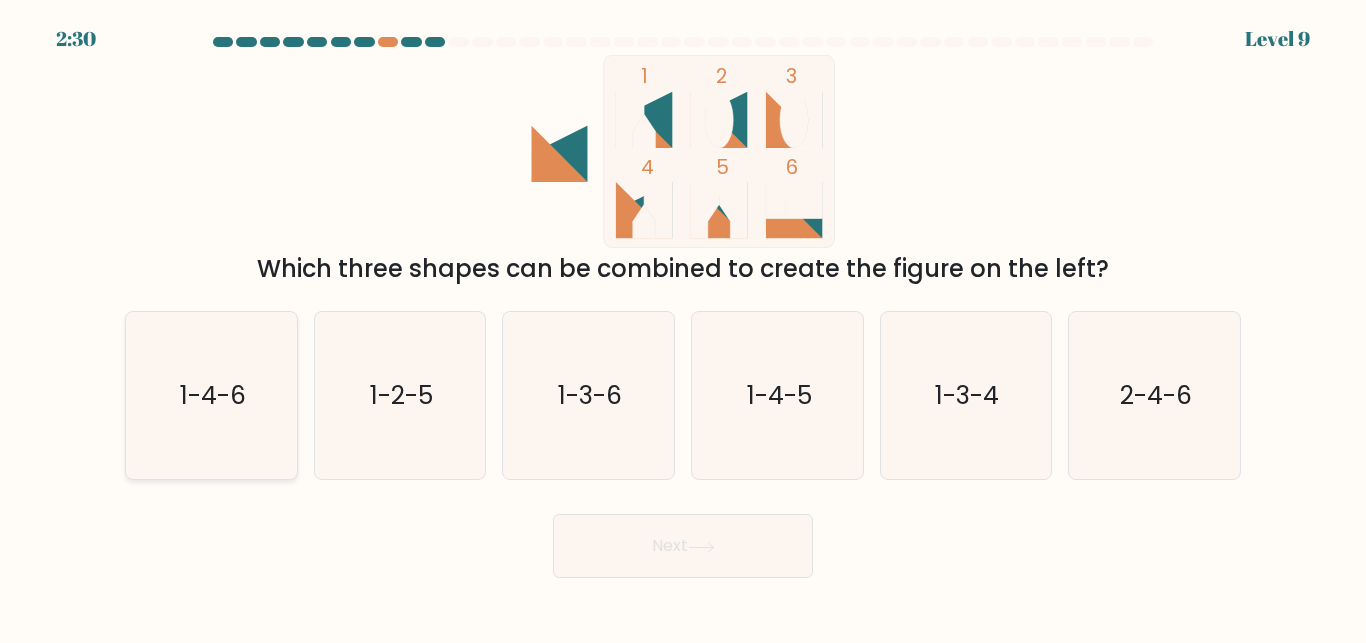 click on "1-4-6" 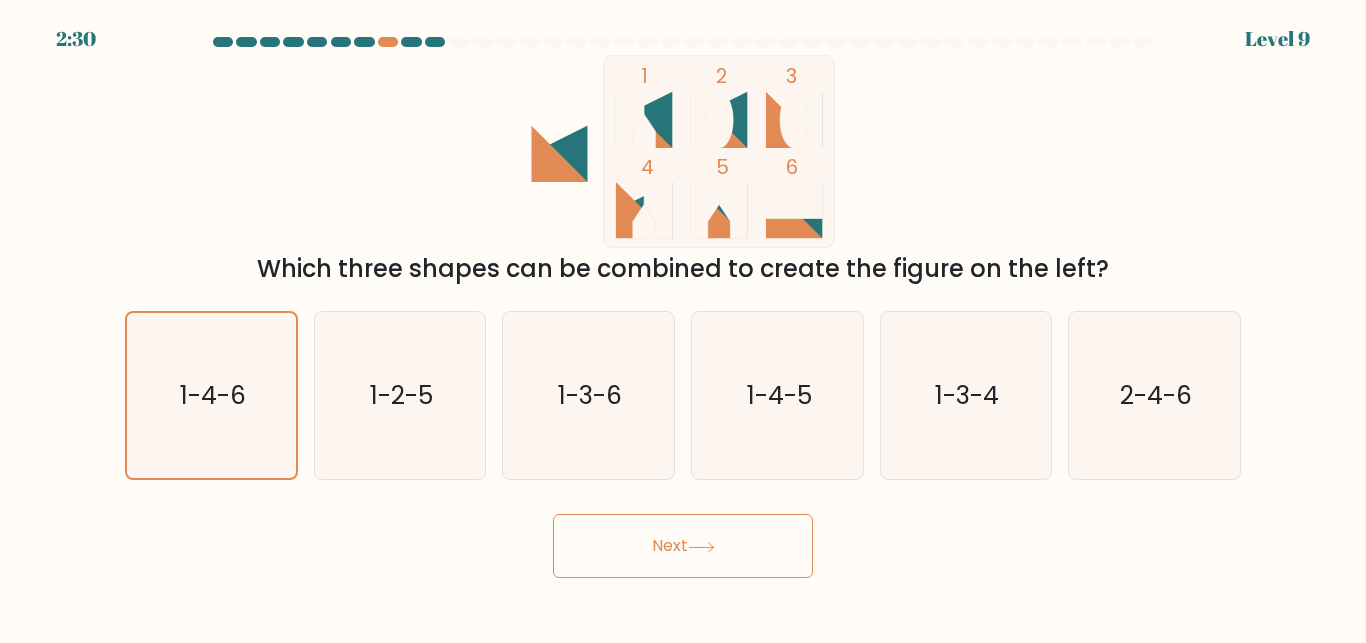 click on "Next" at bounding box center (683, 546) 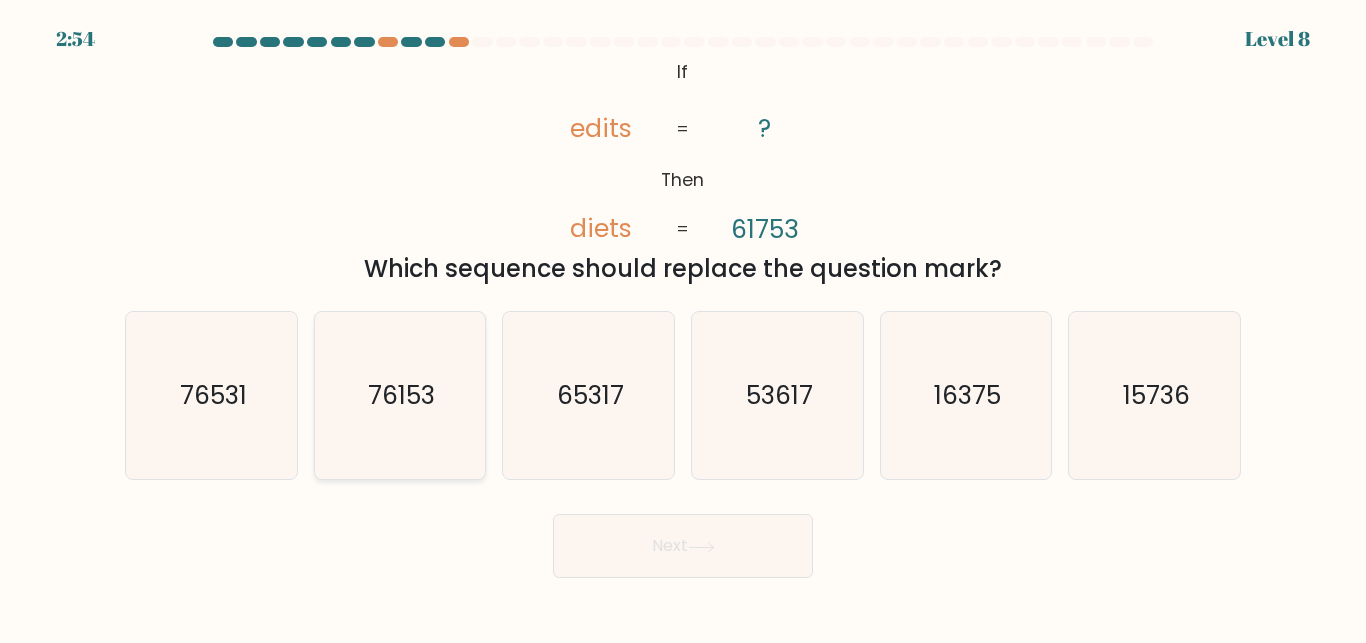click on "76153" 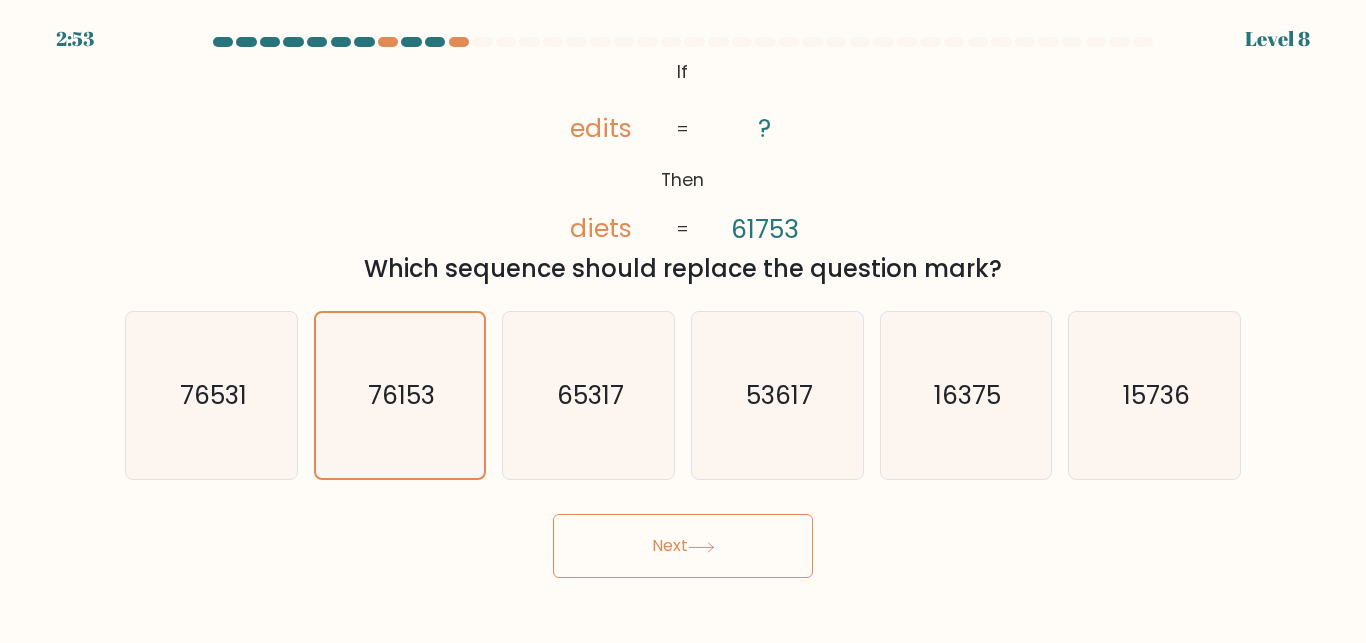 click on "Next" at bounding box center (683, 546) 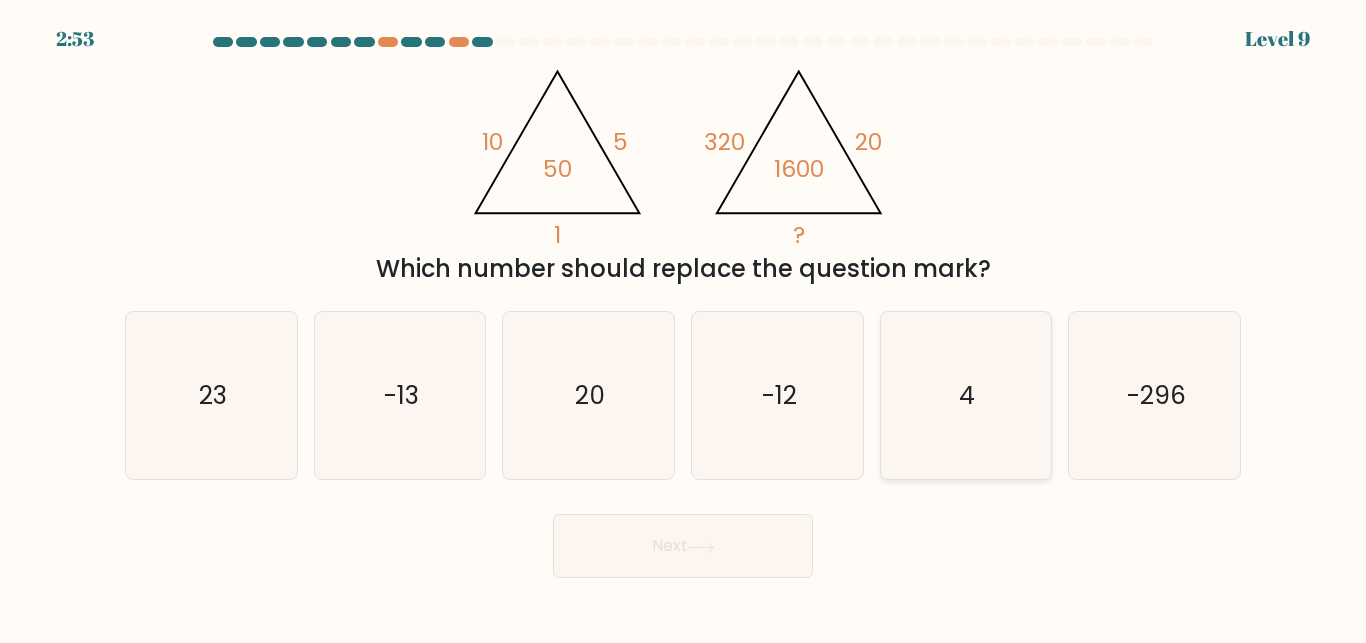 click on "4" 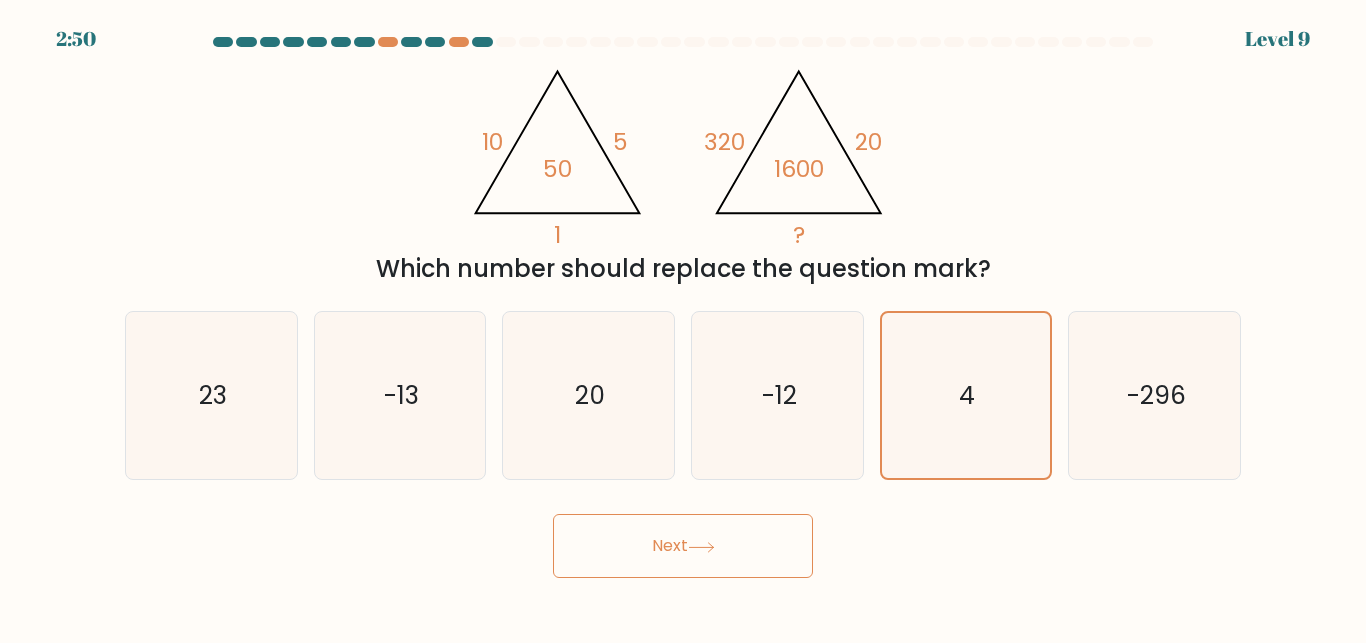 click on "Next" at bounding box center (683, 546) 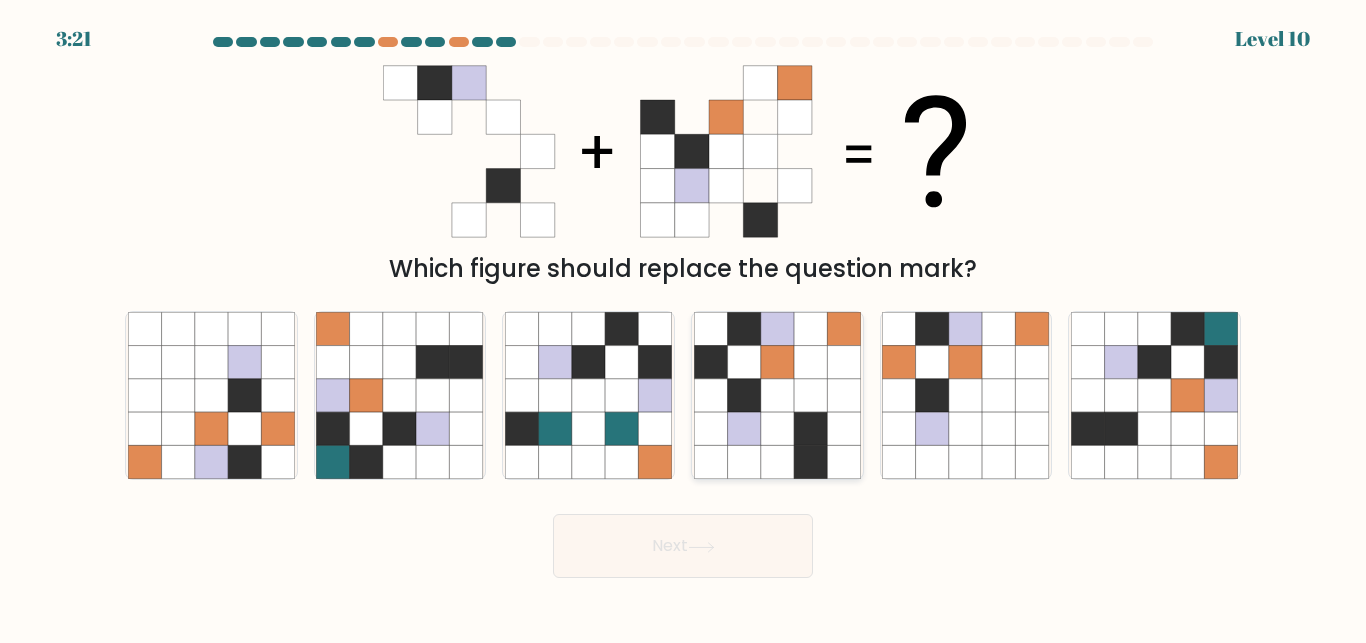 click 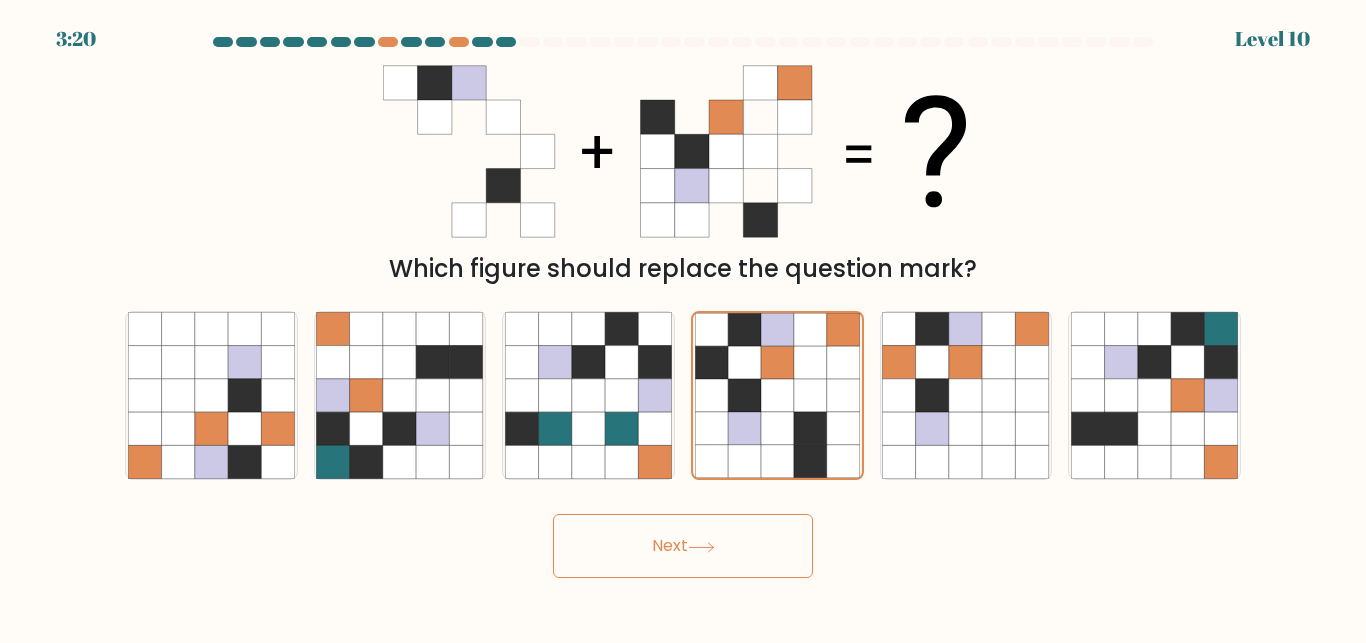 click 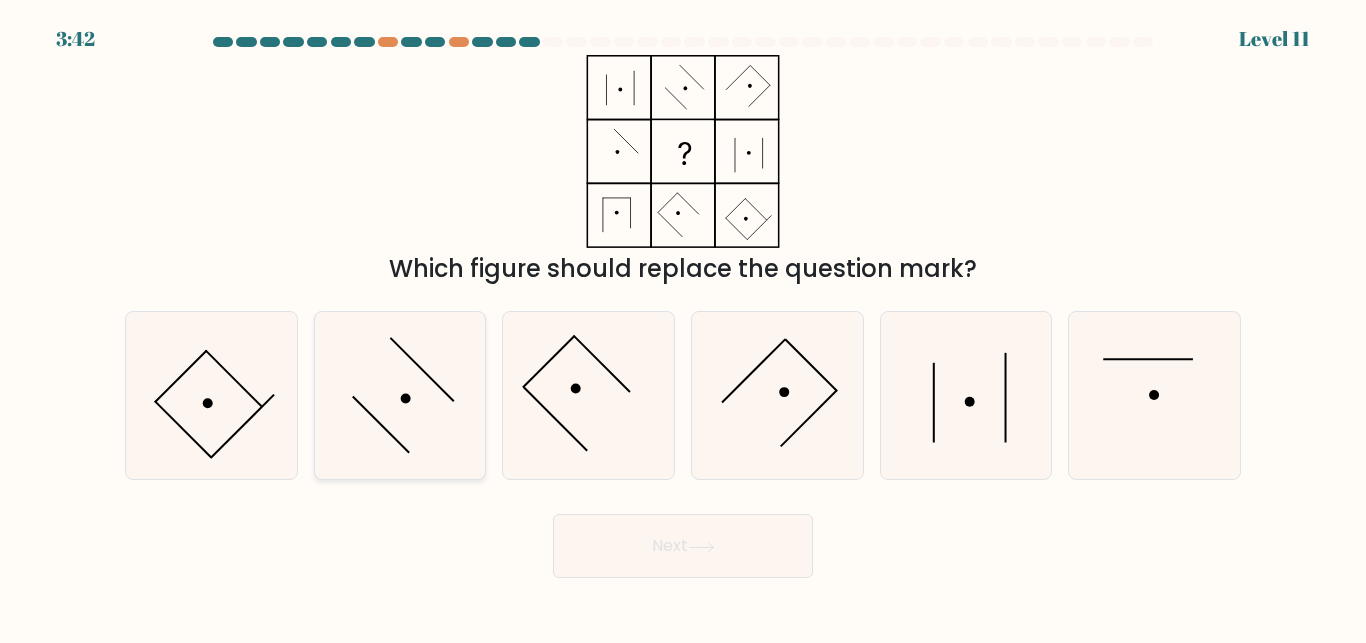 click 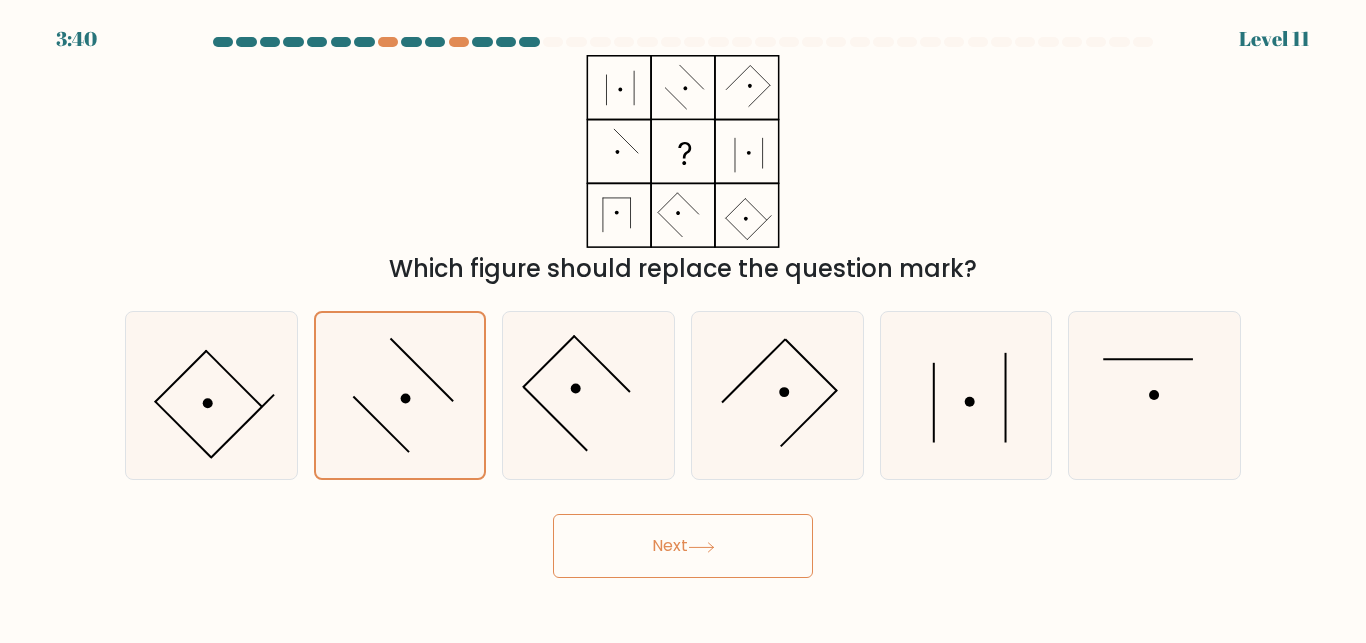 click on "Next" at bounding box center (683, 546) 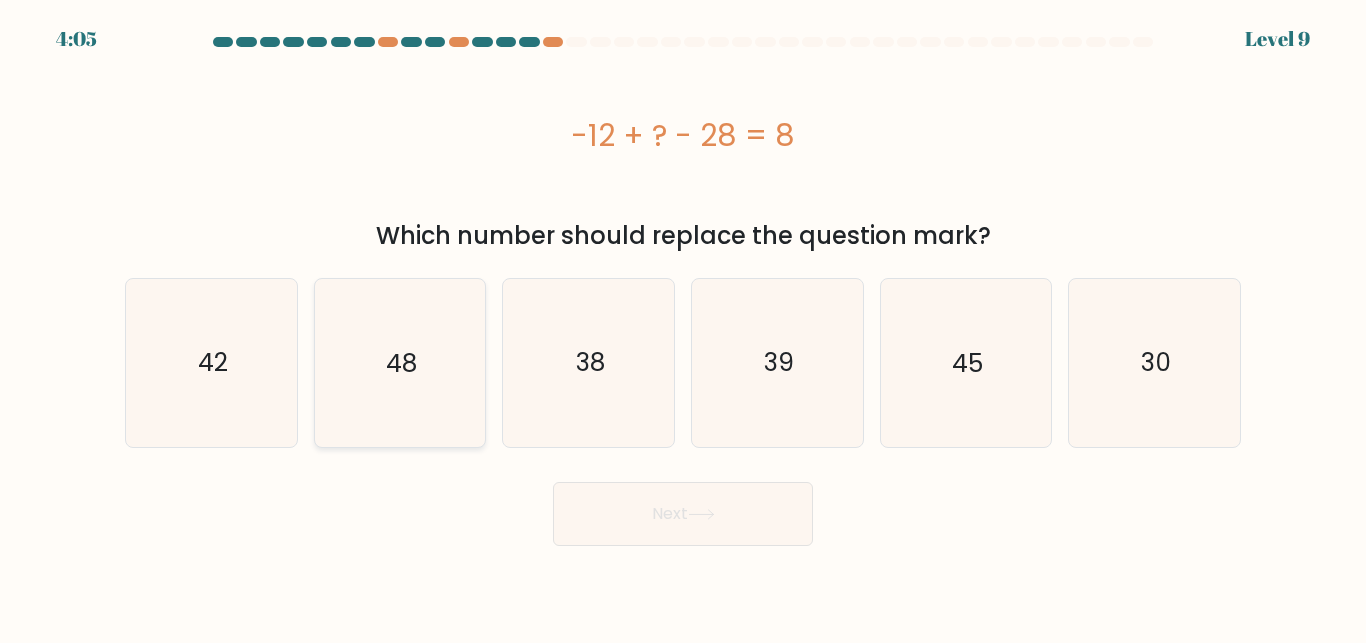 click on "48" 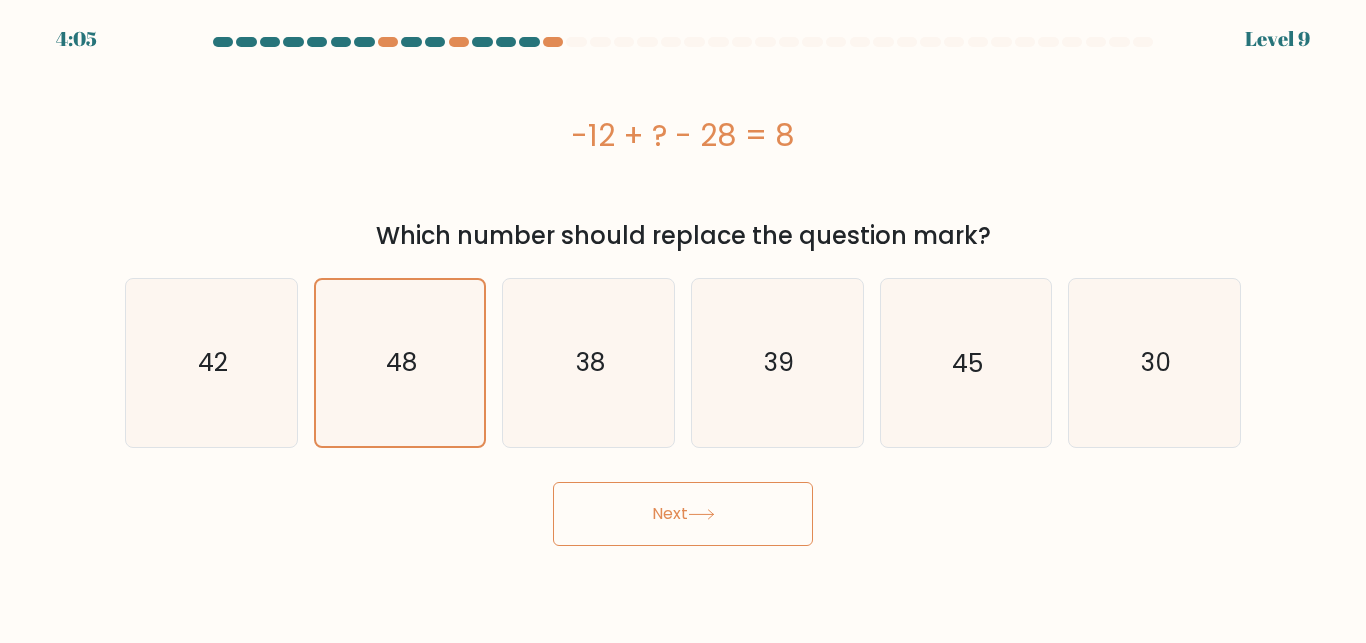click on "Next" at bounding box center (683, 514) 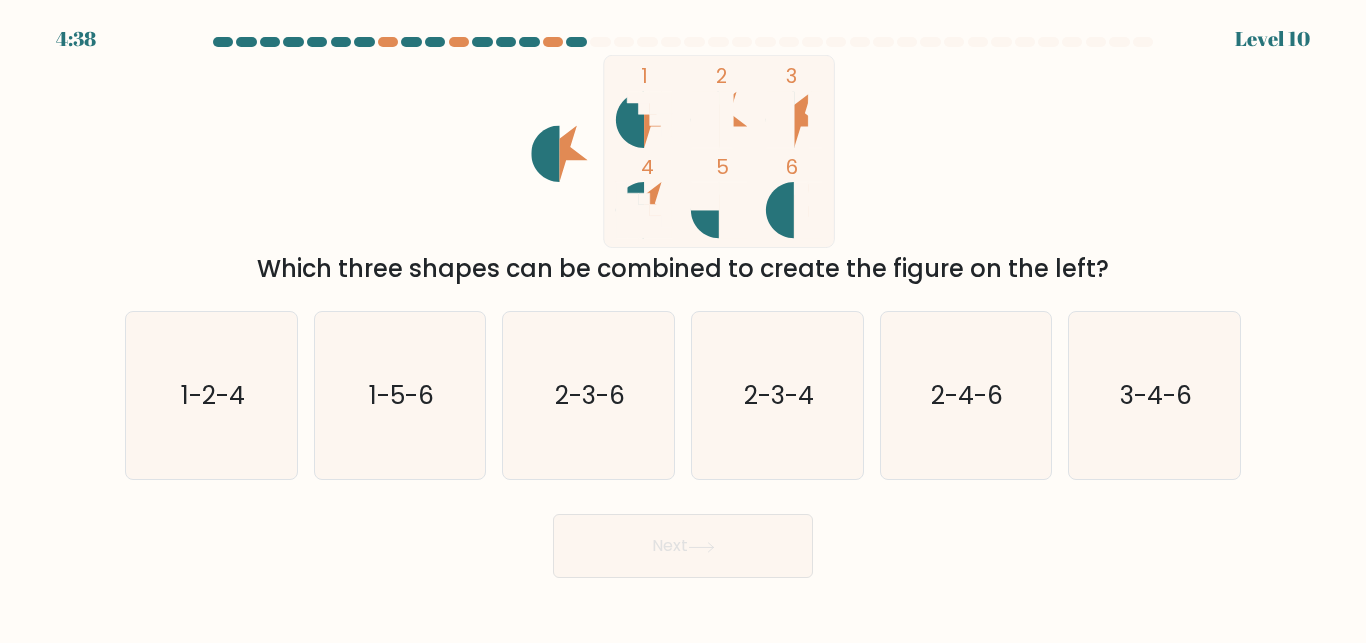 click 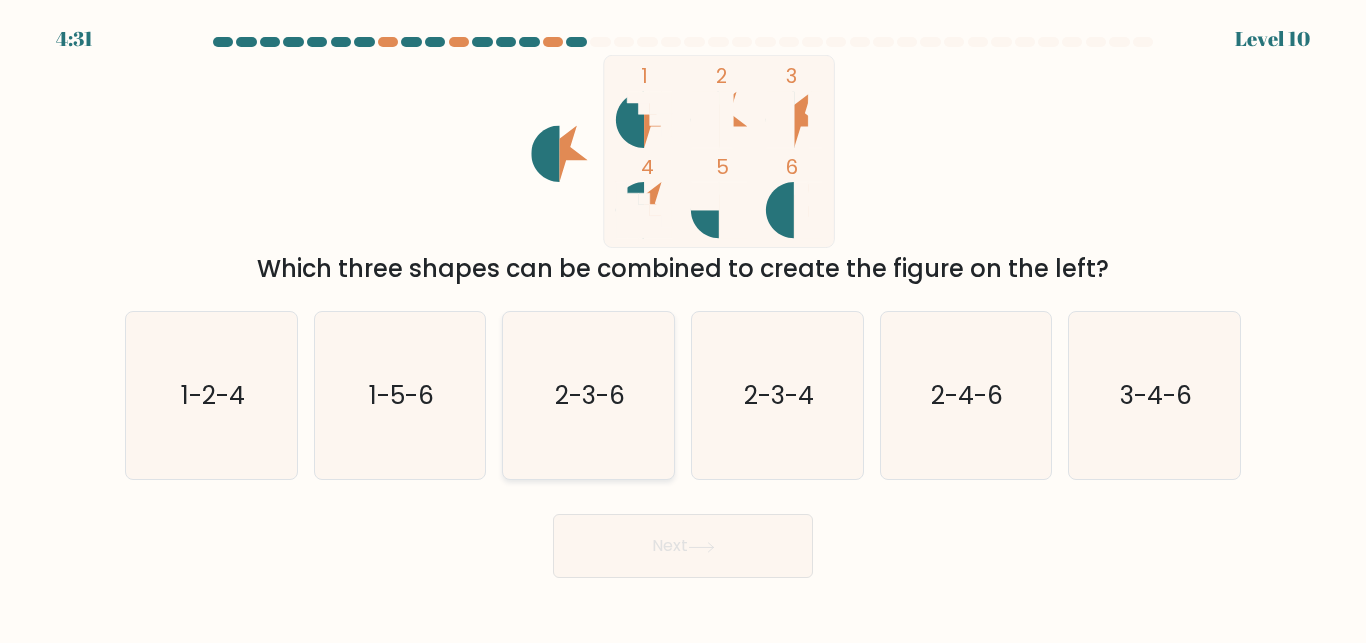 click on "2-3-6" 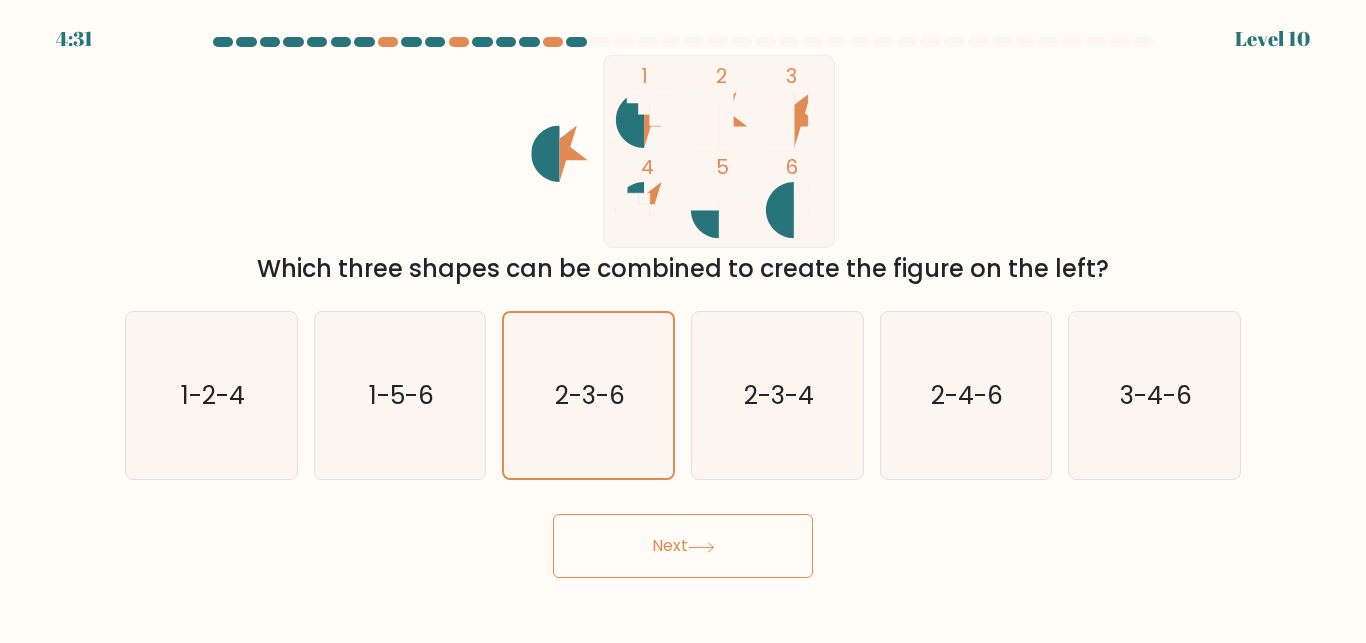 click on "Next" at bounding box center [683, 541] 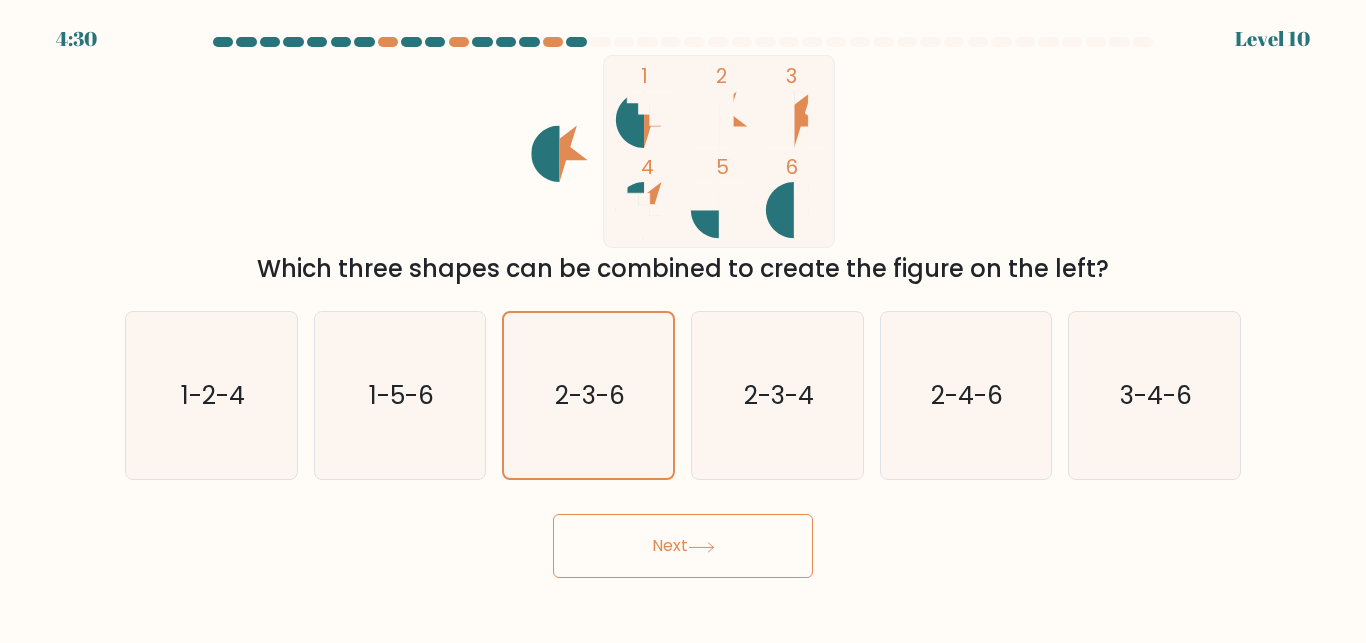 click on "Next" at bounding box center (683, 546) 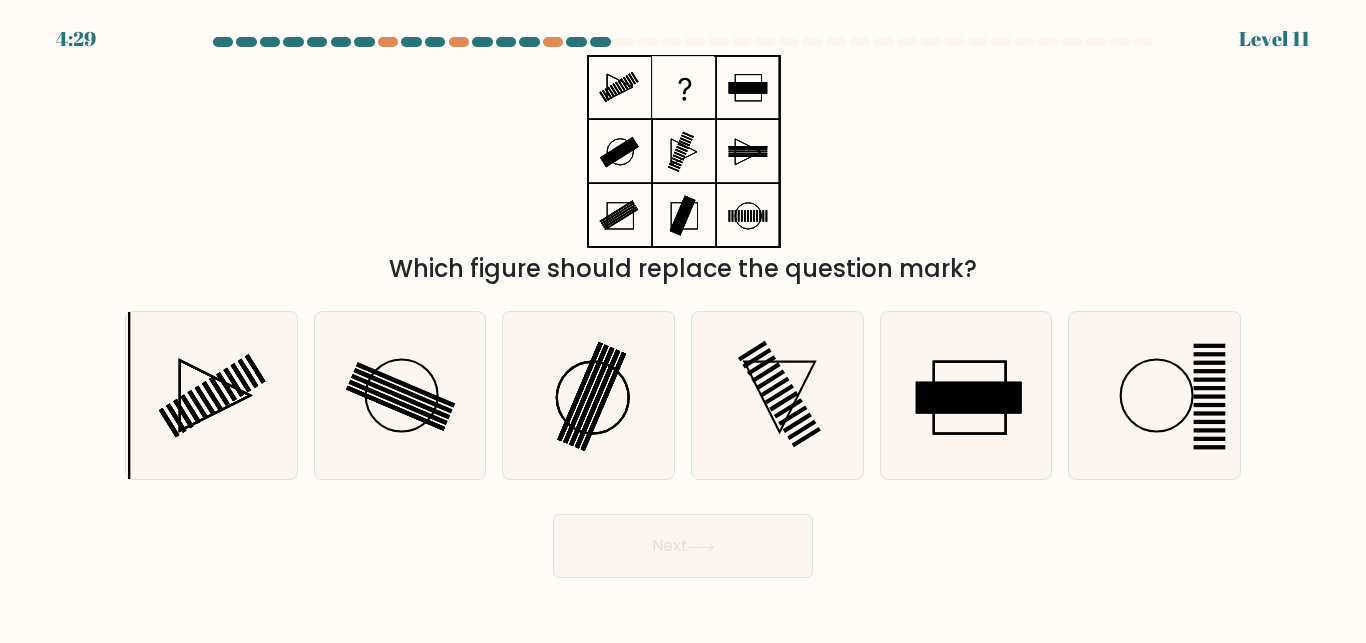 click on "Next" at bounding box center (683, 546) 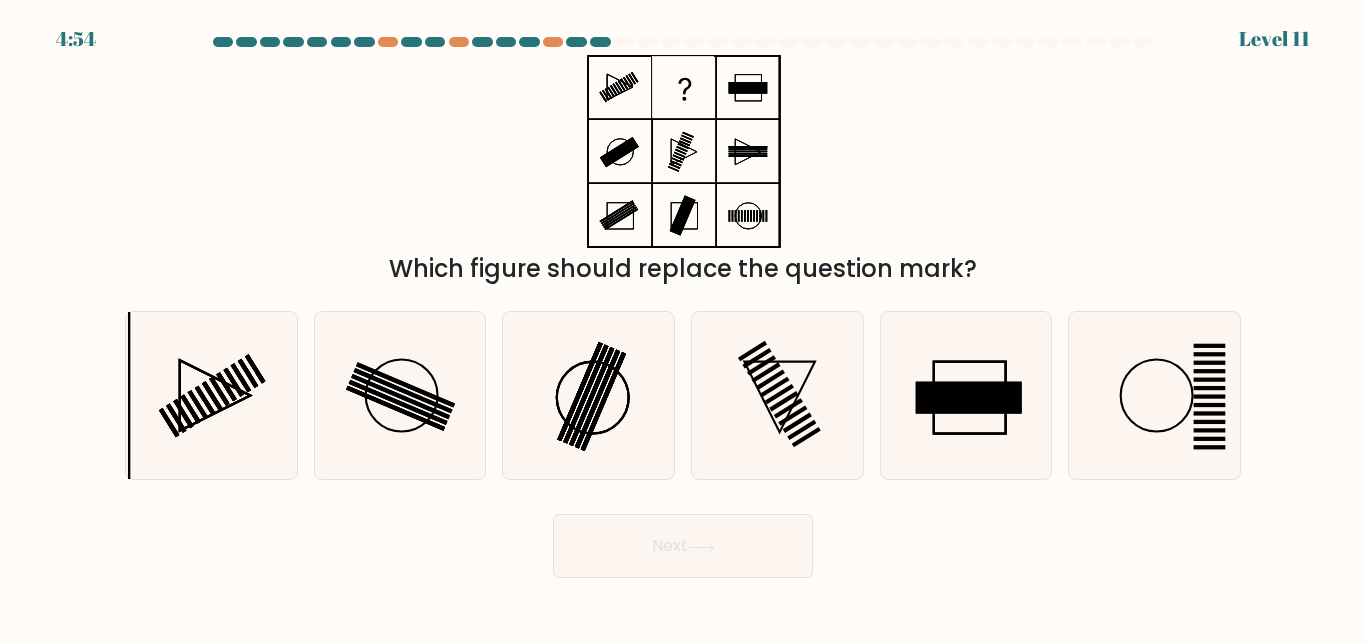 click on "Which figure should replace the question mark?" at bounding box center (683, 171) 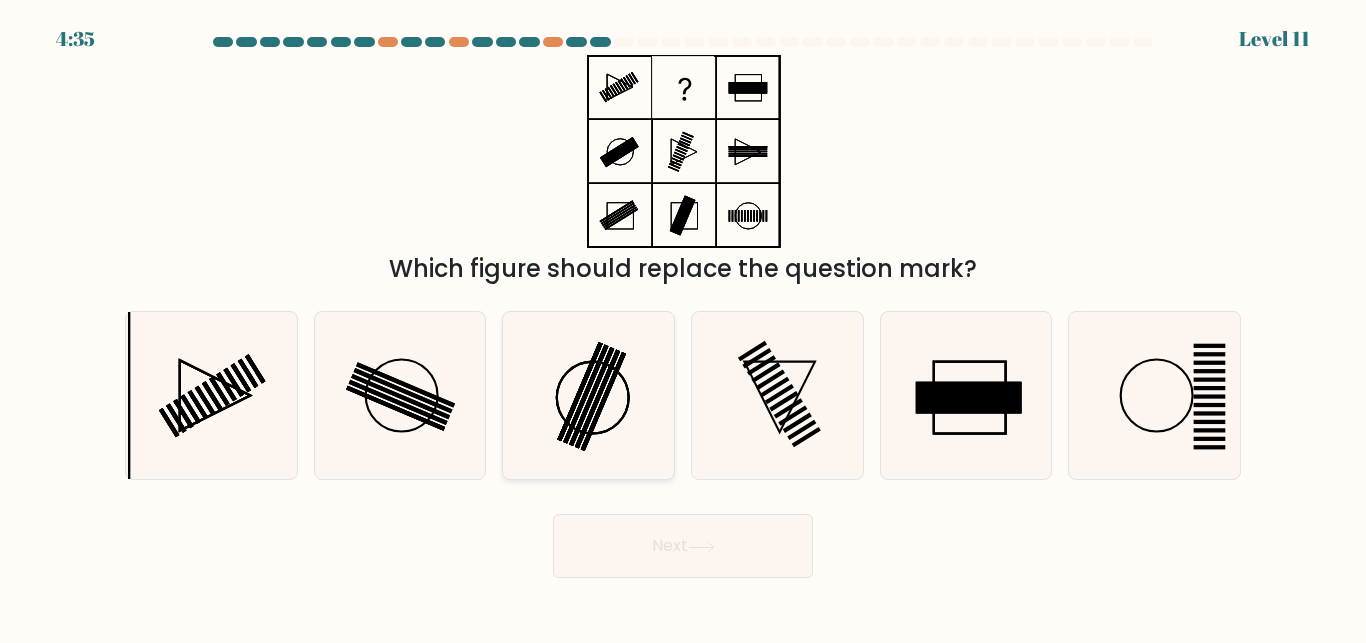 click 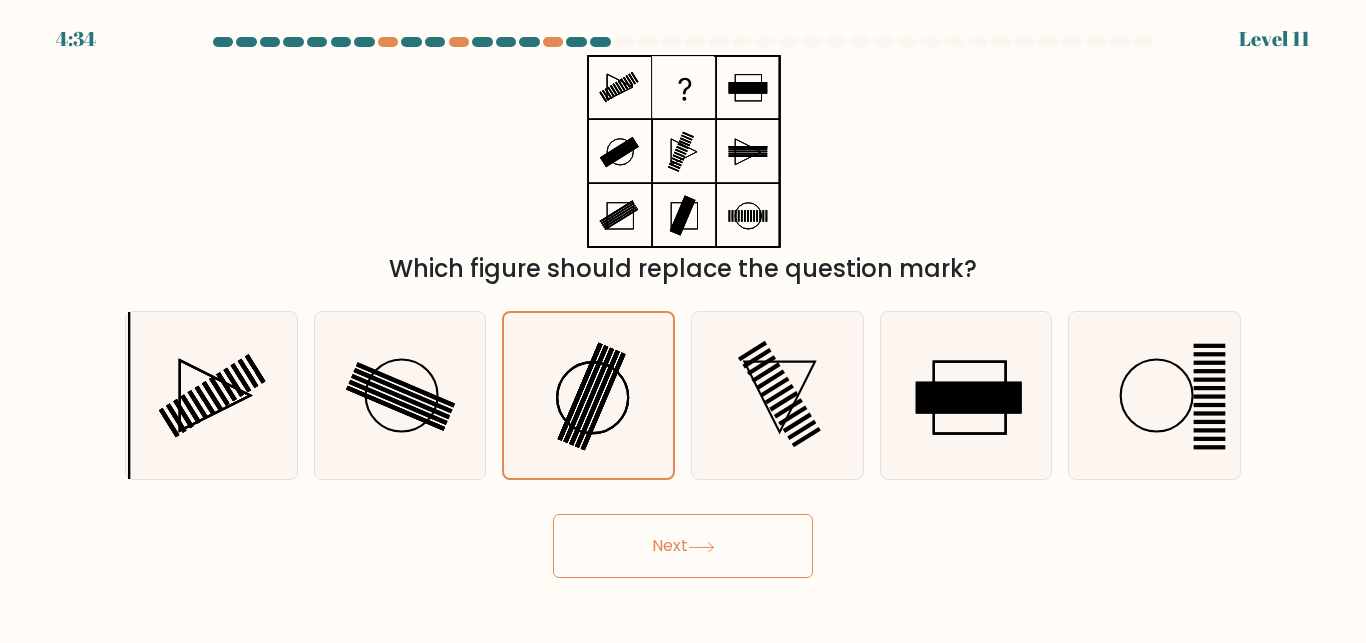 click on "Next" at bounding box center [683, 546] 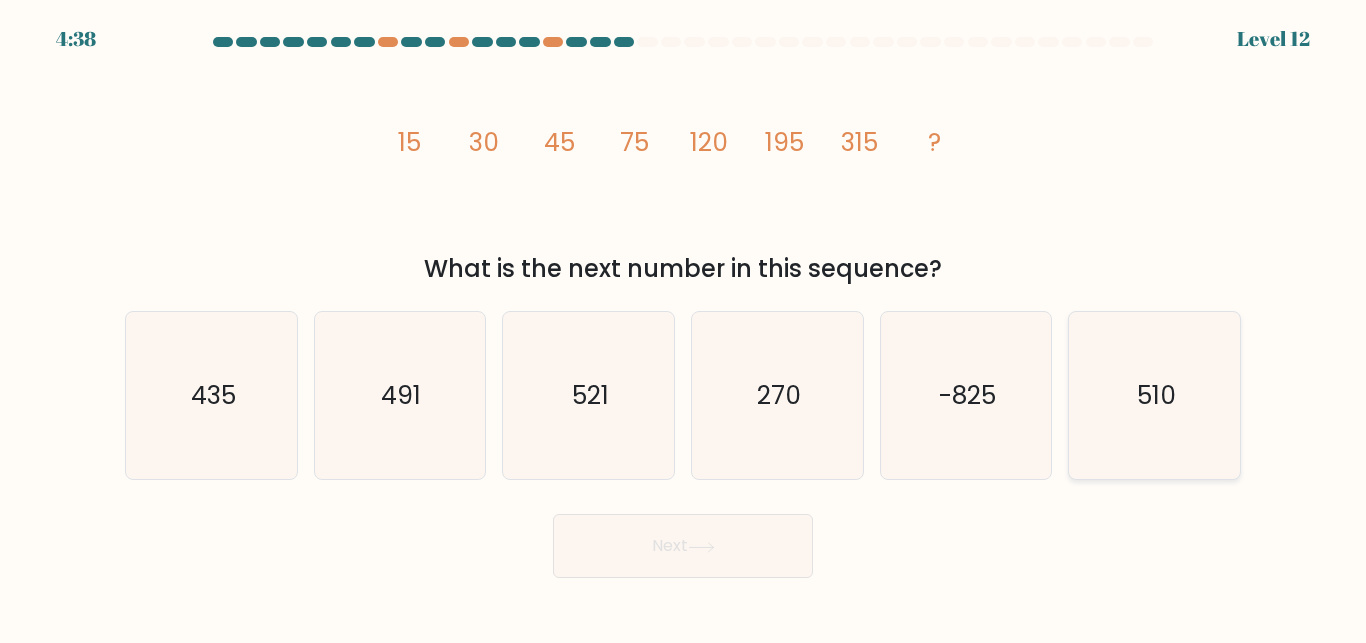 click on "510" 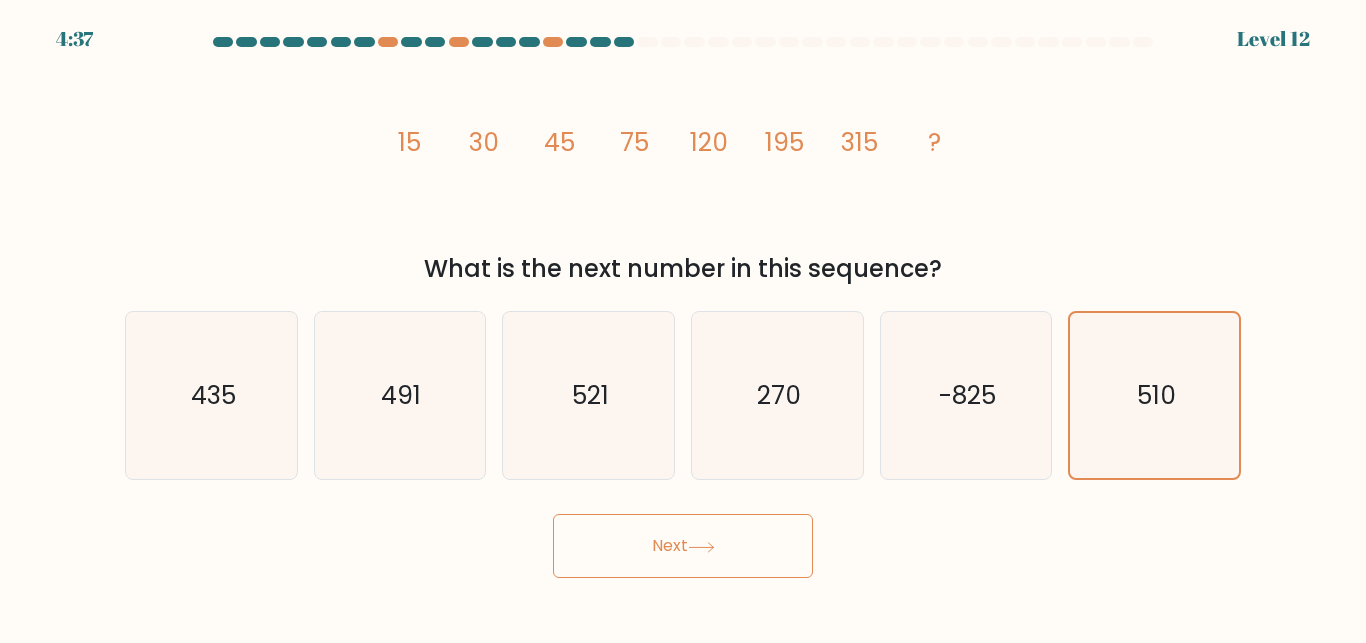 click on "Next" at bounding box center (683, 546) 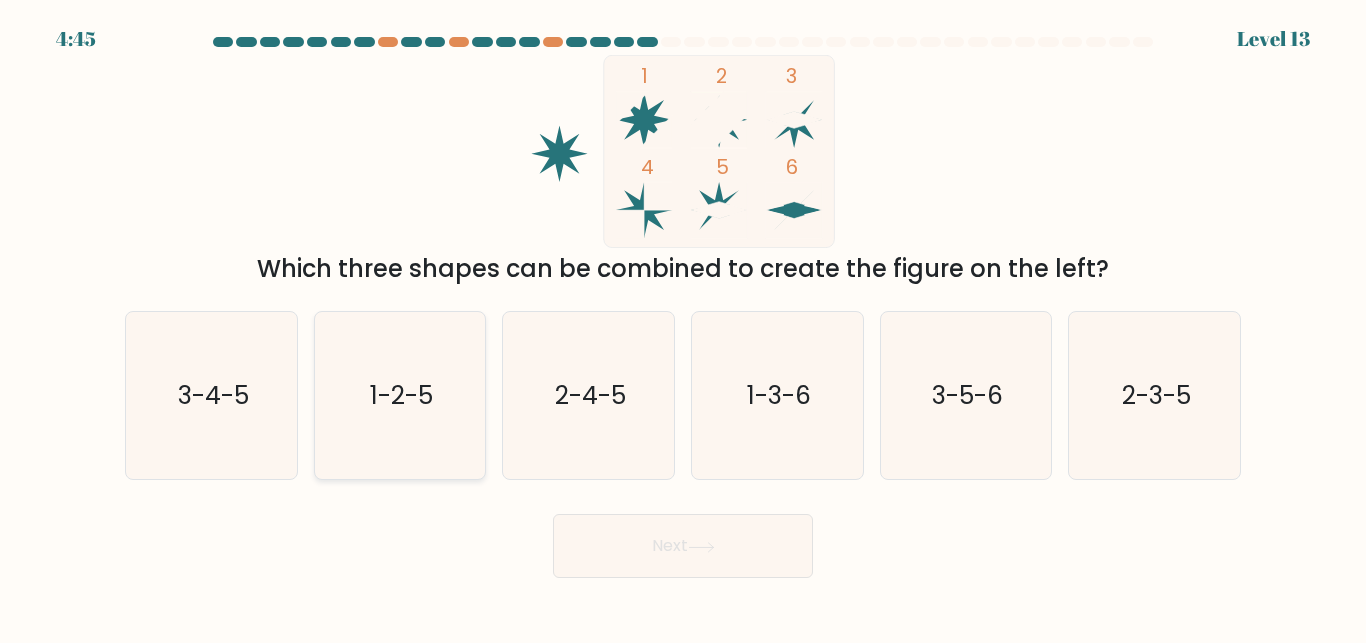 click on "1-2-5" 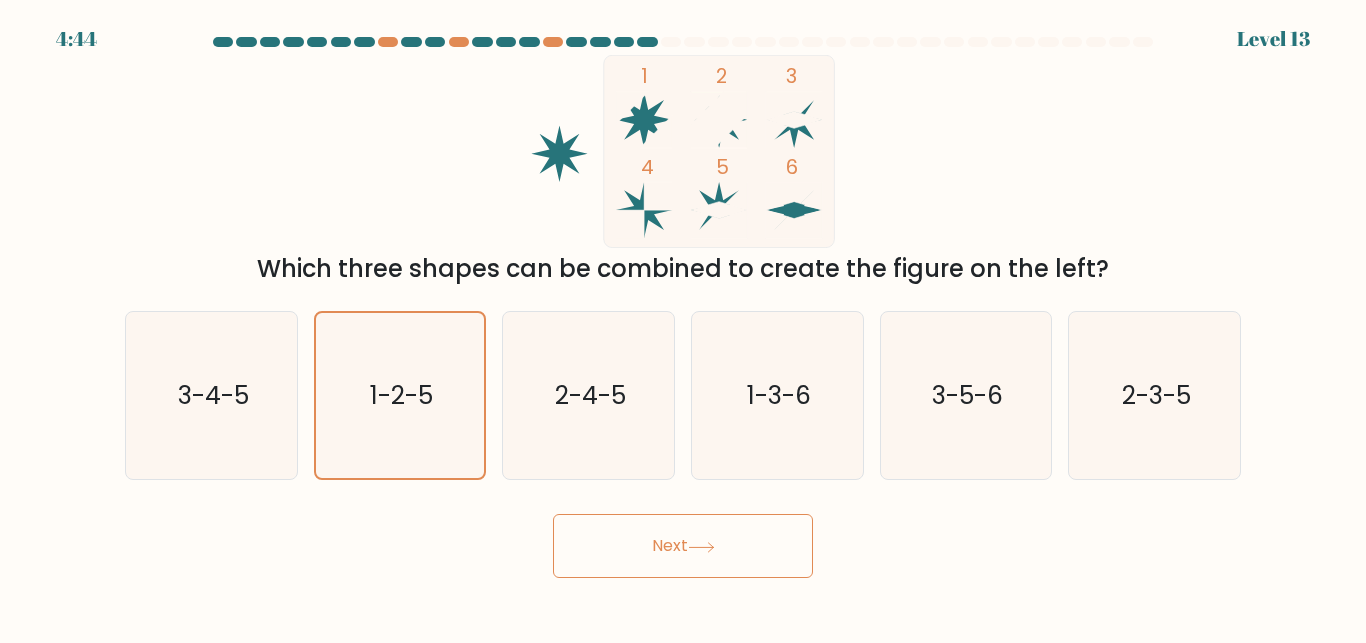 click on "Next" at bounding box center (683, 546) 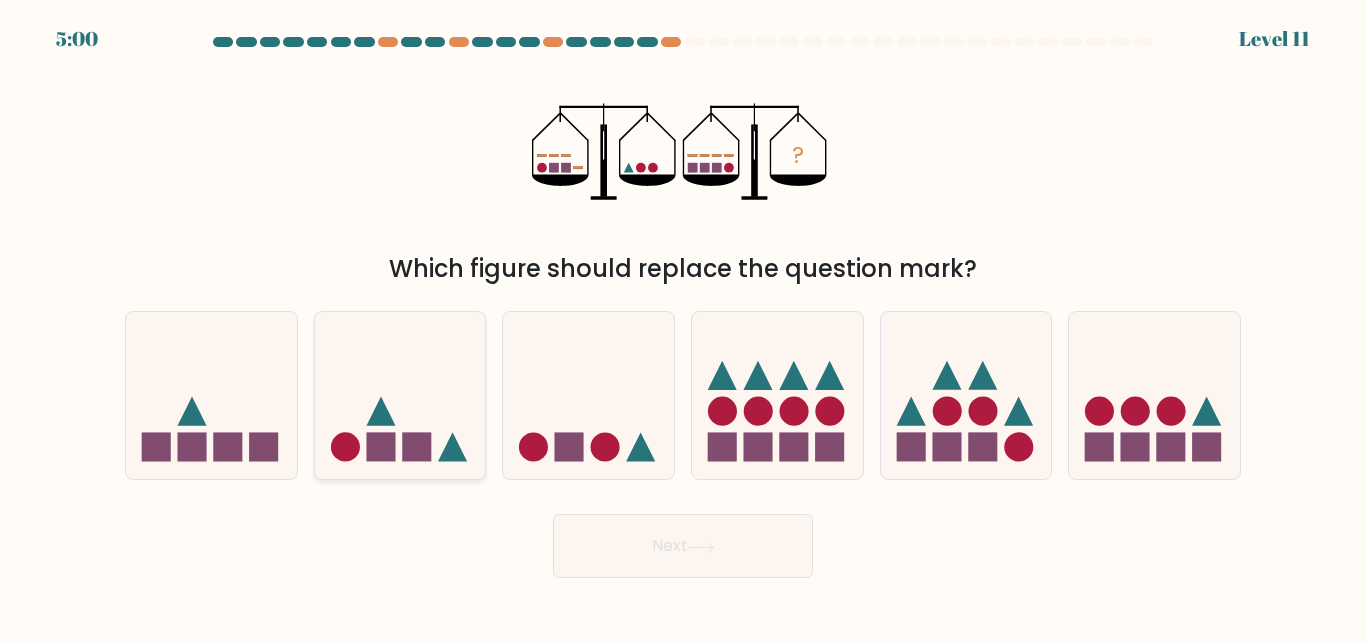 click 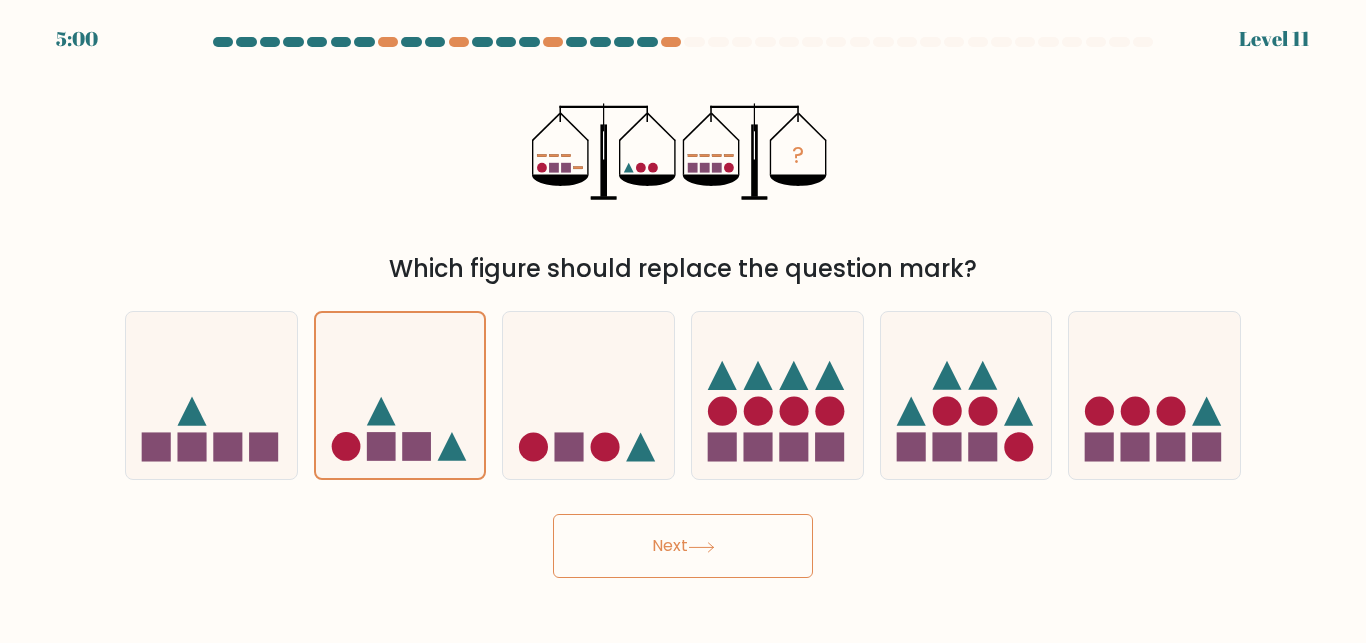 click on "Next" at bounding box center [683, 546] 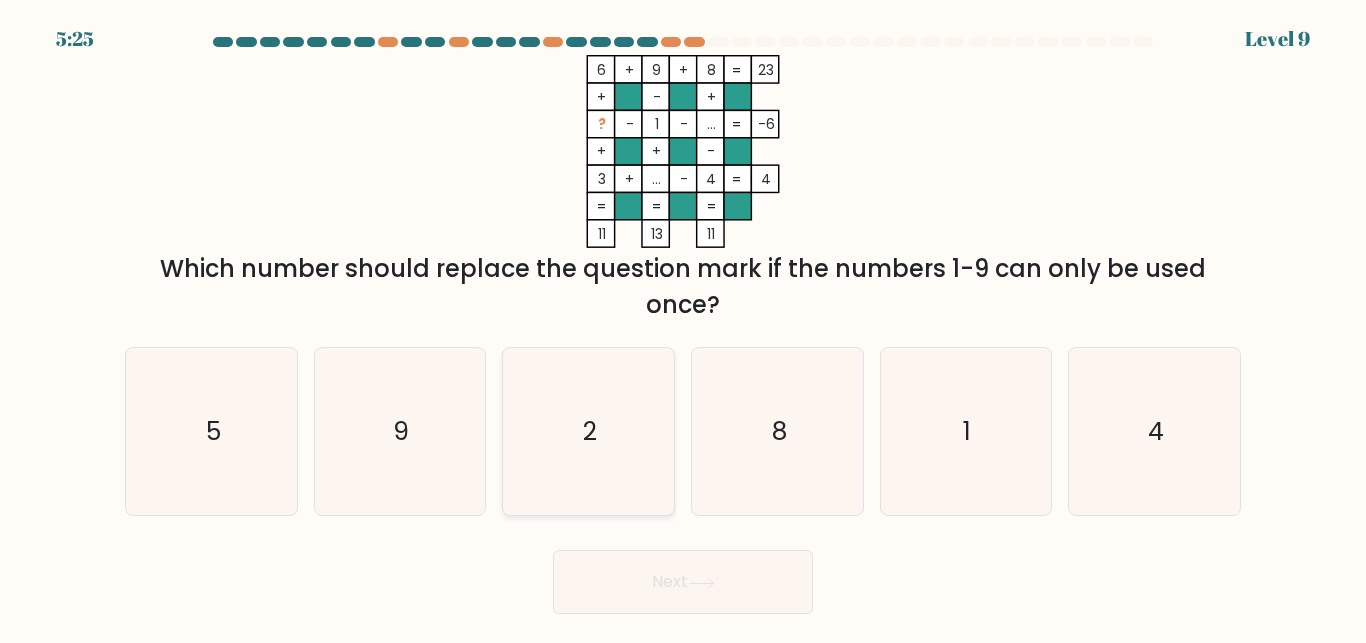 click on "2" 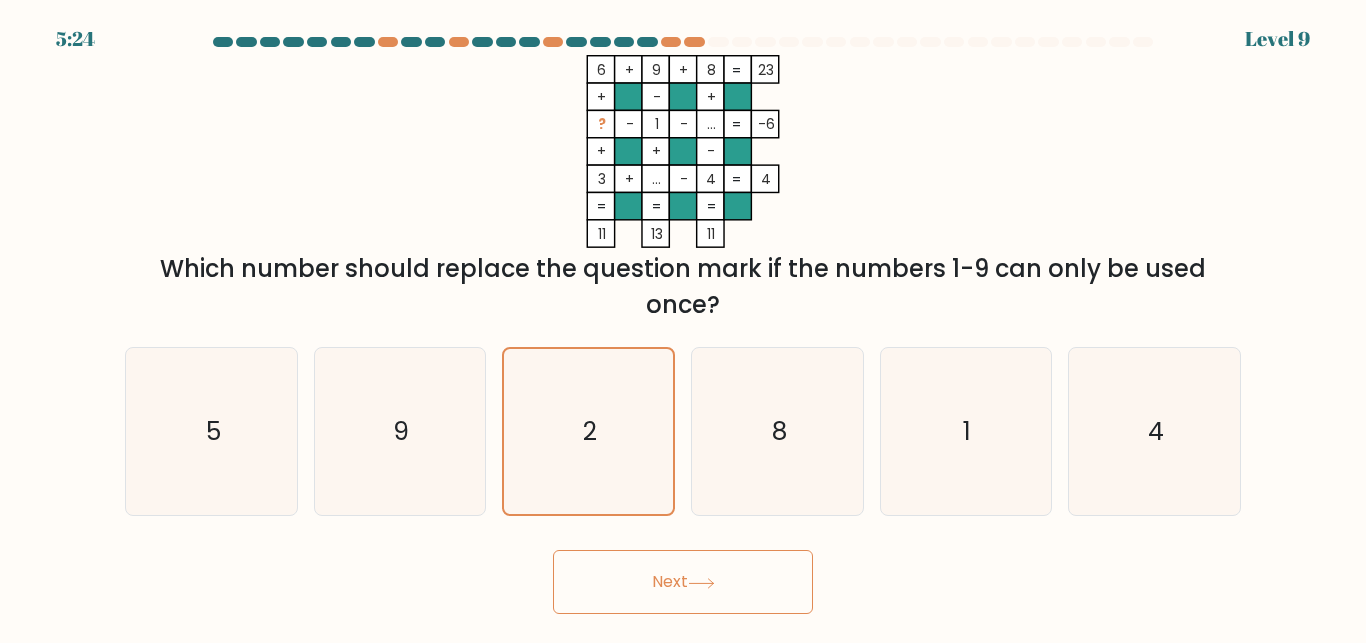 click on "Next" at bounding box center (683, 582) 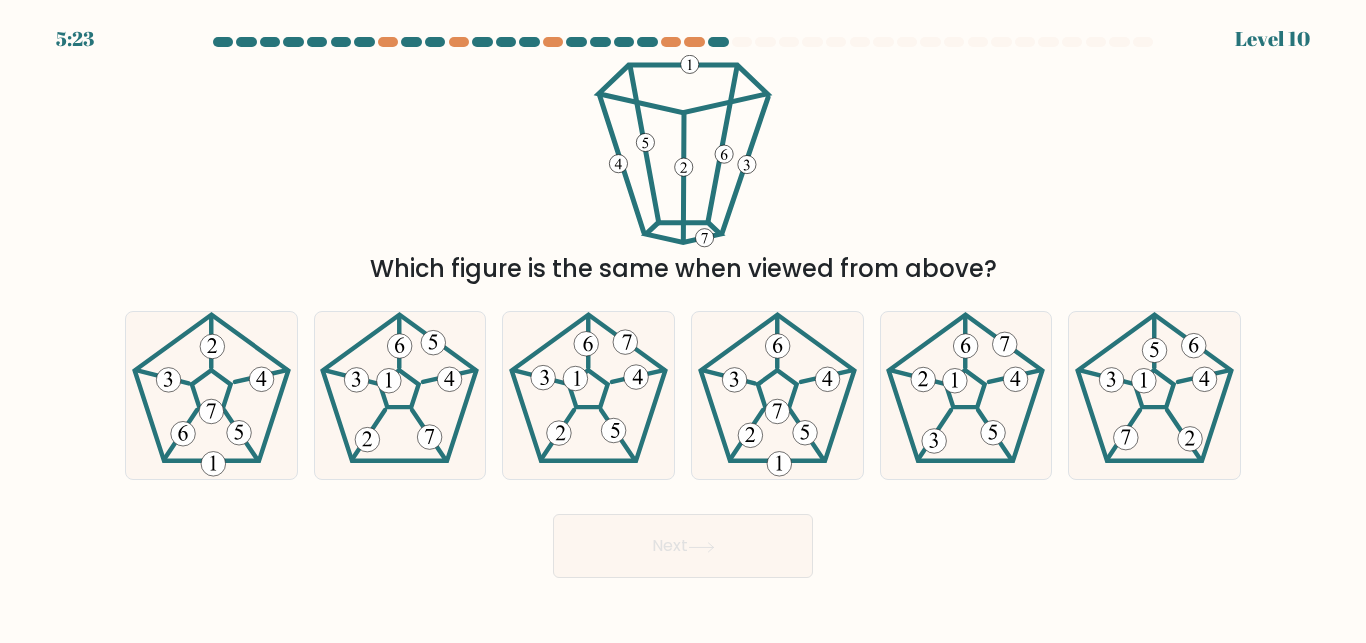 click on "5:23
Level 10" at bounding box center [683, 321] 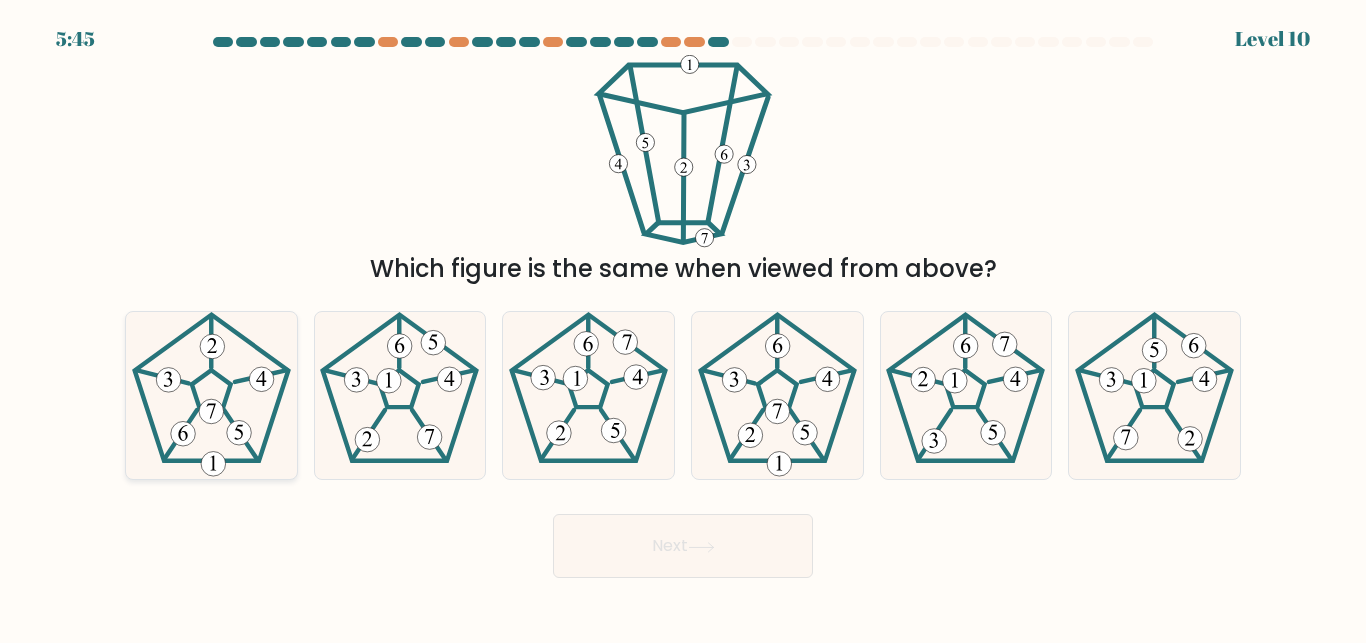 click 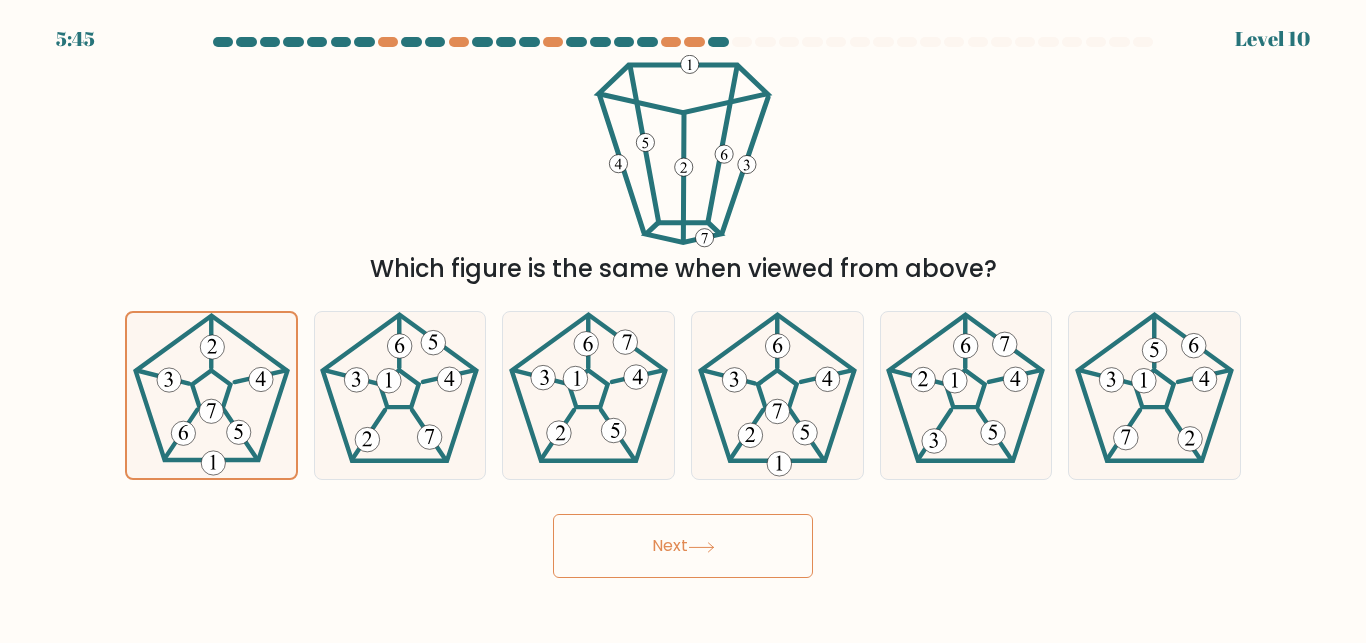 click on "Next" at bounding box center [683, 546] 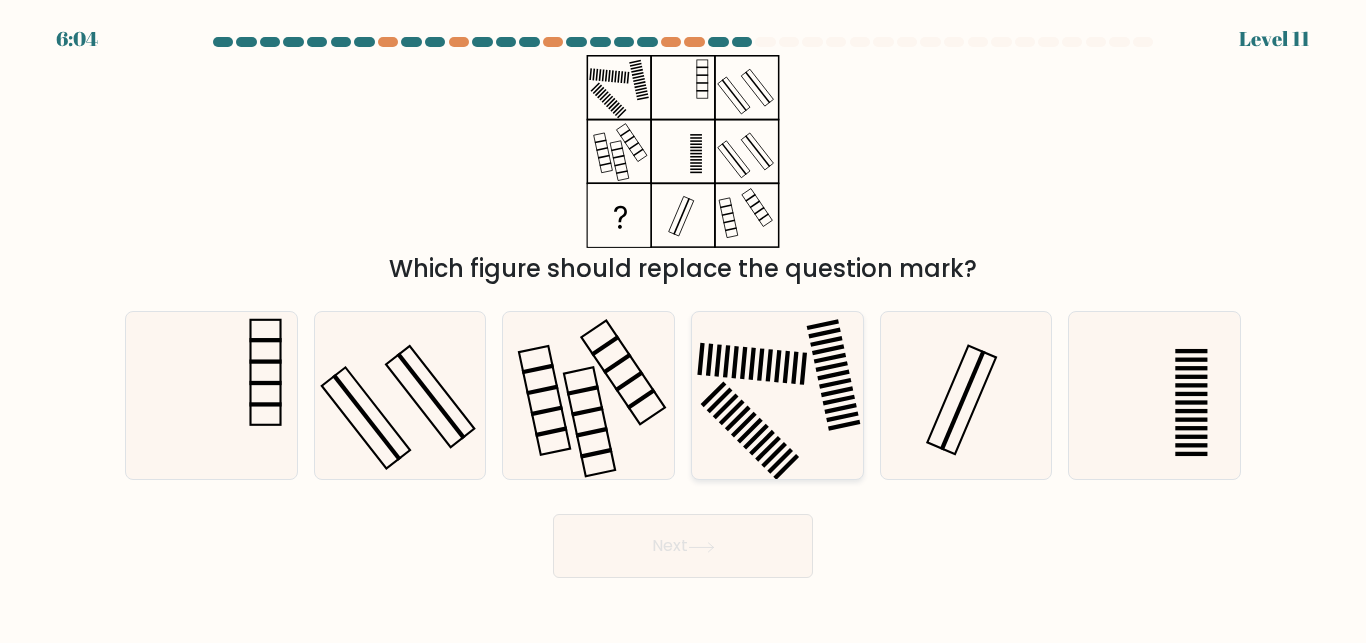 click 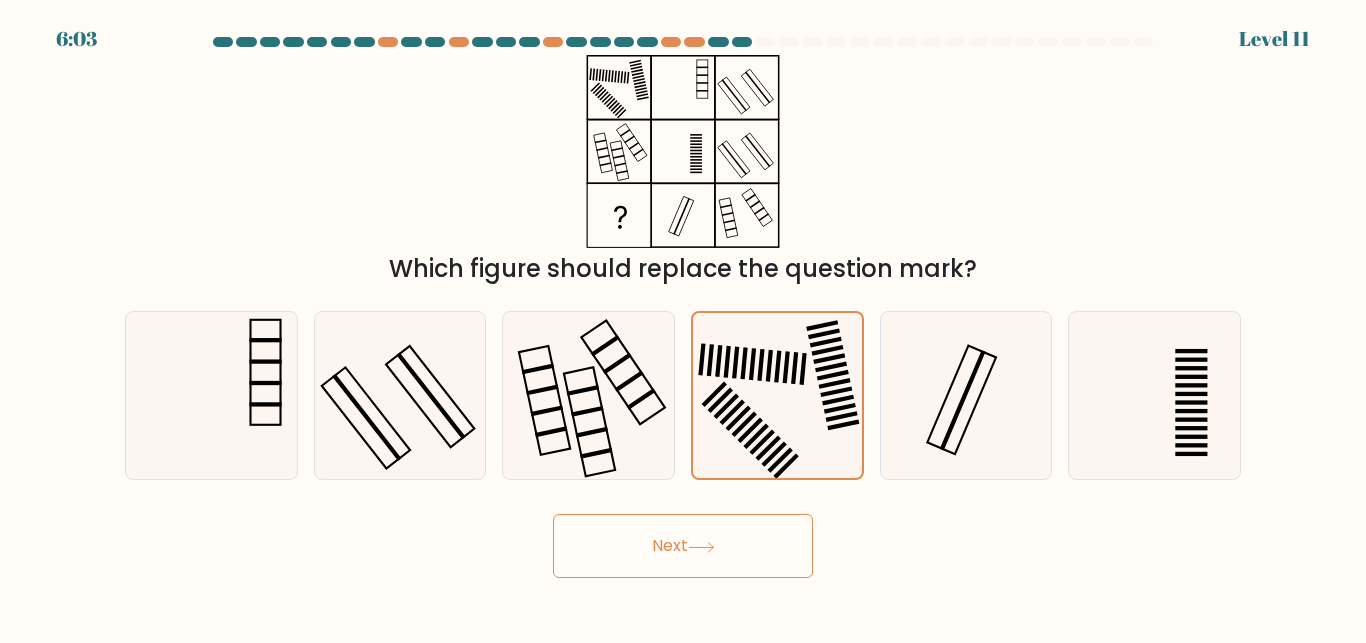 click on "Next" at bounding box center [683, 546] 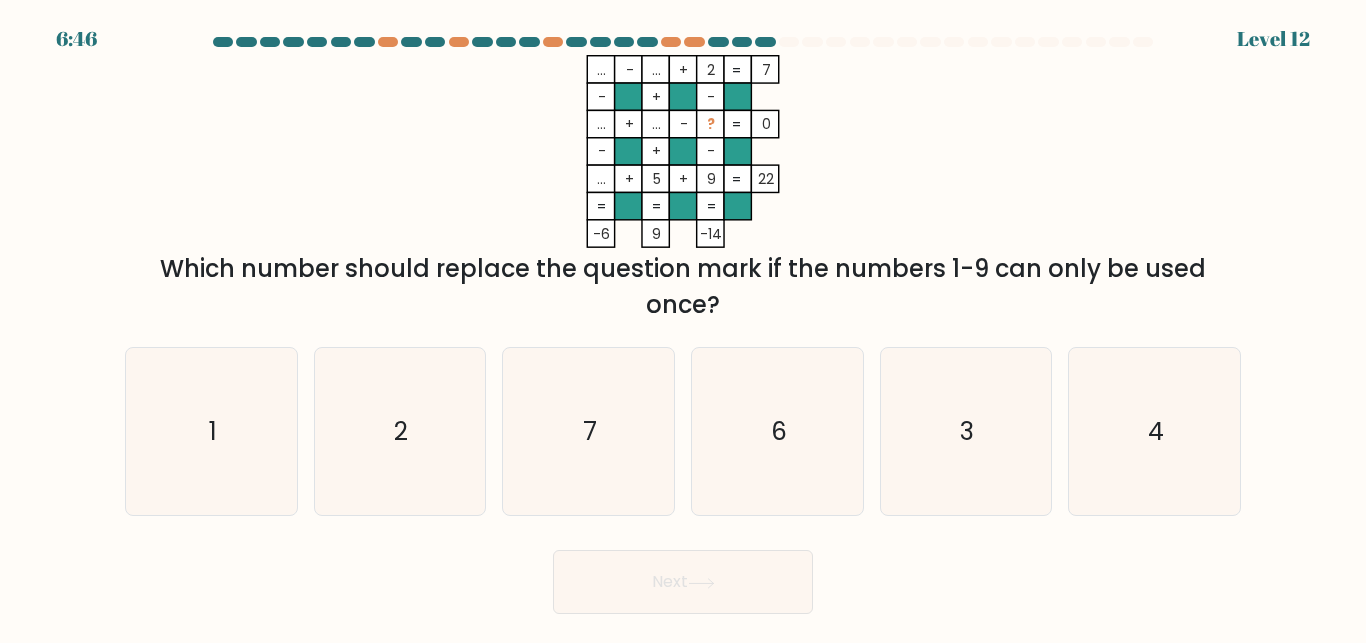 click on "...    -    ...    +    2    7    -    +    -    ...    +    ...    -    ?    0    -    +    -    ...    +    5    +    9    =   22    =   =   =   =   -6    9    -14    =" 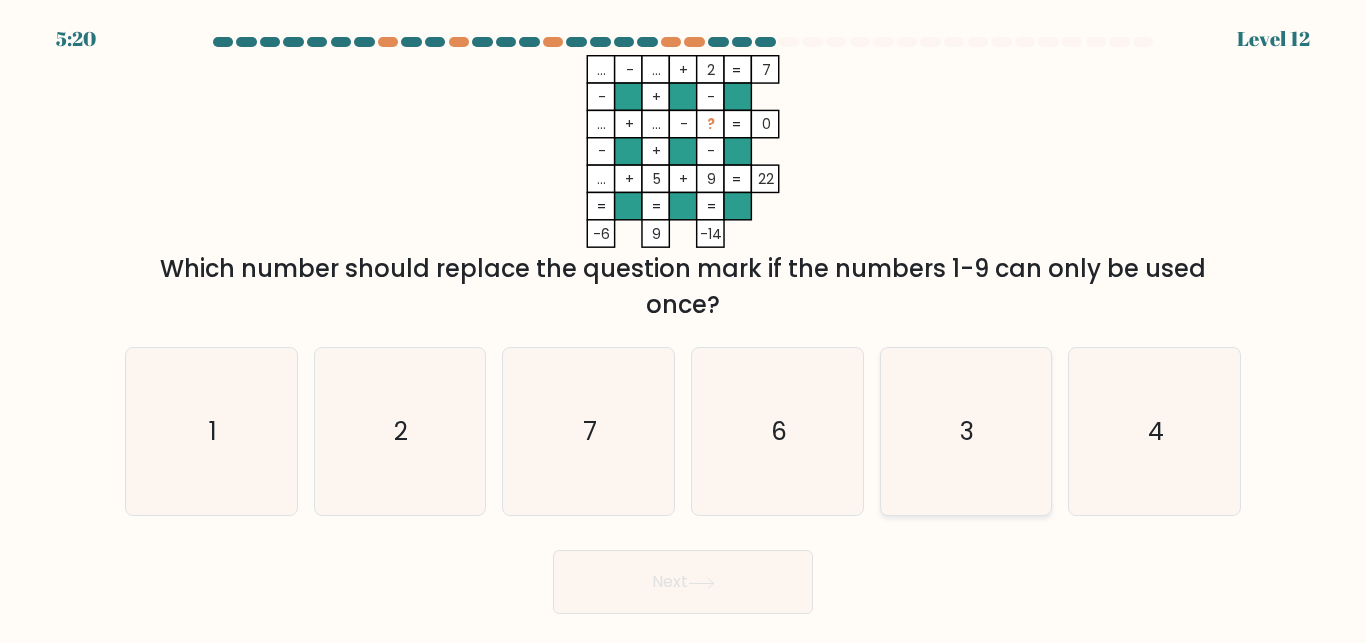 click on "3" 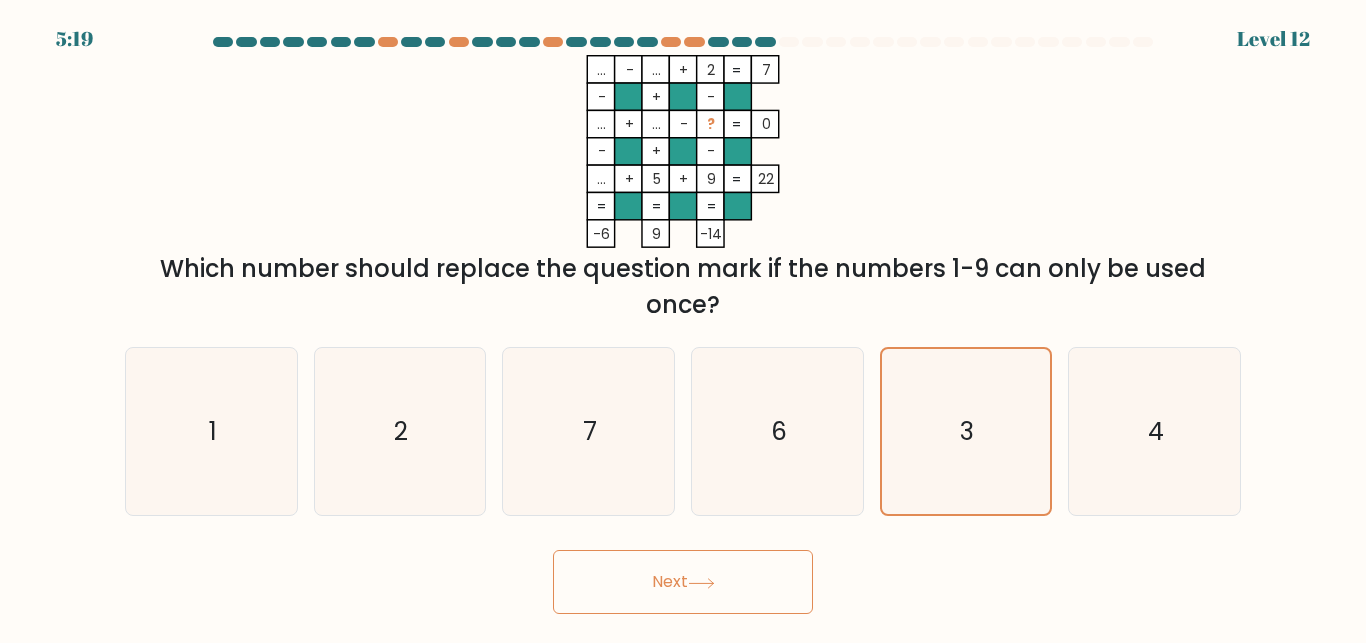 click on "Next" at bounding box center [683, 582] 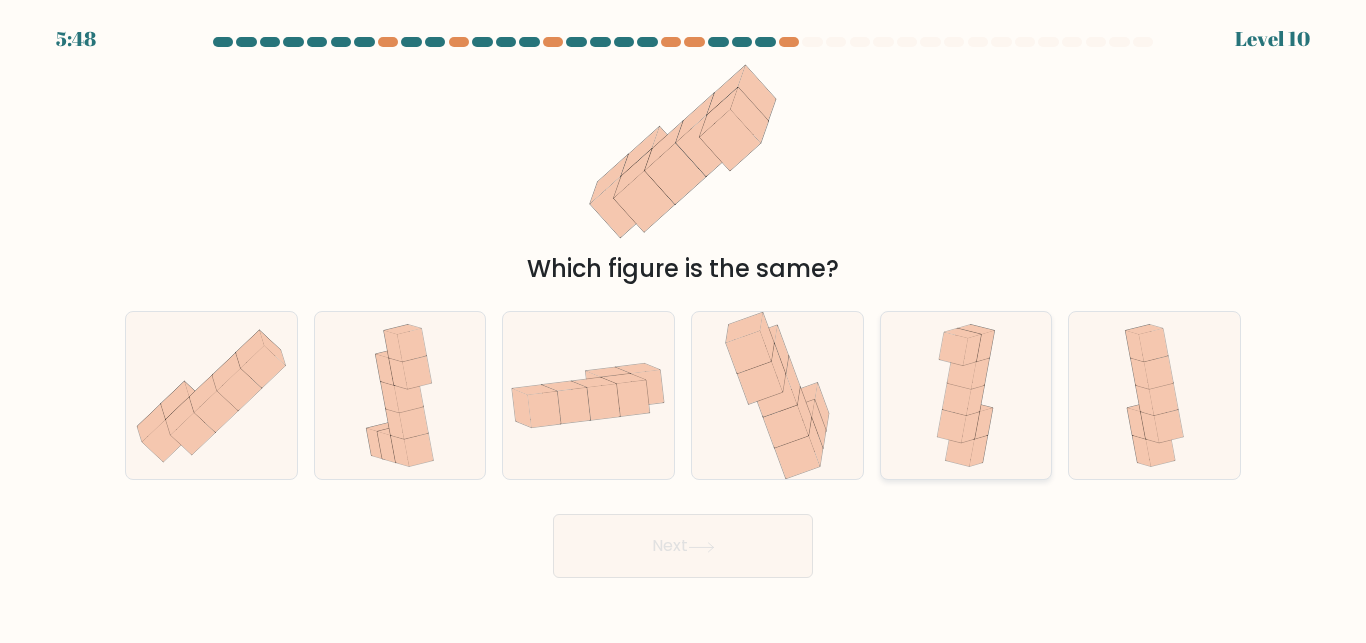 click 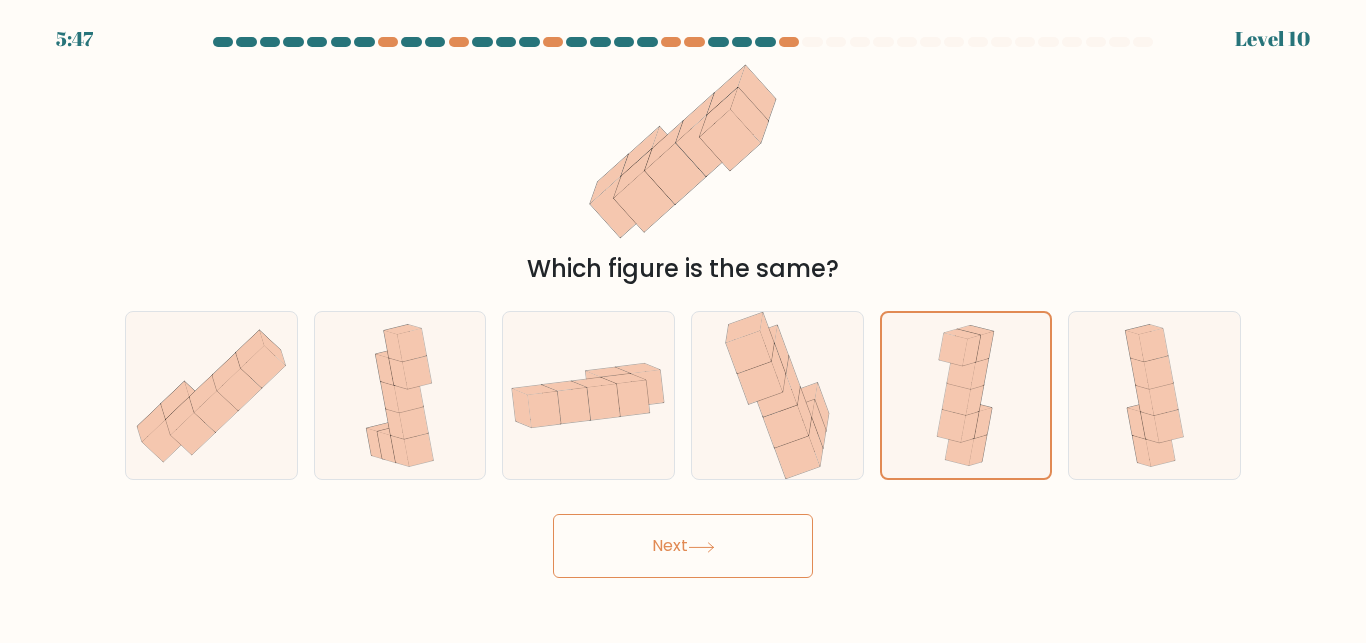 click on "Next" at bounding box center (683, 546) 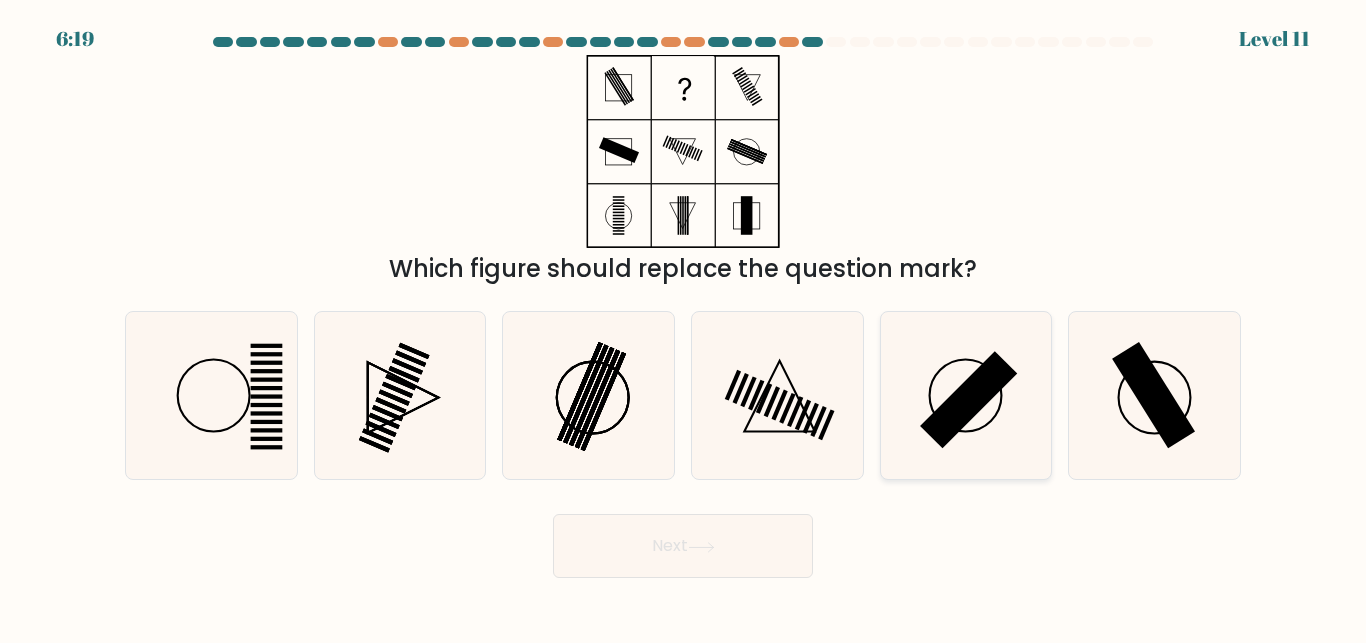 click 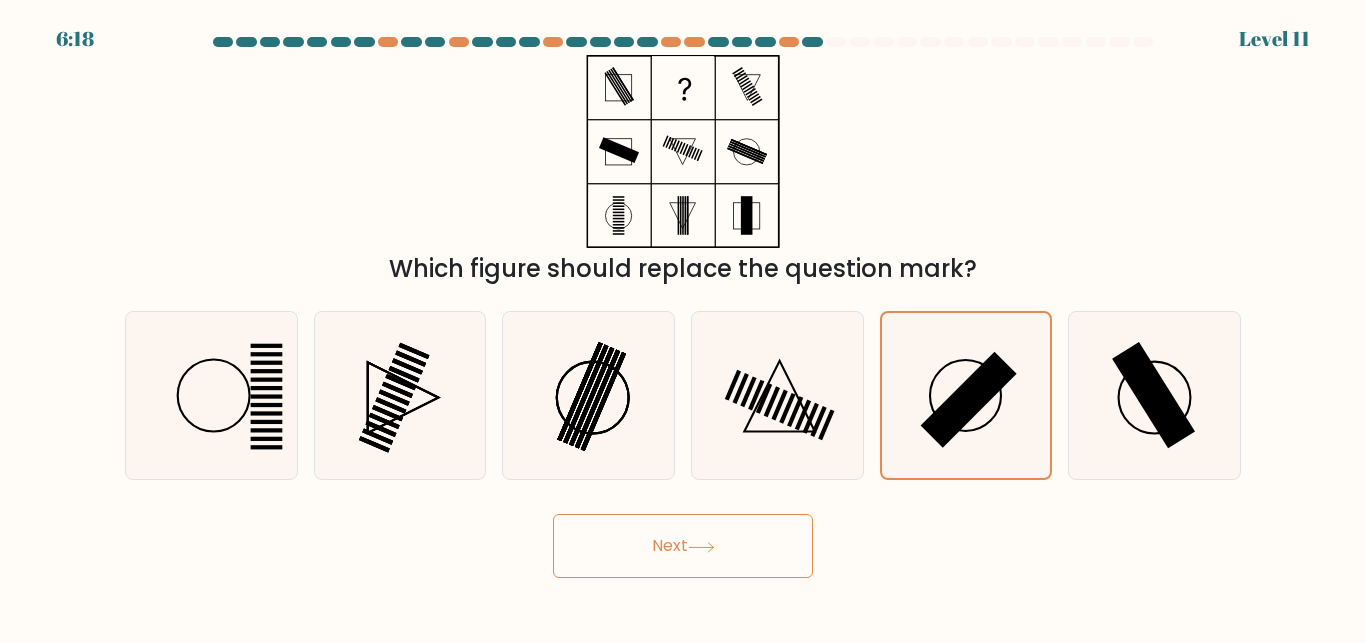 click on "Next" at bounding box center (683, 546) 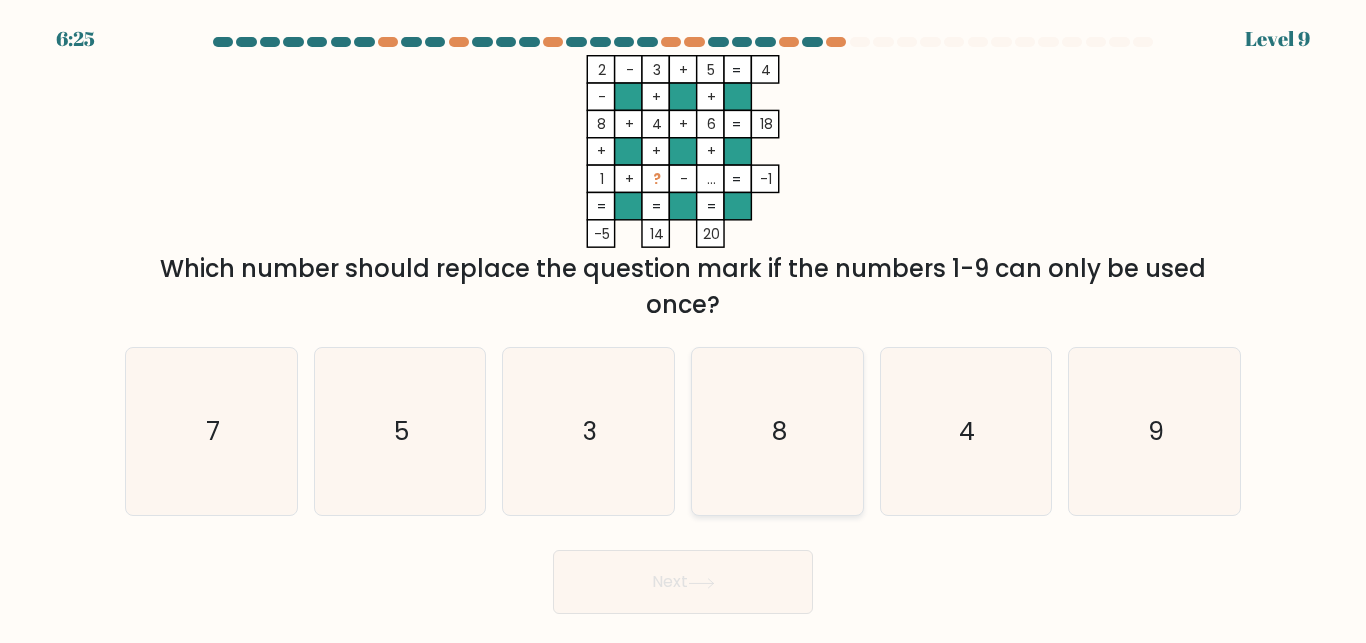 click on "8" 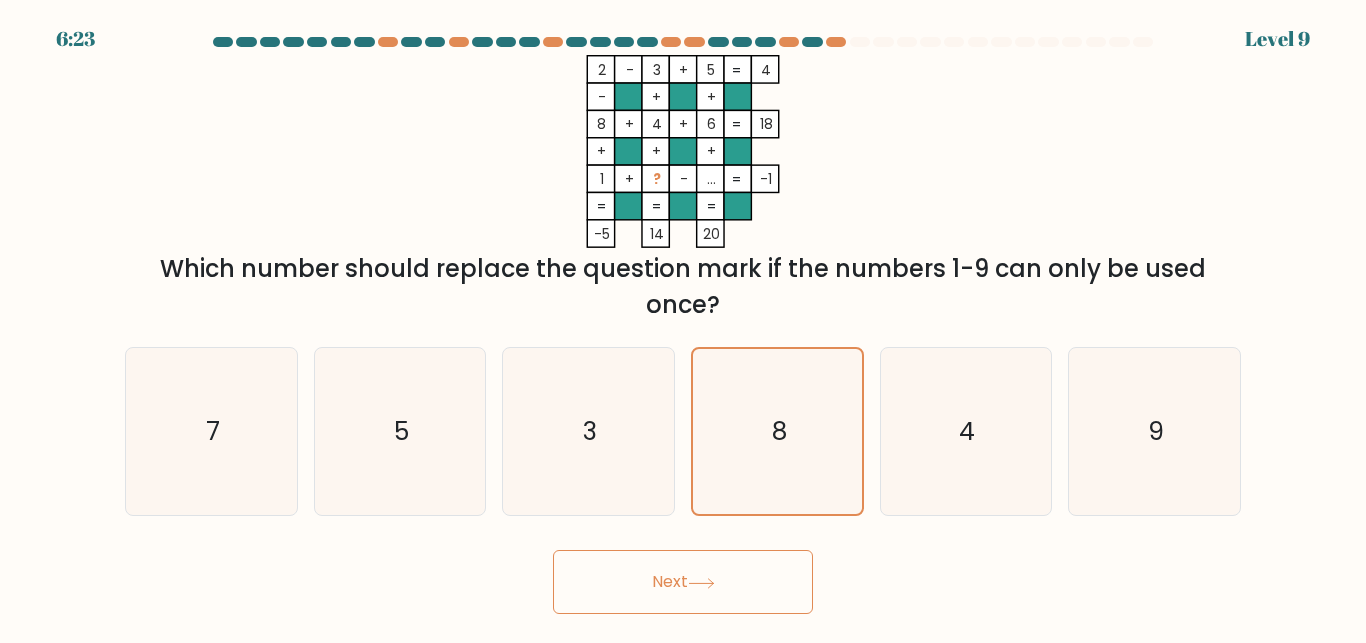 click on "Next" at bounding box center (683, 582) 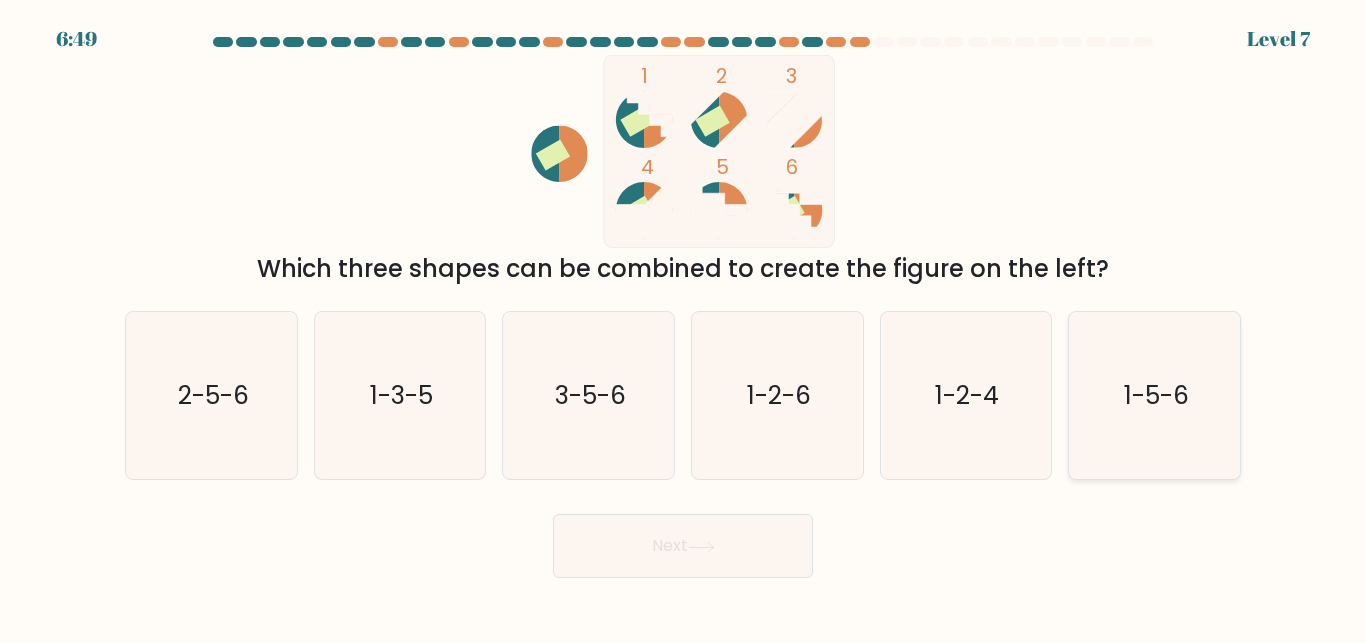 click on "1-5-6" 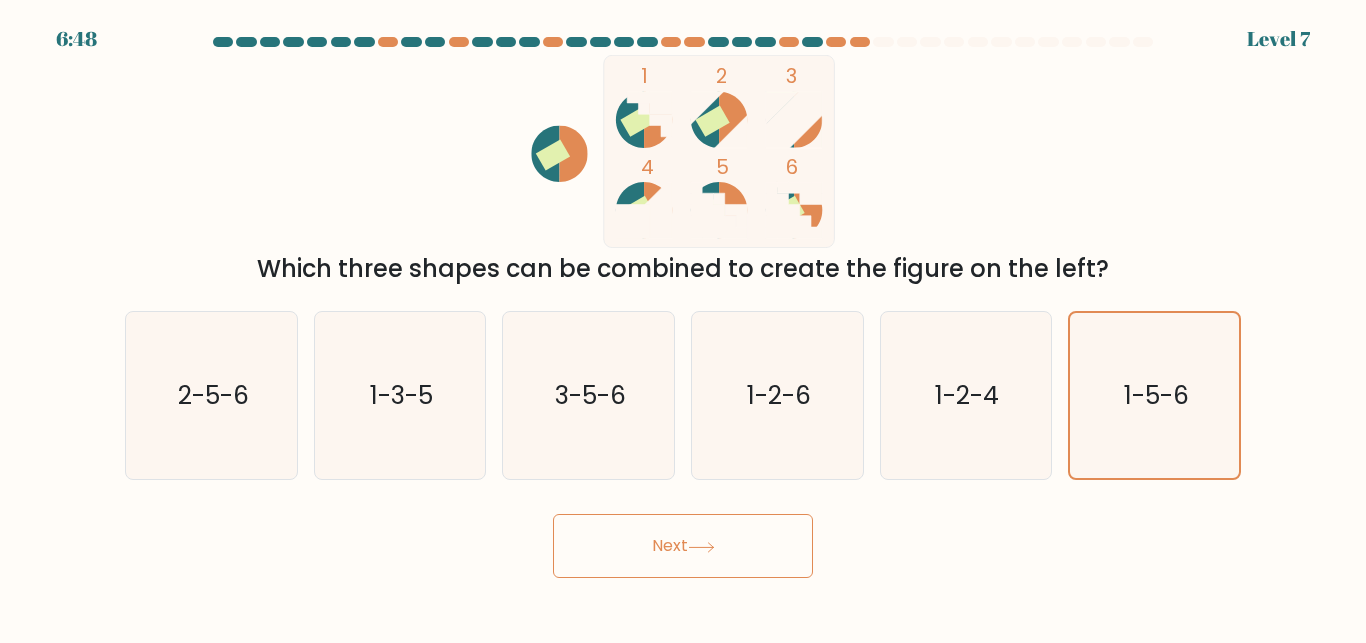 click on "Next" at bounding box center (683, 546) 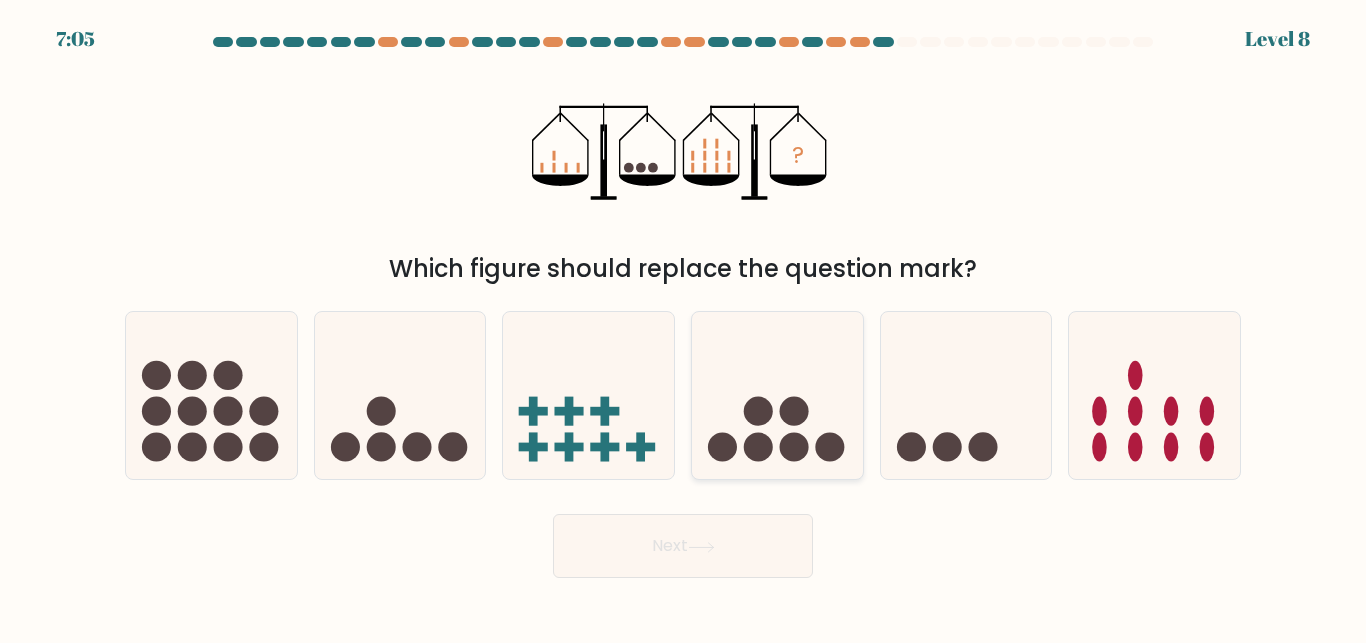 click 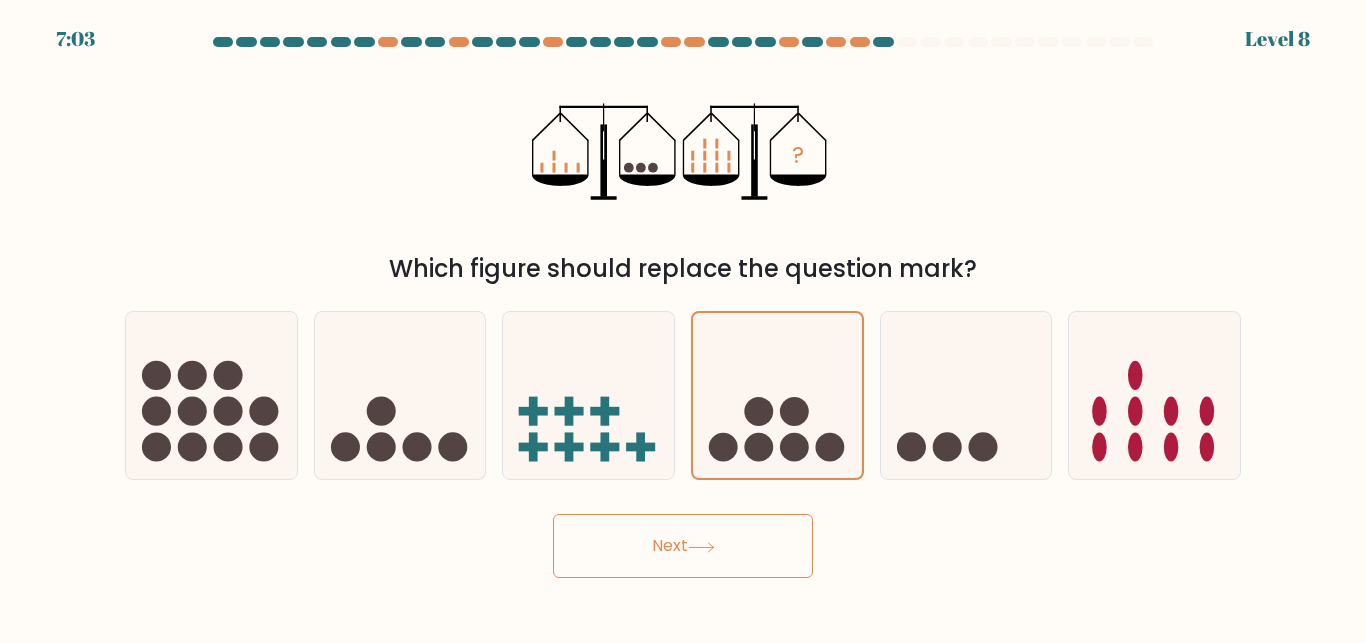 click on "Next" at bounding box center (683, 546) 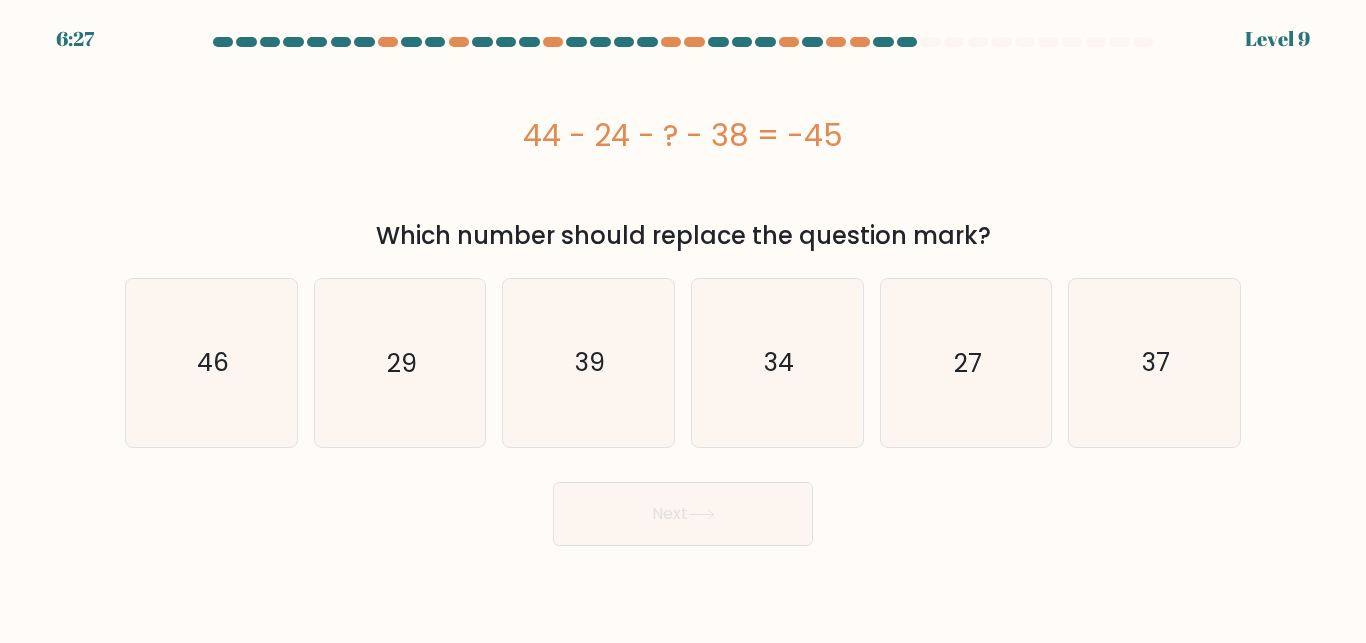 type 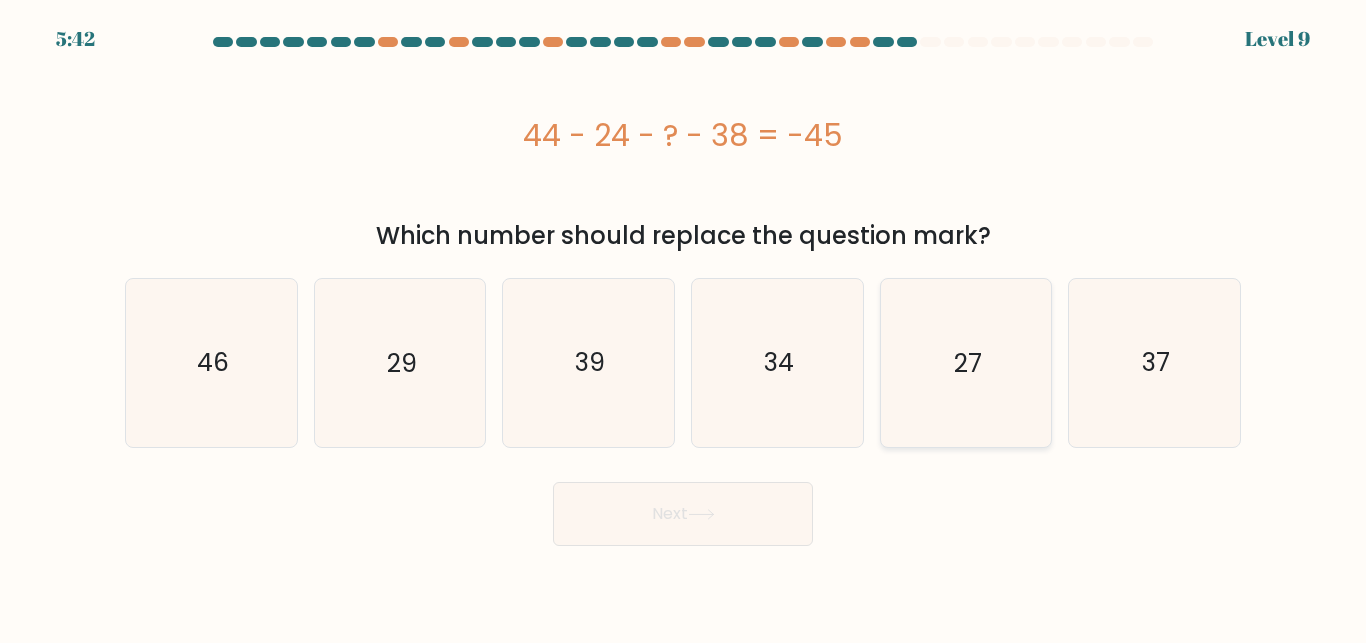 click on "27" 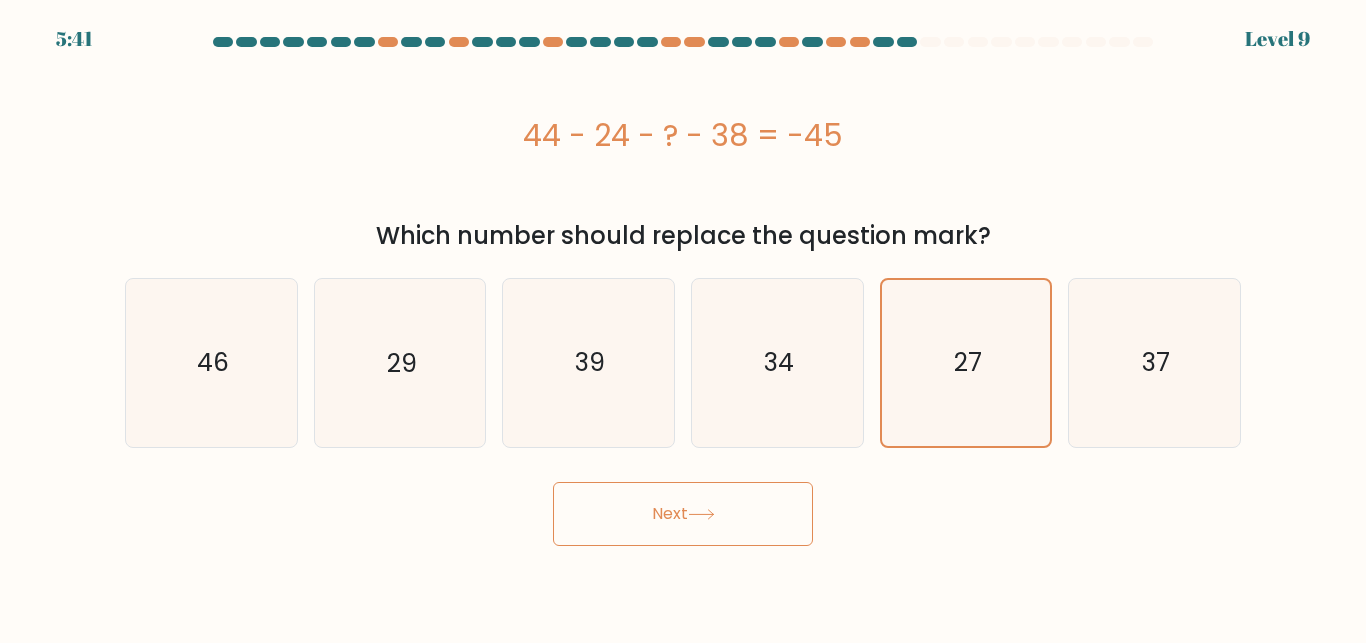 click on "Next" at bounding box center (683, 514) 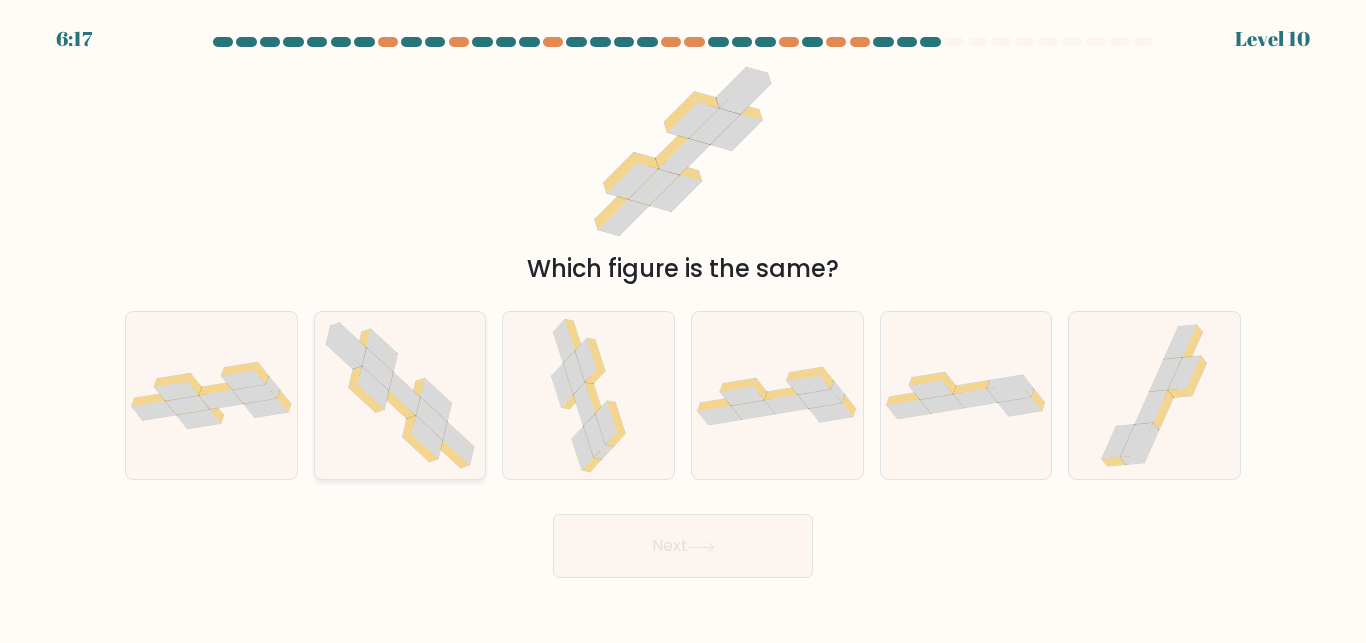 click 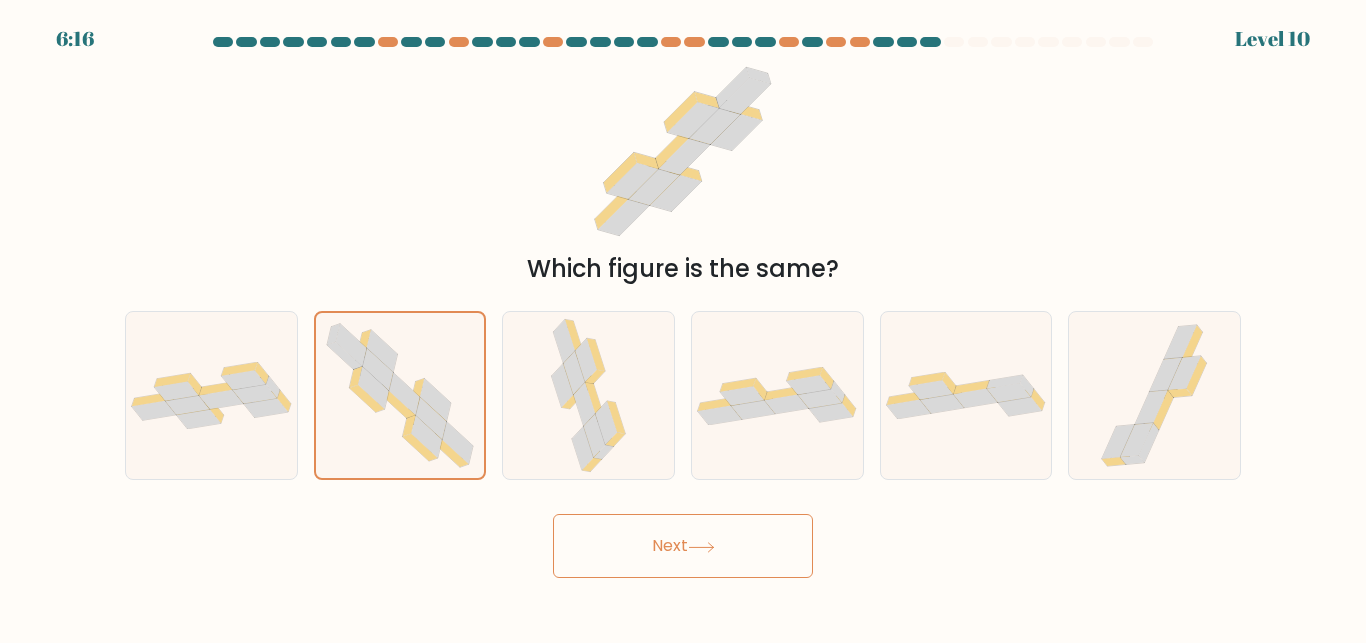 click on "Next" at bounding box center [683, 546] 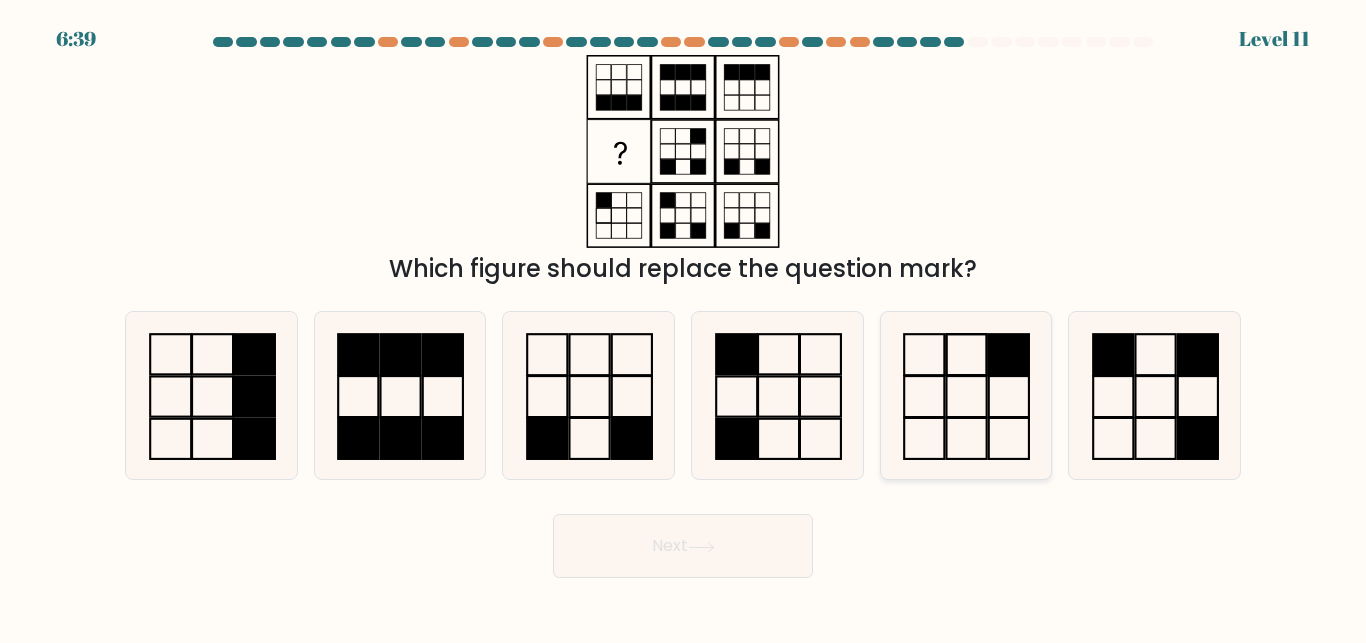 click 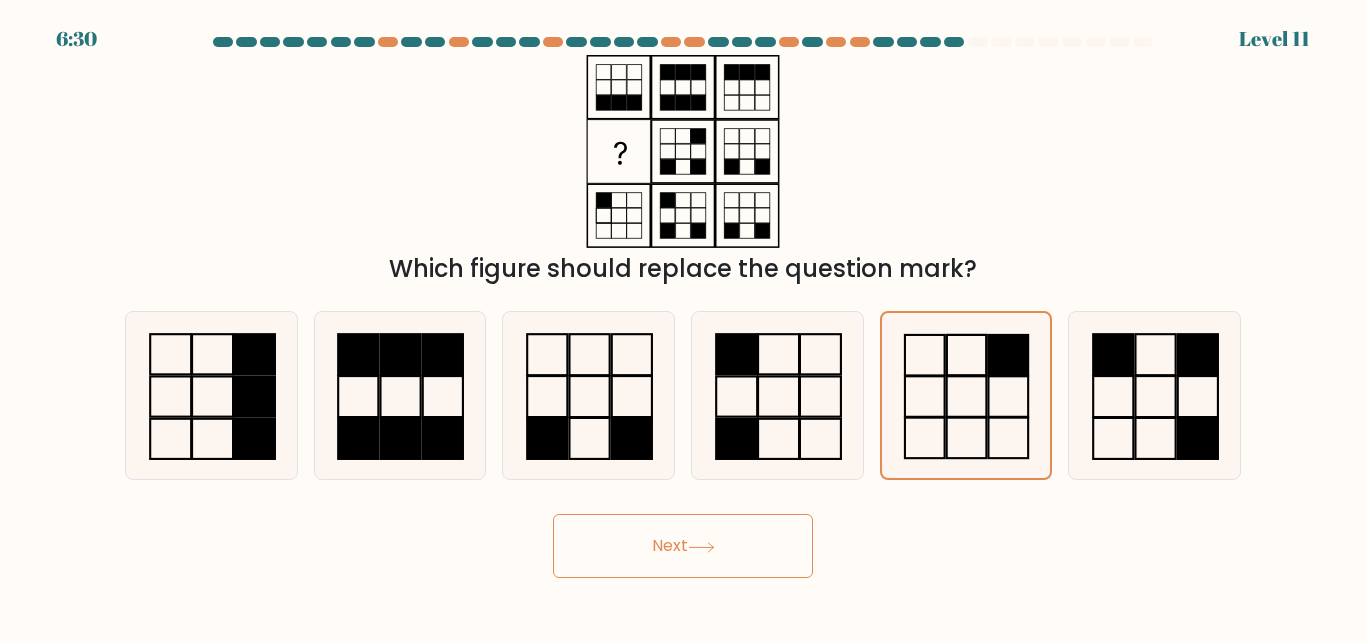 click on "Next" at bounding box center (683, 546) 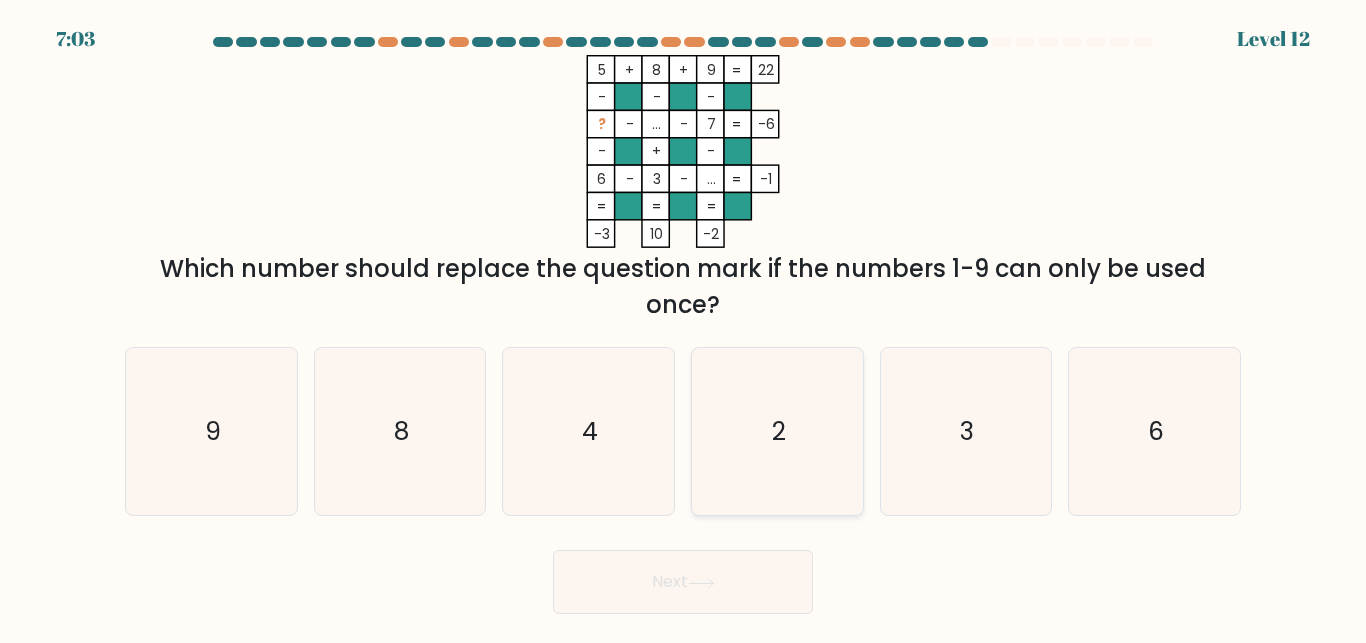 click on "2" 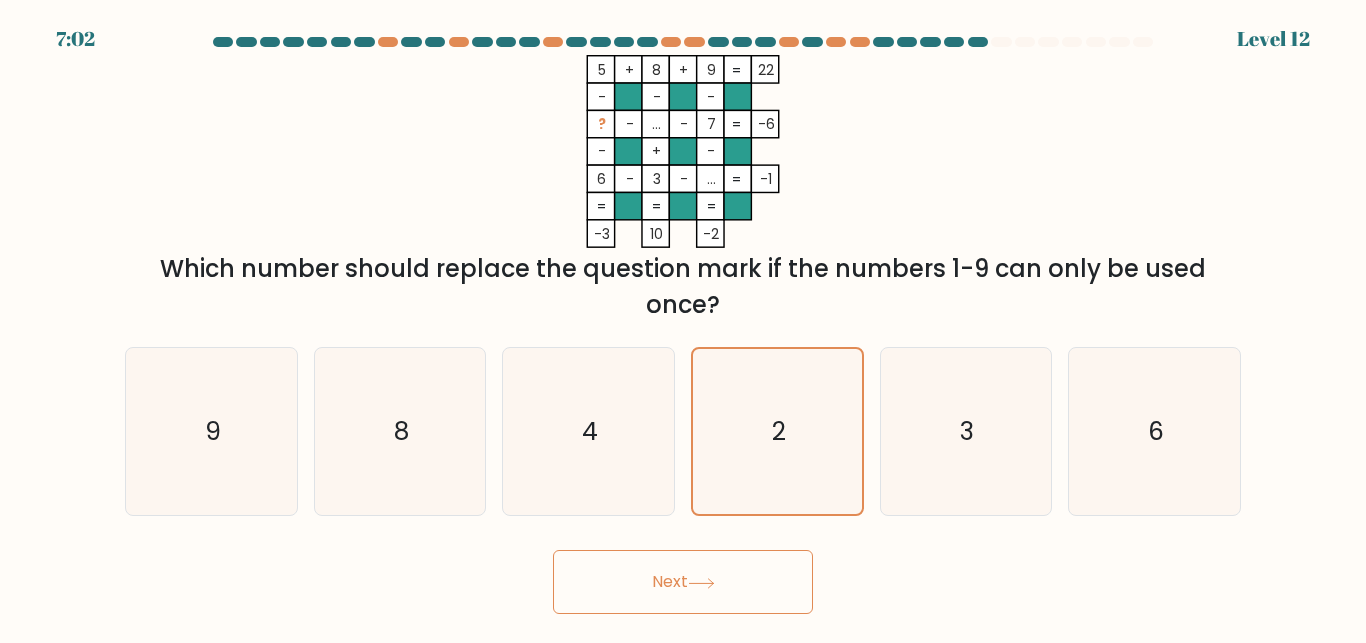 click on "Next" at bounding box center (683, 582) 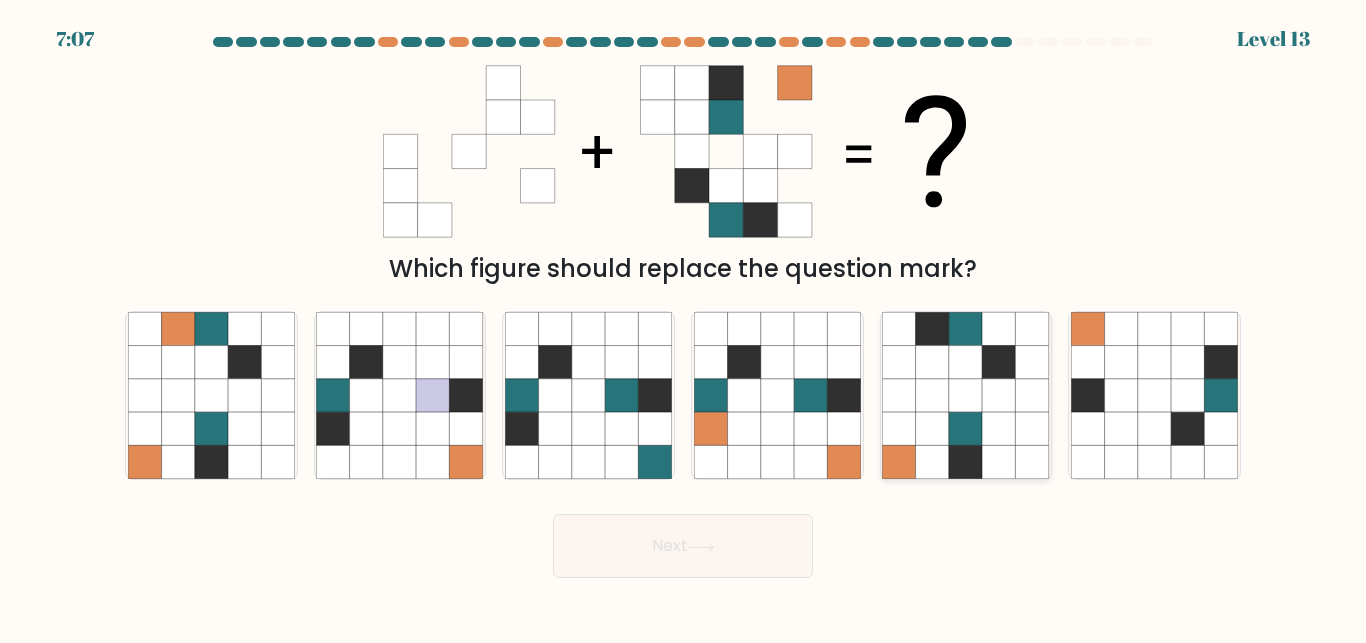 click 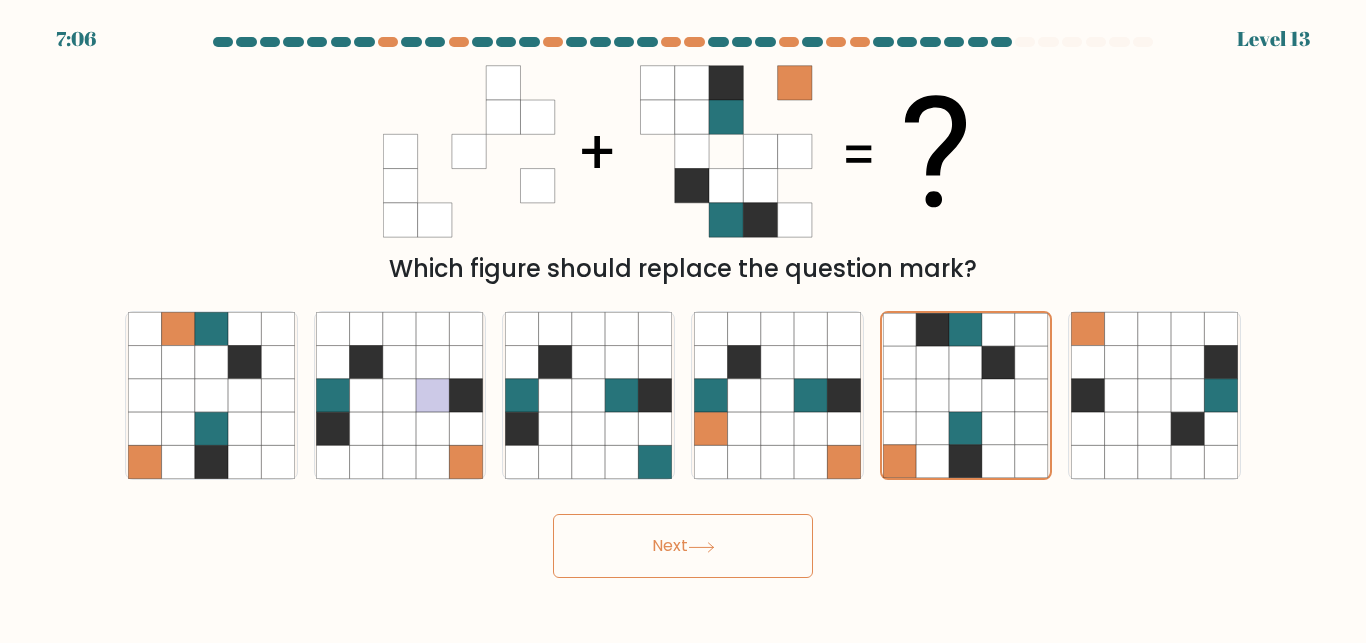 click on "Next" at bounding box center (683, 546) 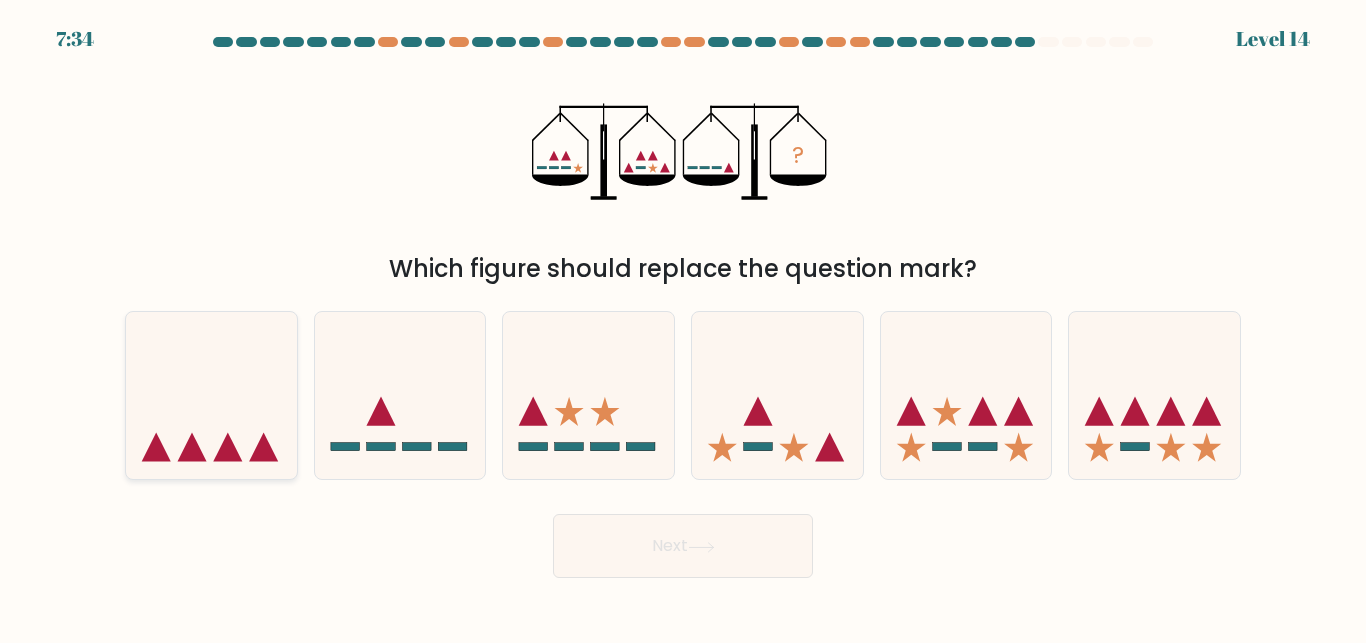 click 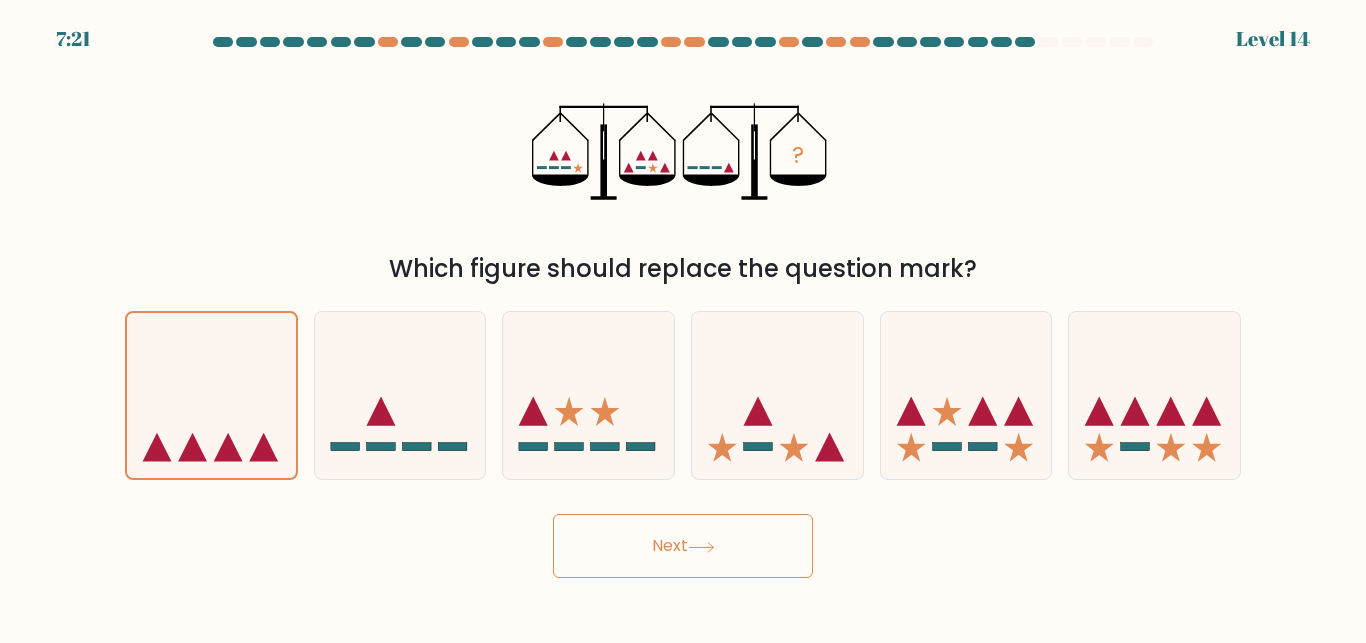 click on "Next" at bounding box center (683, 546) 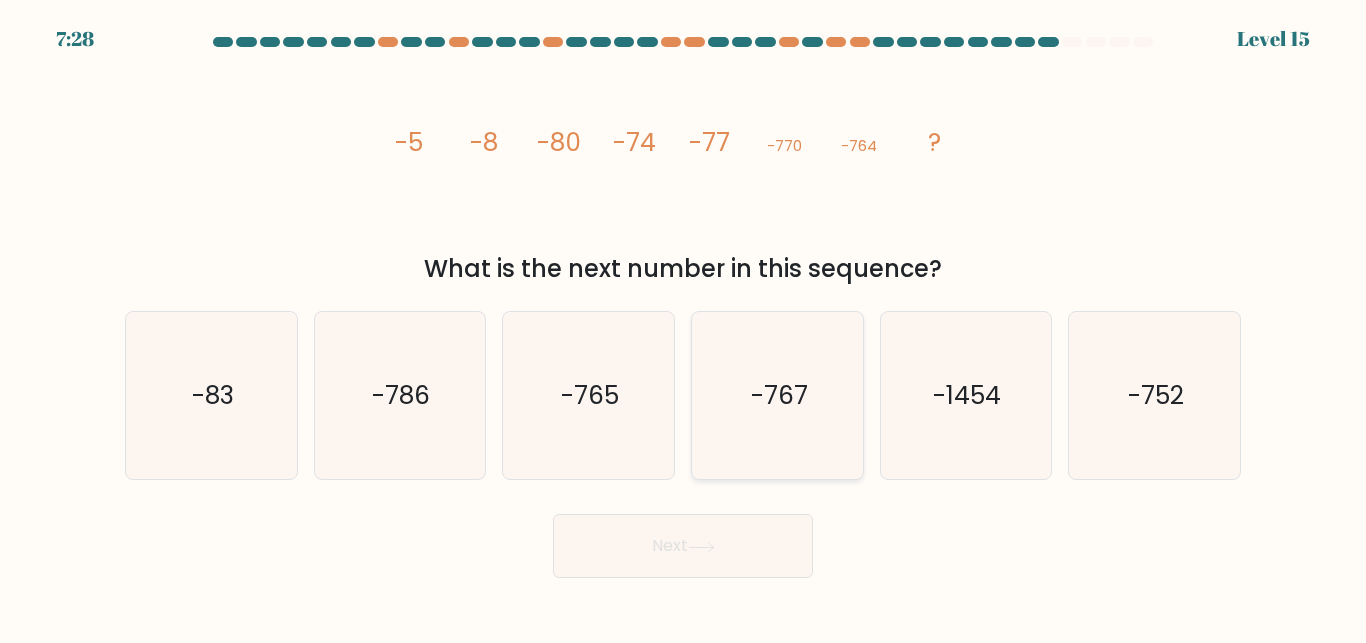 click on "-767" 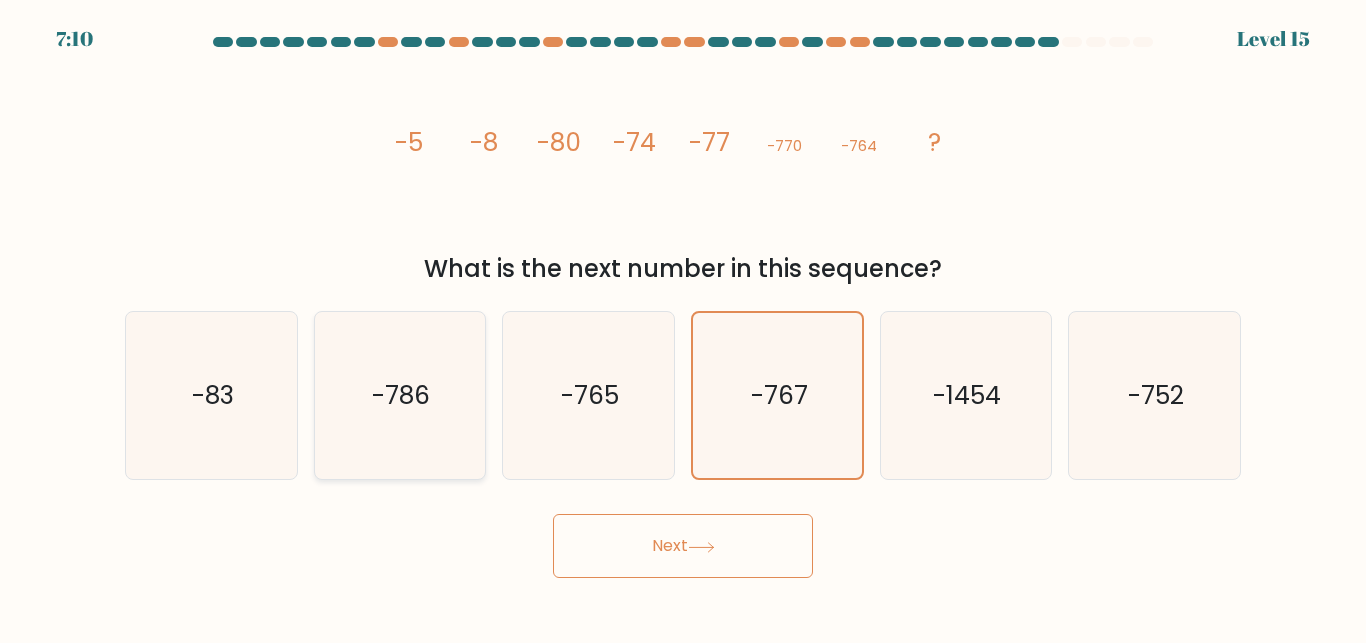 click on "-786" 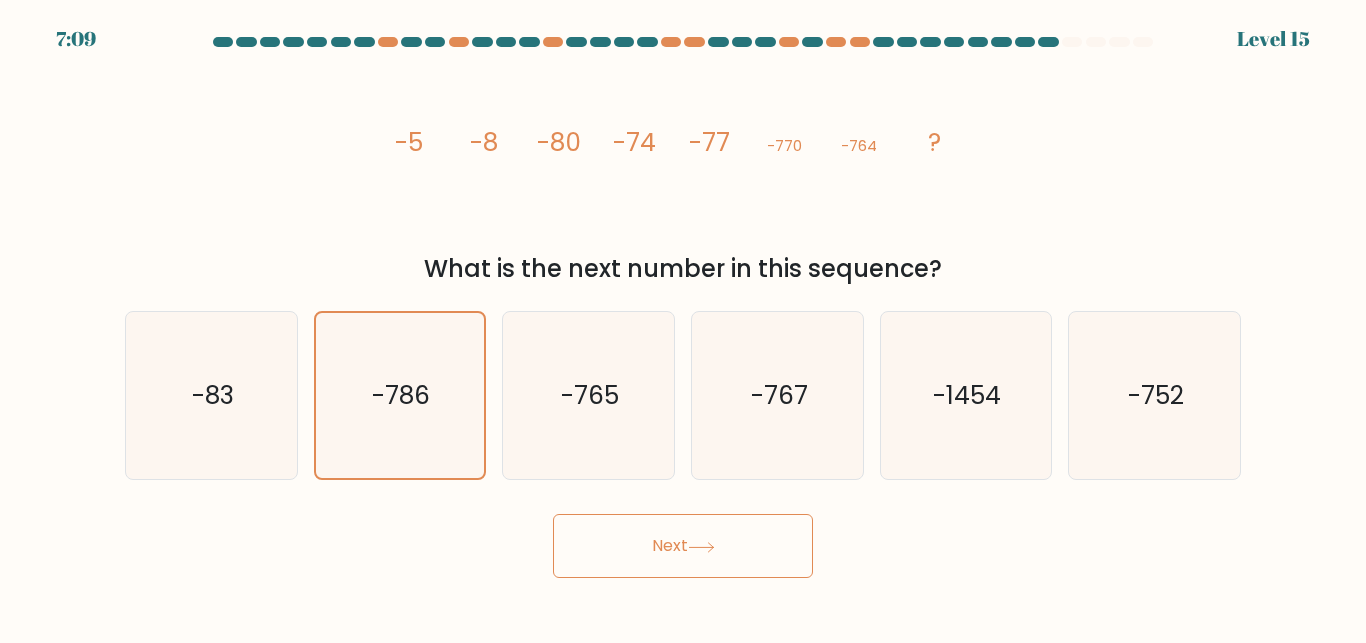 click on "Next" at bounding box center [683, 546] 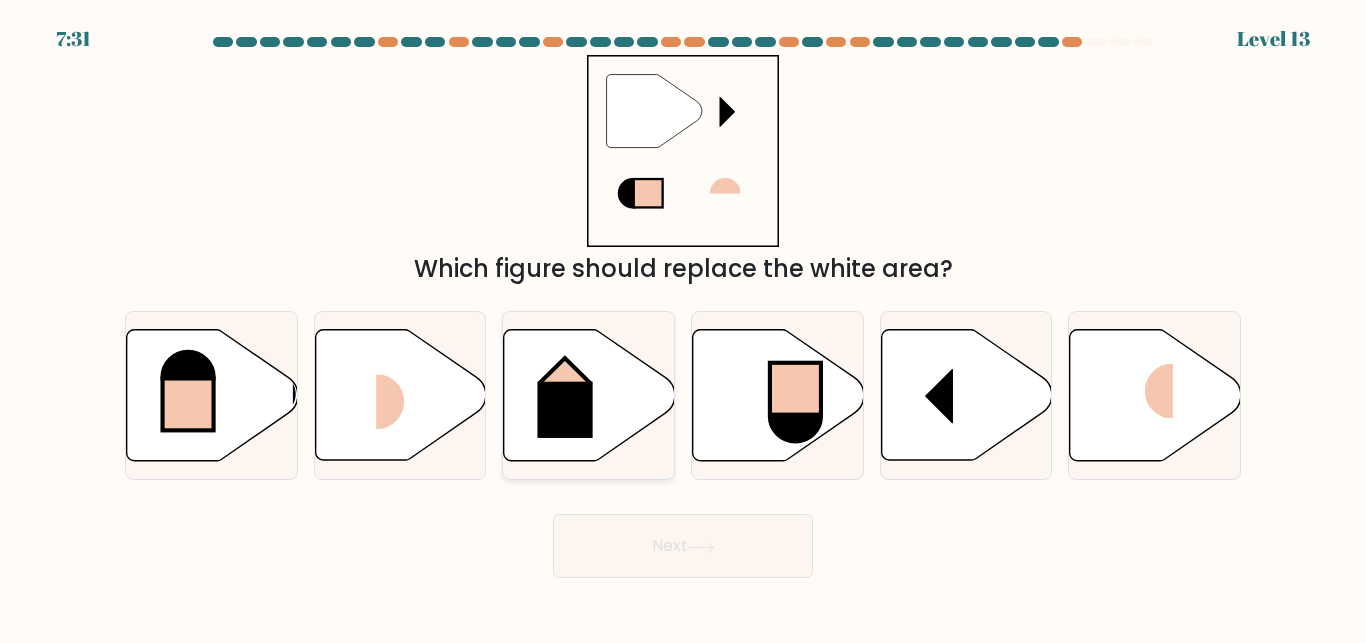 click 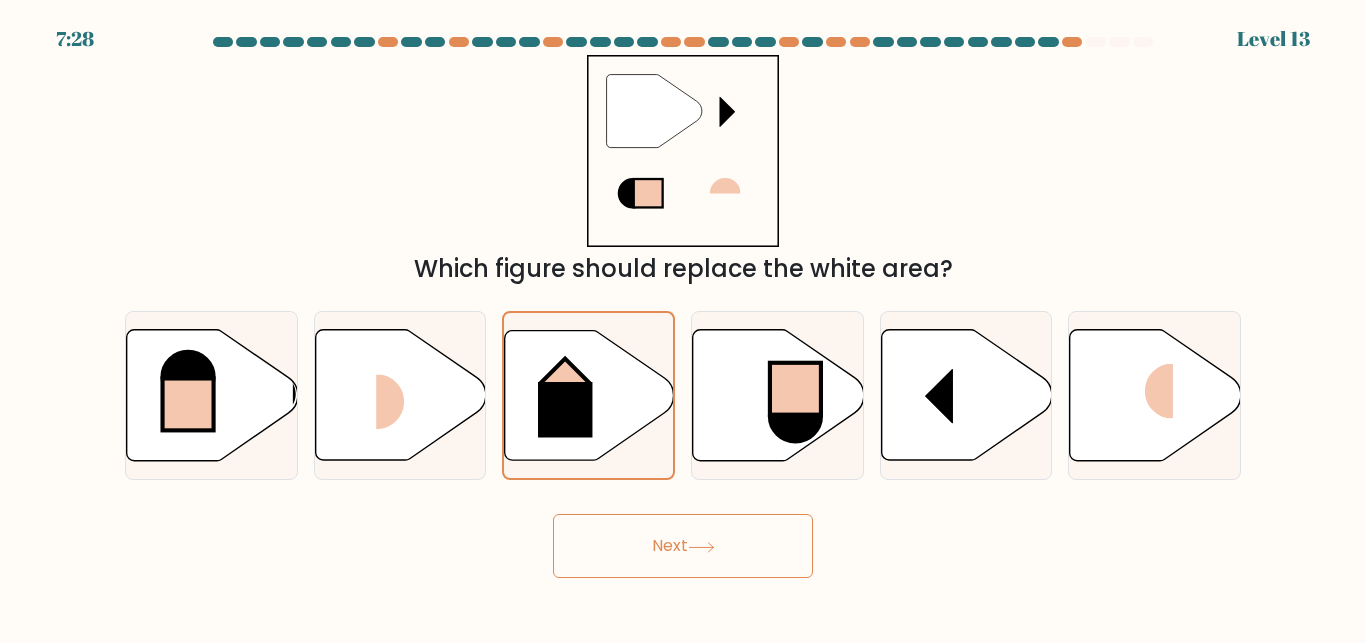click on "Next" at bounding box center (683, 546) 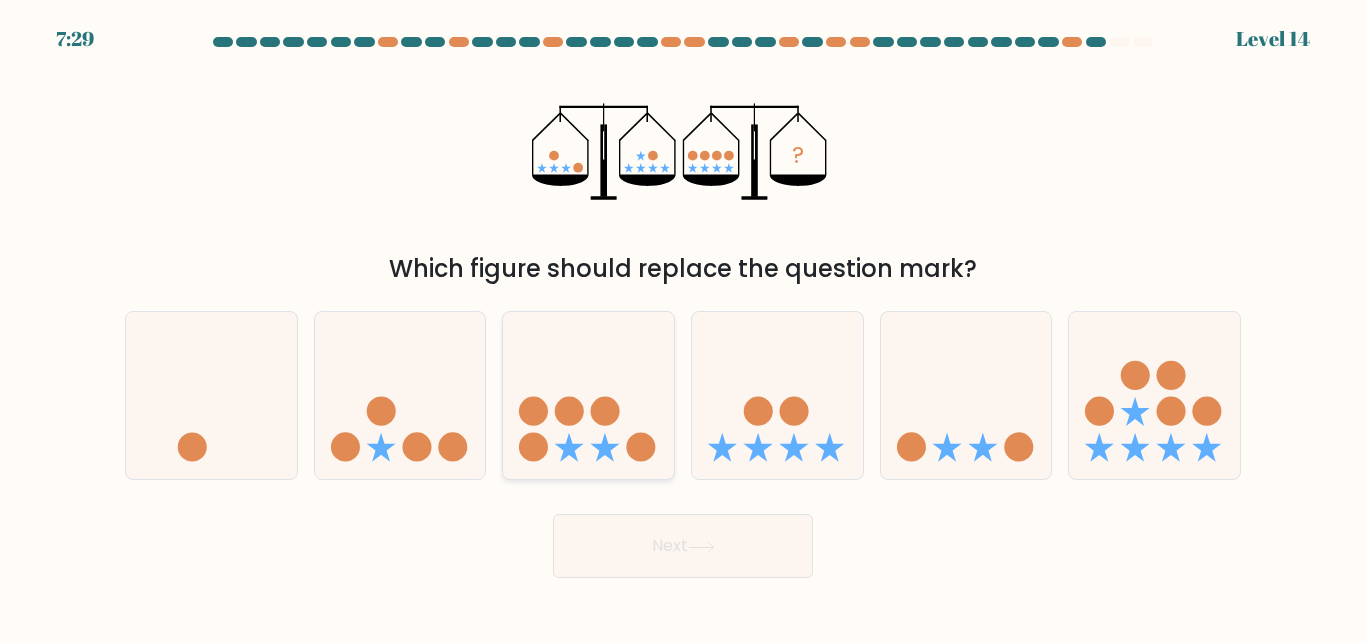 click 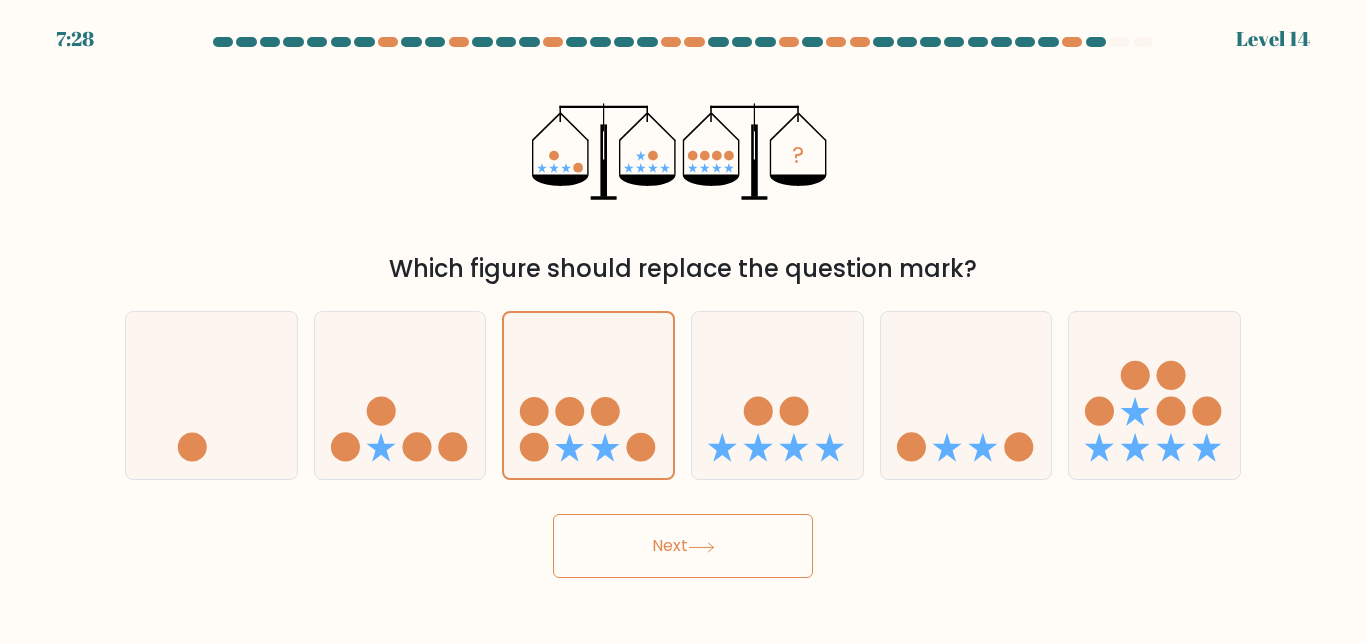 click on "Next" at bounding box center [683, 546] 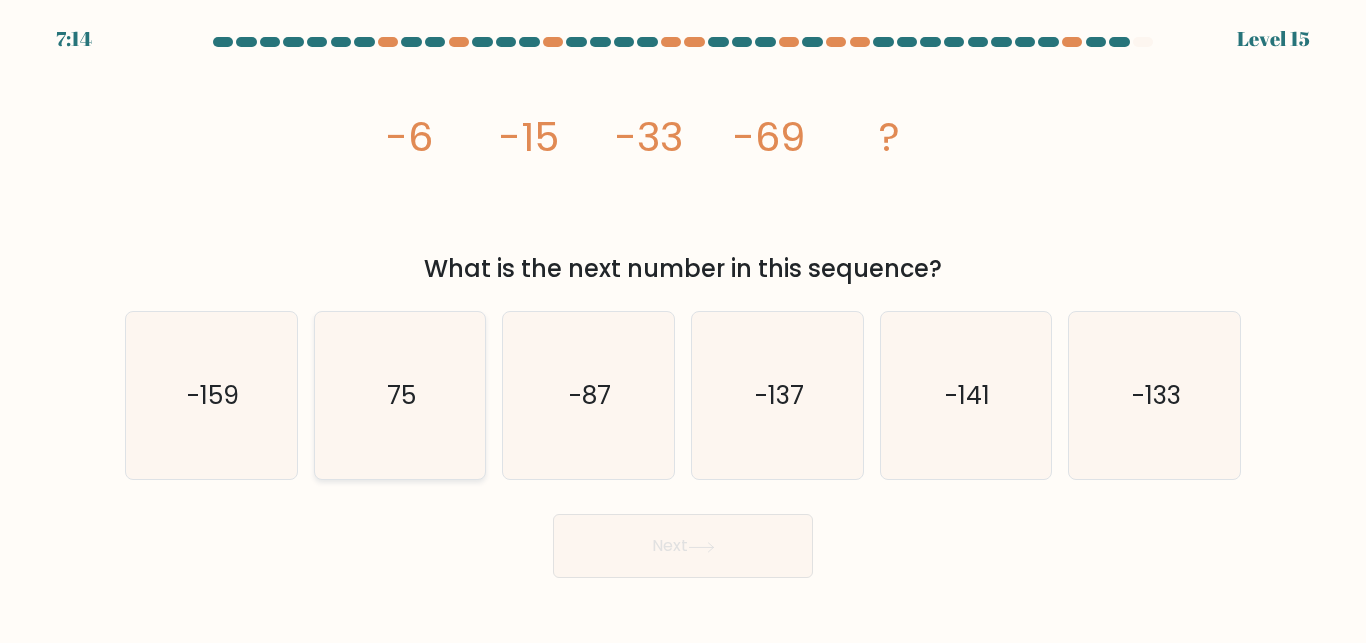 click on "75" 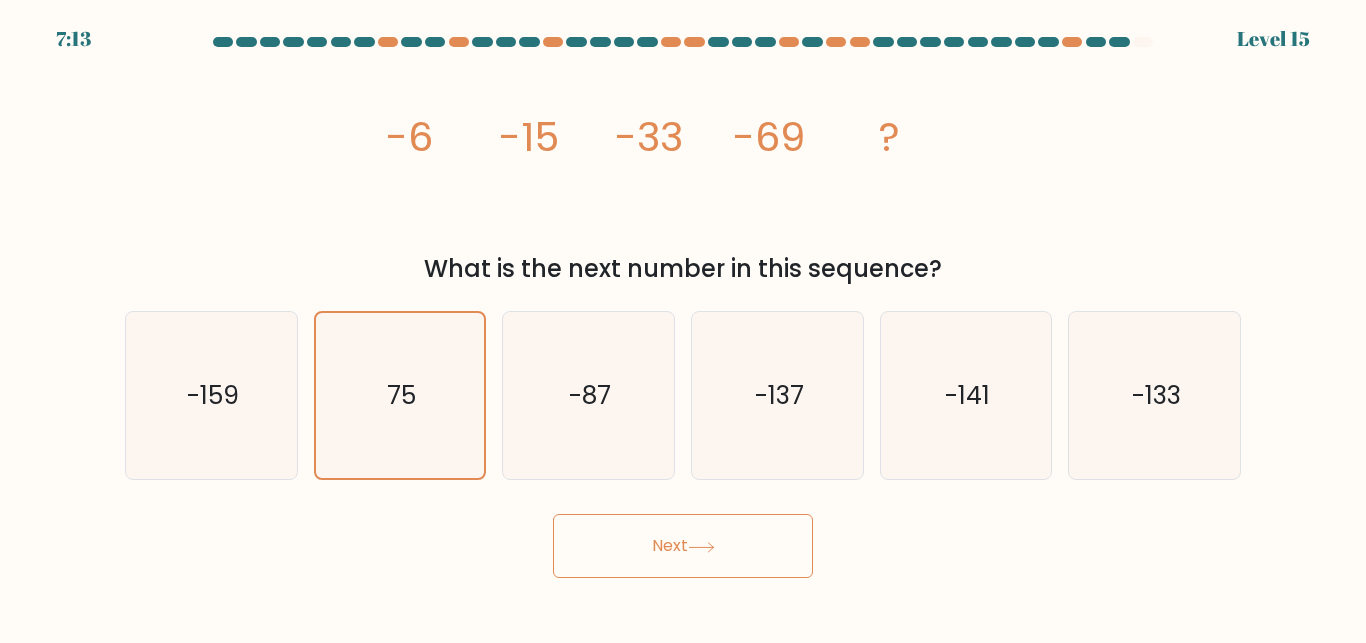 click on "Next" at bounding box center (683, 546) 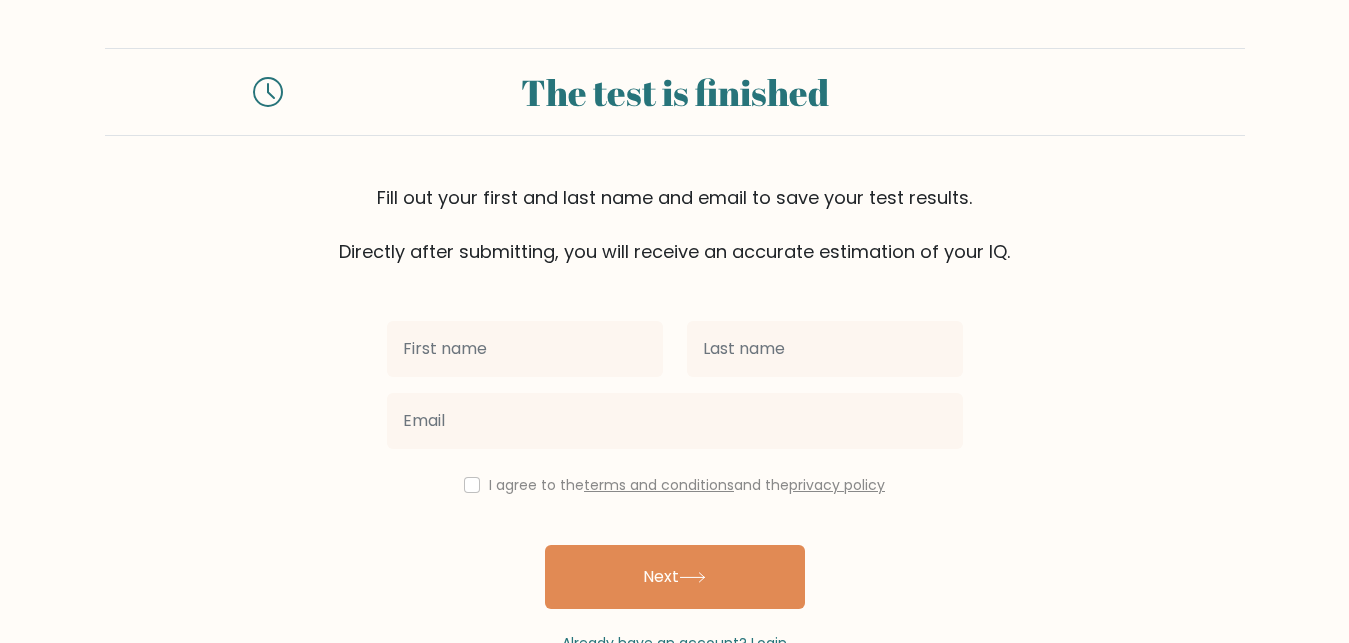scroll, scrollTop: 0, scrollLeft: 0, axis: both 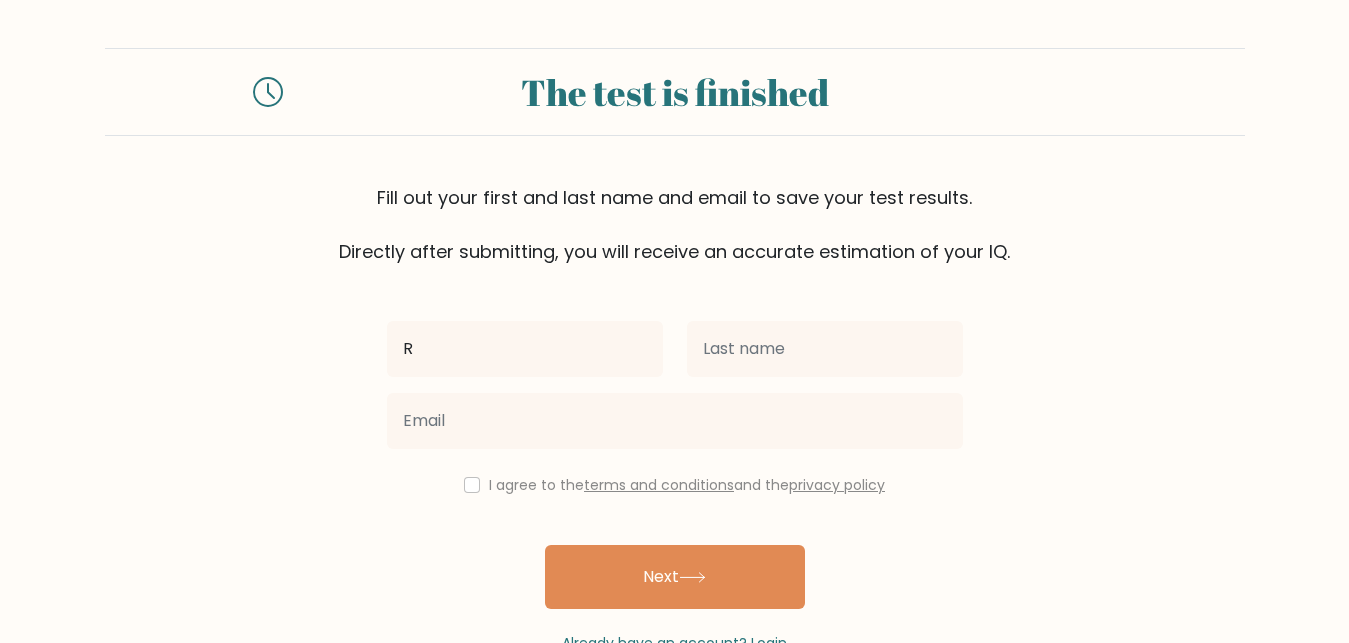 type on "R" 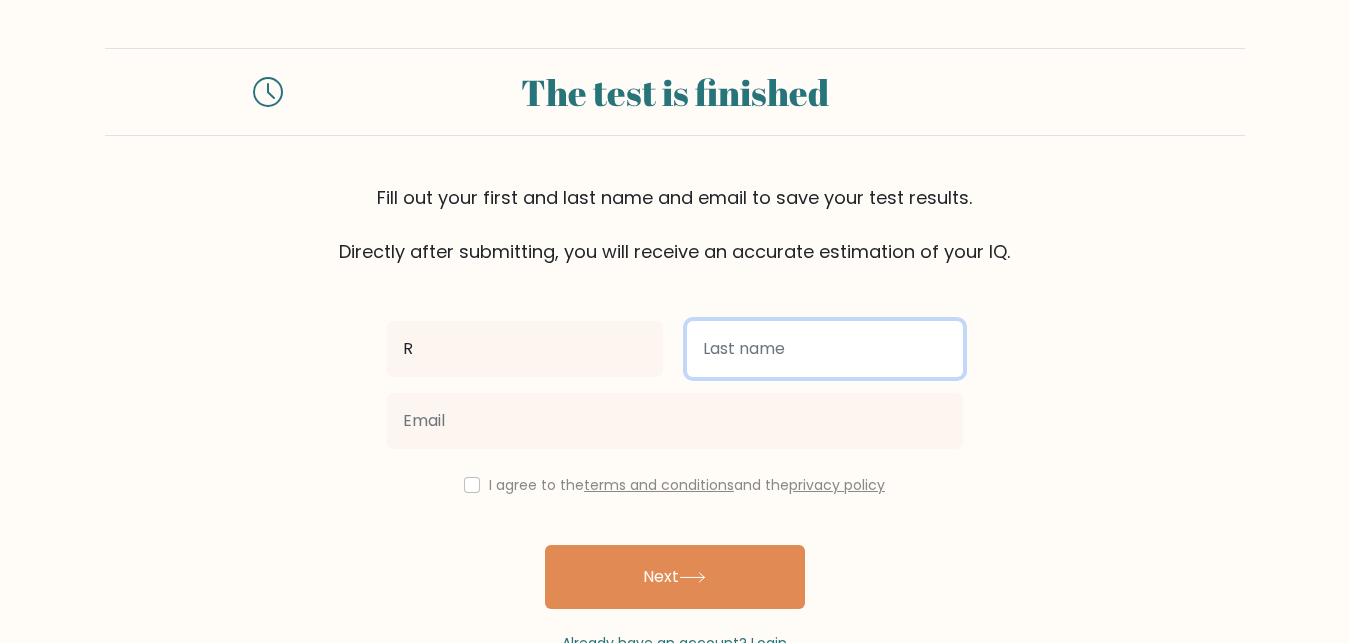 click at bounding box center [825, 349] 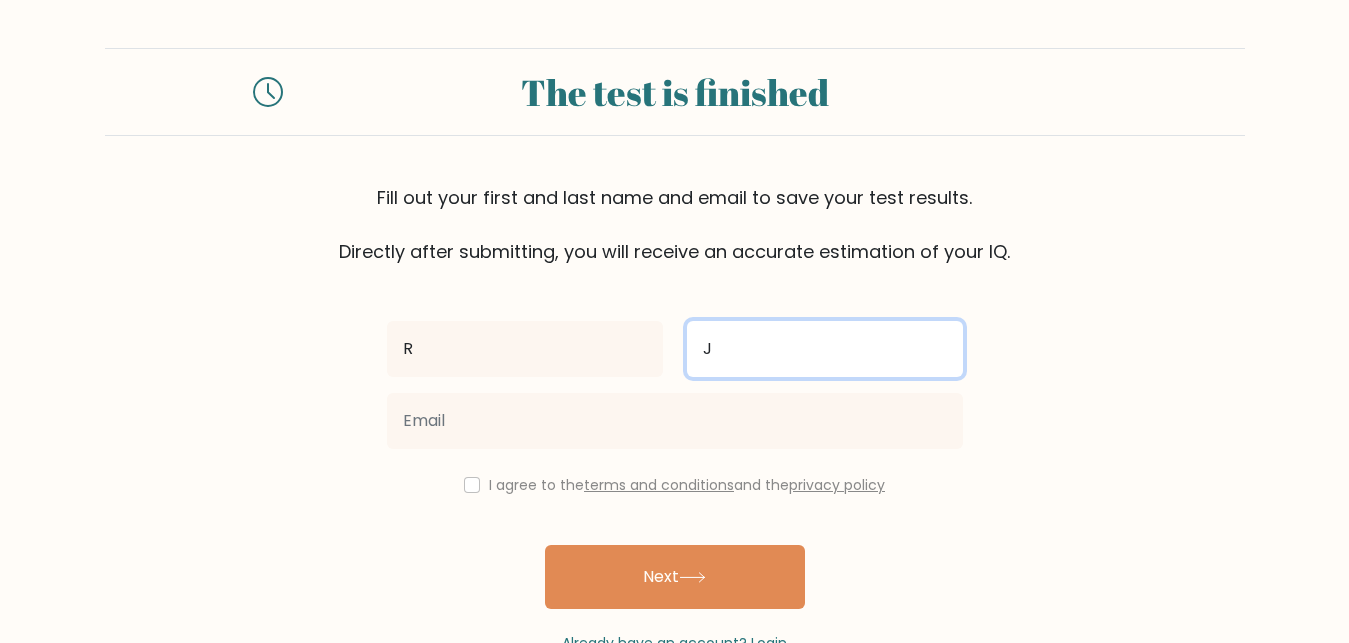 type on "J" 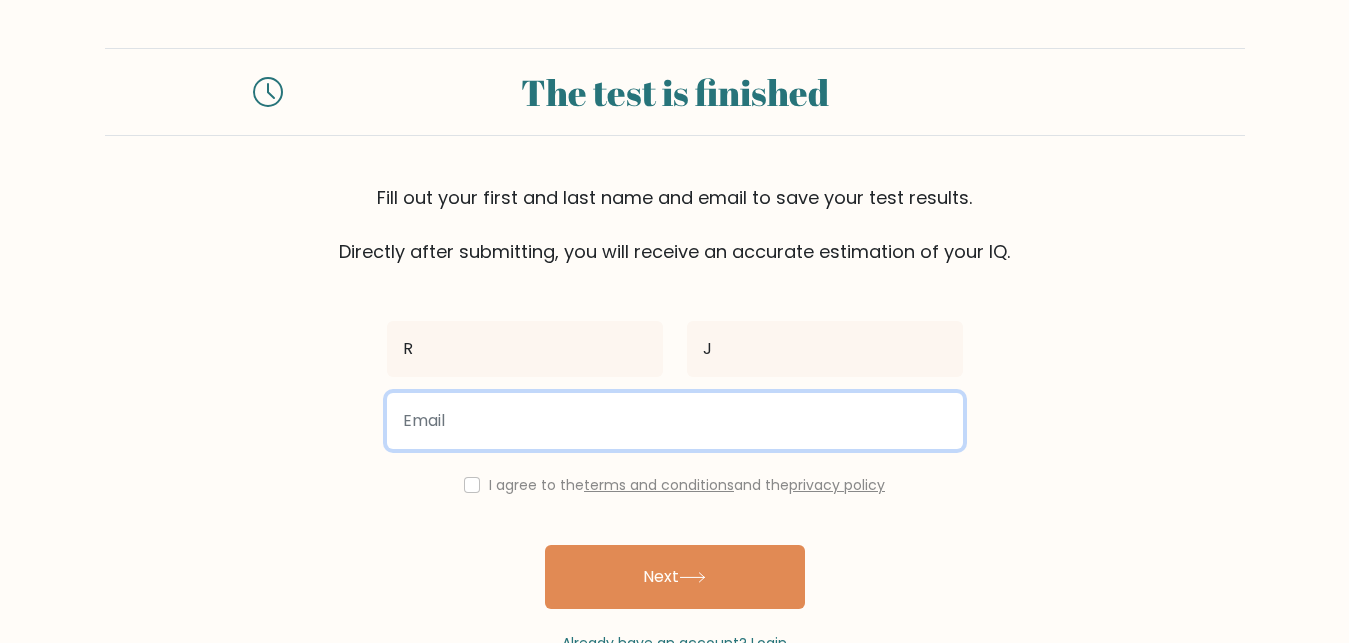 click at bounding box center (675, 421) 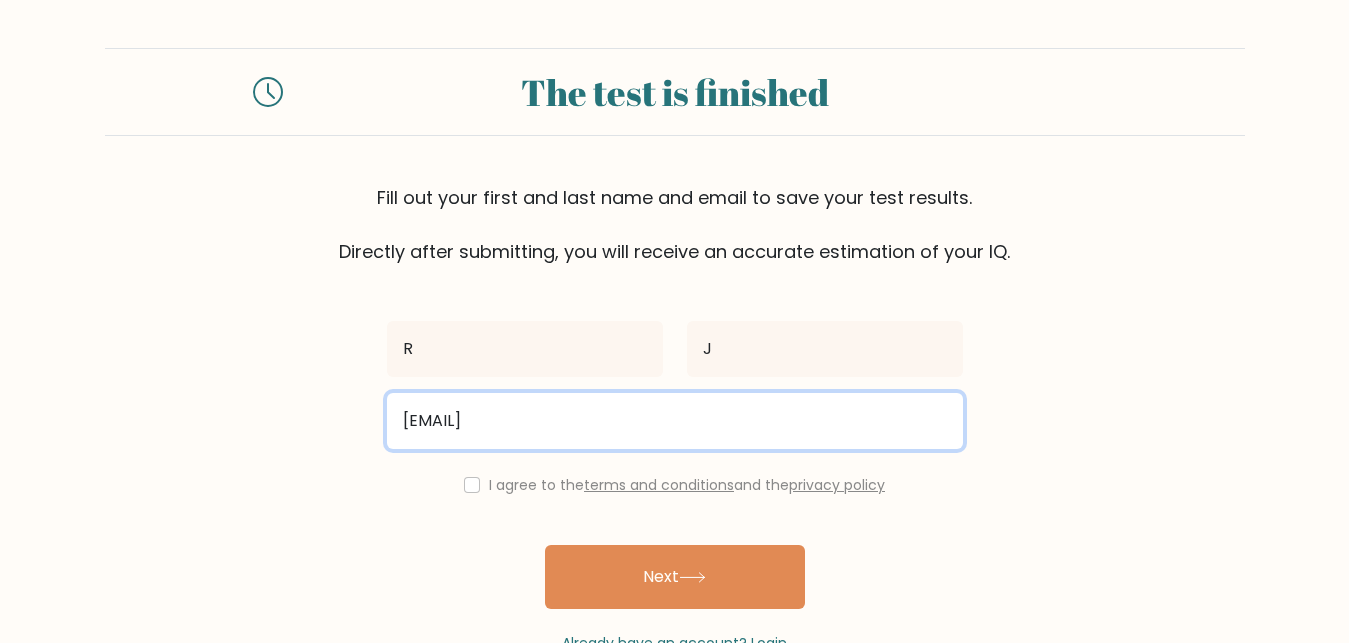 type on "[EMAIL]" 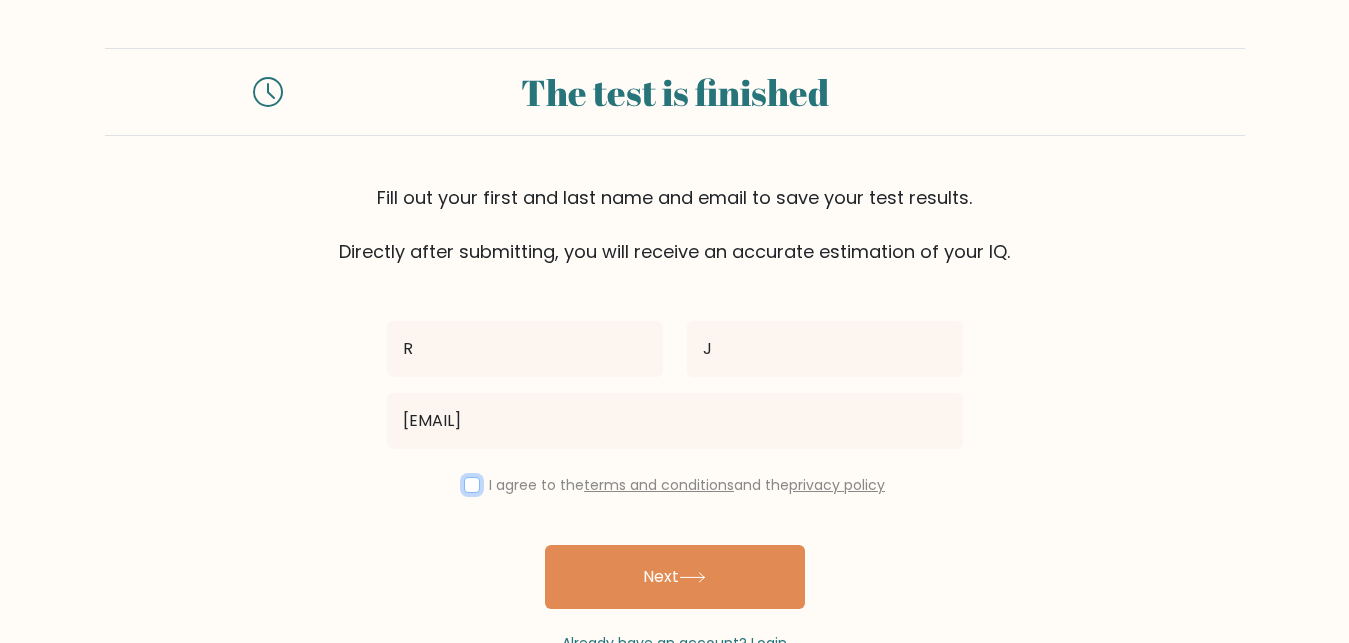 click at bounding box center (472, 485) 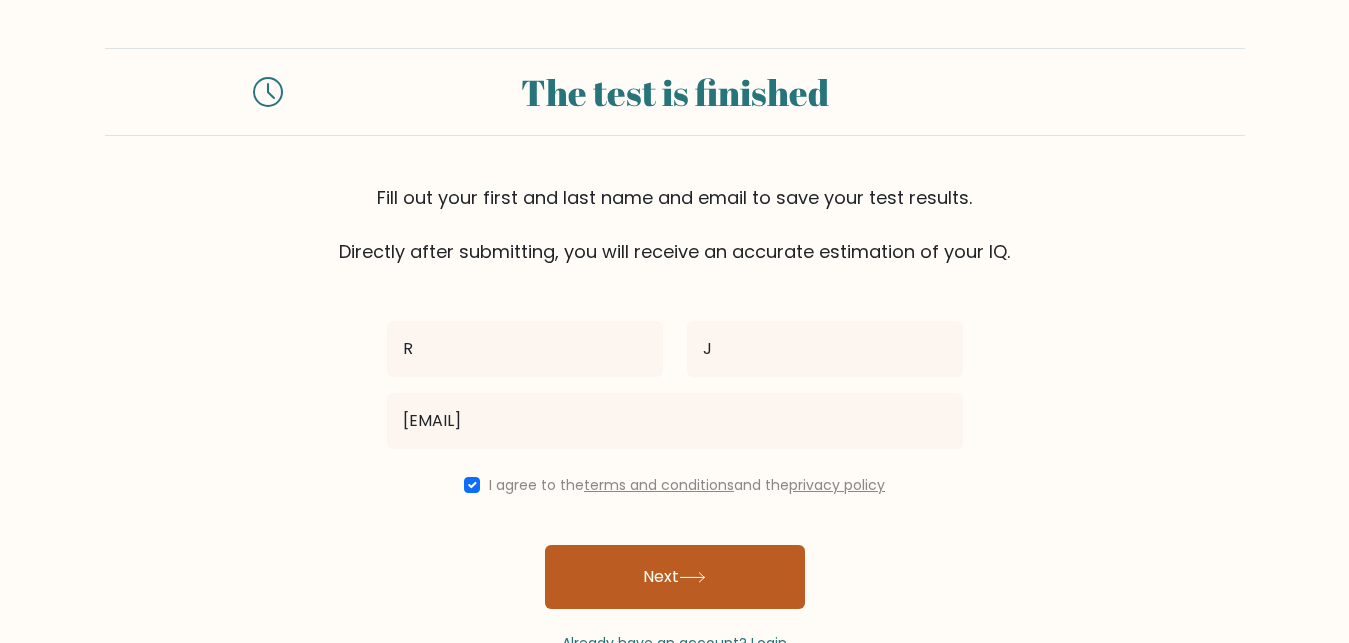 click on "Next" at bounding box center (675, 577) 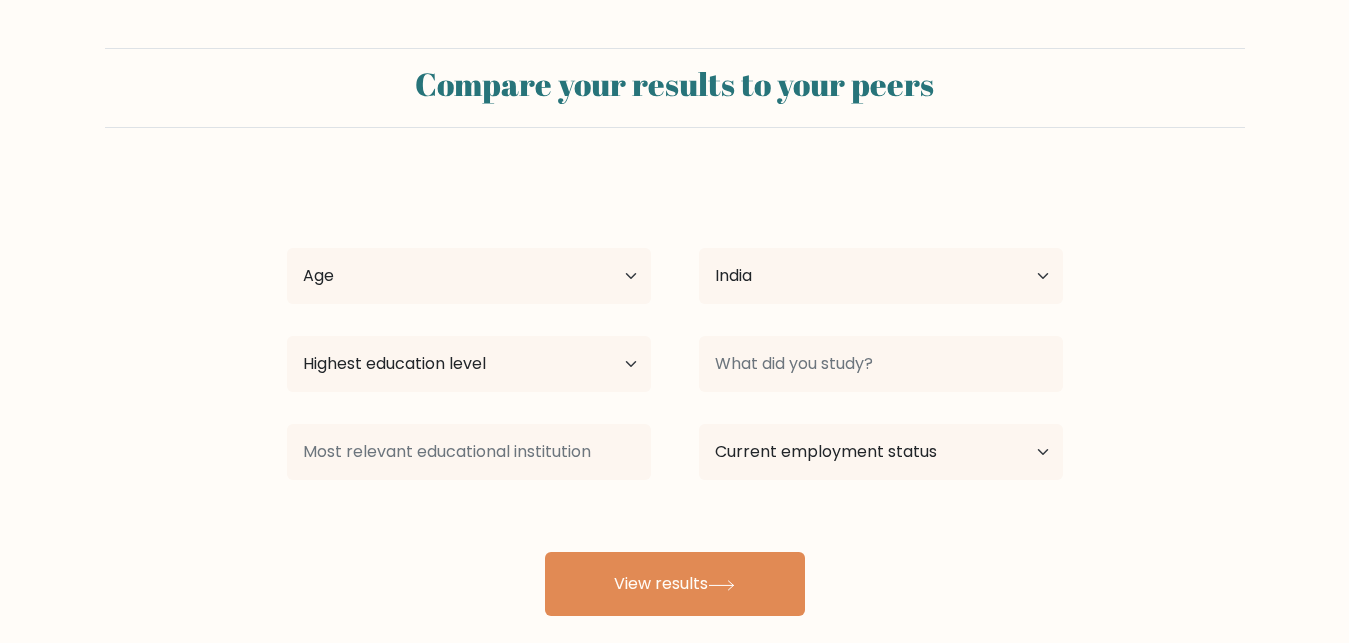 select on "IN" 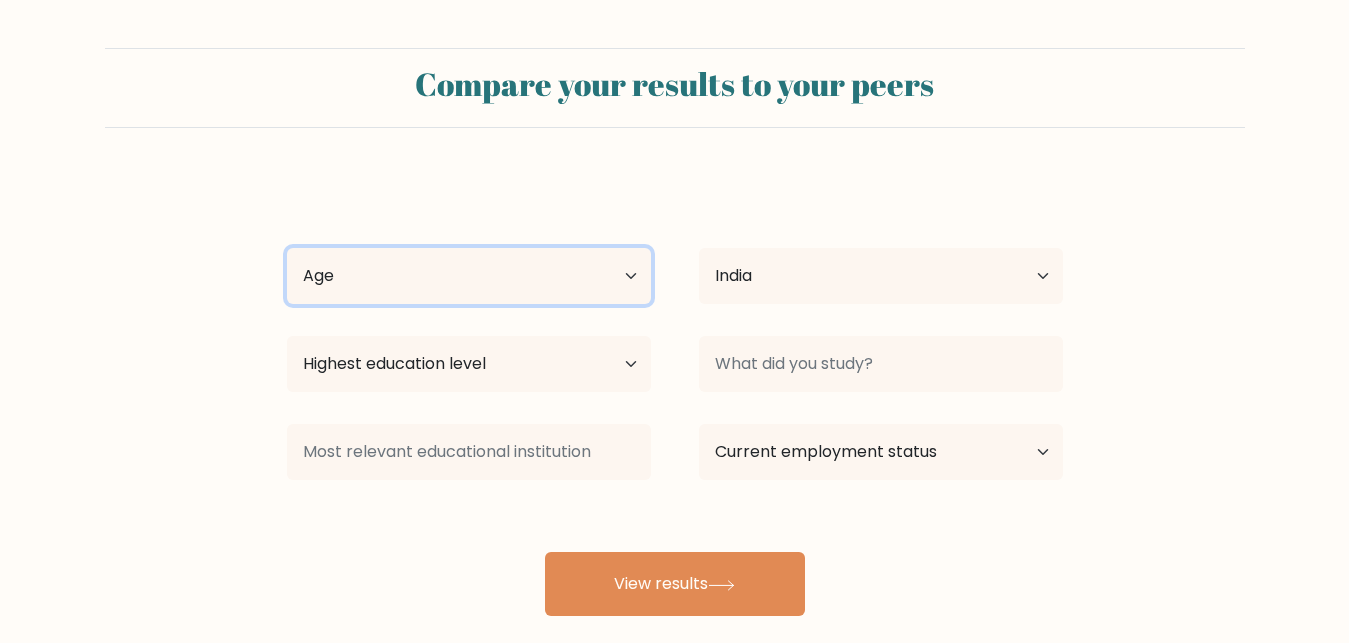 select on "18_24" 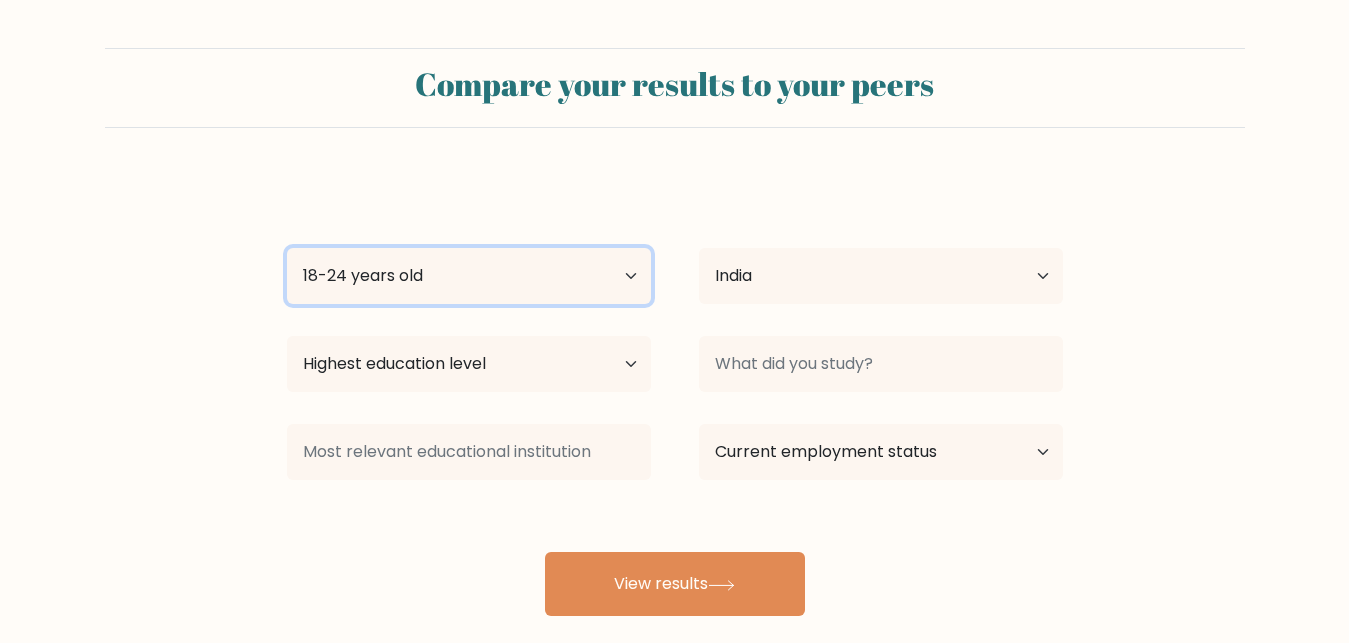 click on "18-24 years old" at bounding box center (0, 0) 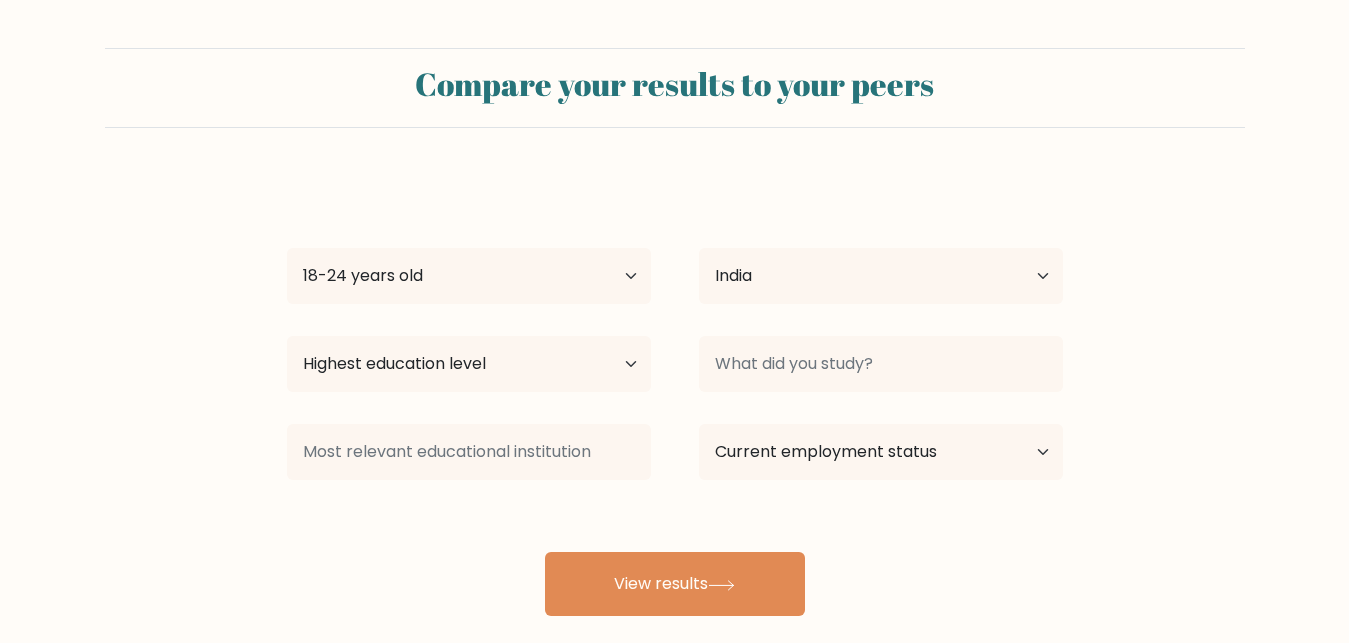 click on "Country
Afghanistan
Albania
Algeria
American Samoa
Andorra
Angola
Anguilla
Antarctica
Antigua and Barbuda
Argentina
Armenia
Aruba
Australia
Austria
Azerbaijan
Bahamas
Bahrain
Bangladesh
Barbados
Belarus
Belgium
Belize
Benin
Bermuda
Bhutan
Bolivia
Bonaire, Sint Eustatius and Saba
Bosnia and Herzegovina
Botswana
Bouvet Island
Brazil
British Indian Ocean Territory
Brunei
Bulgaria
Burkina Faso
Burundi
Cabo Verde
Cambodia
Cameroon
Canada
Cayman Islands
Central African Republic
Chad
Chile
China
Christmas Island
Cocos (Keeling) Islands
Colombia
Comoros
Congo
Congo (the Democratic Republic of the)
Cook Islands
Costa Rica
Côte d'Ivoire Cuba" at bounding box center [881, 276] 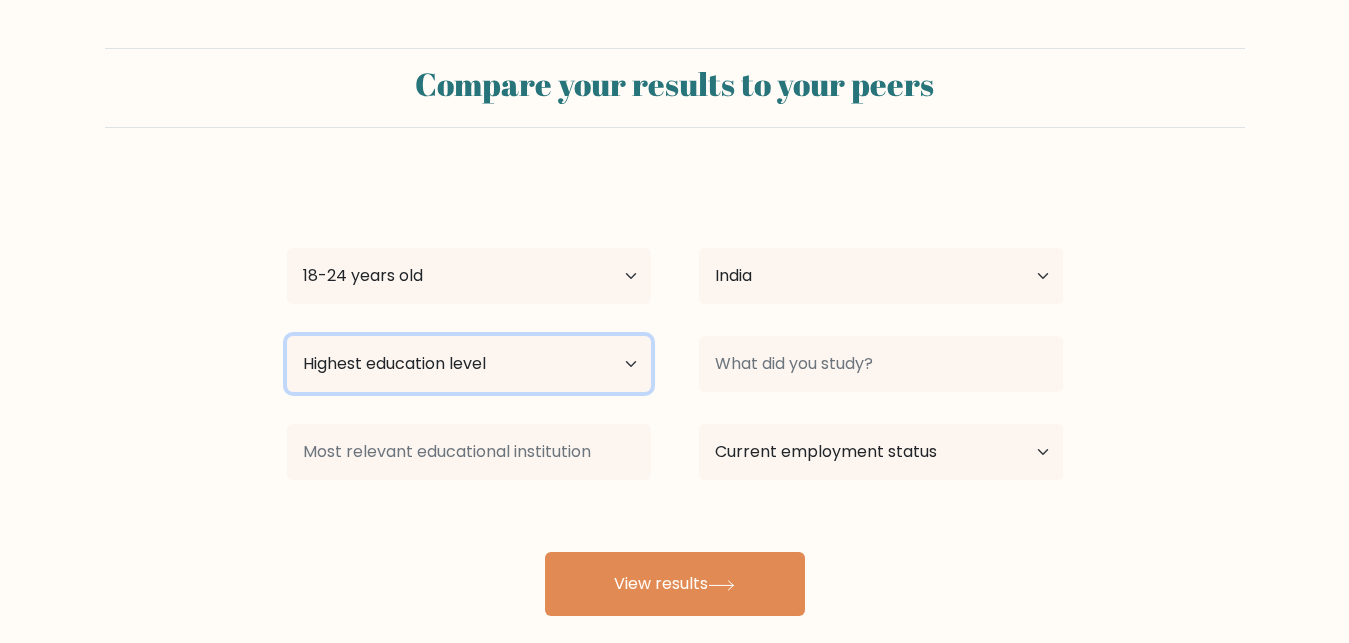click on "Highest education level
No schooling
Primary
Lower Secondary
Upper Secondary
Occupation Specific
Bachelor's degree
Master's degree
Doctoral degree" at bounding box center (469, 364) 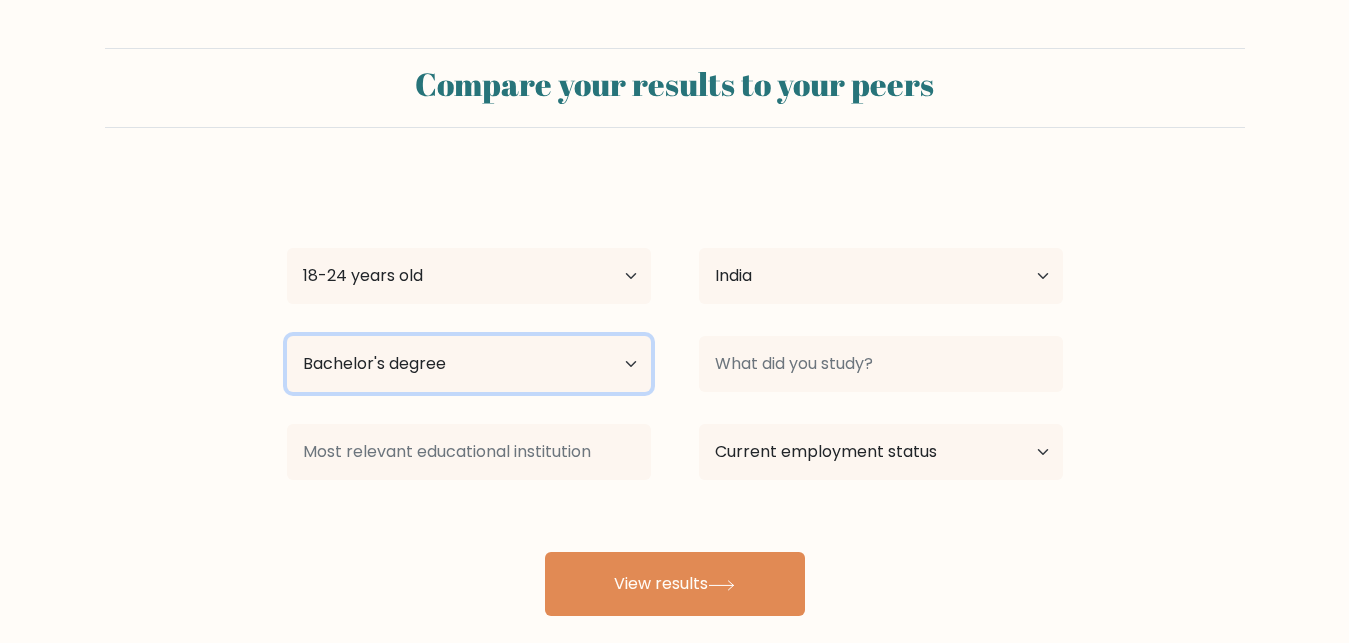 click on "Bachelor's degree" at bounding box center (0, 0) 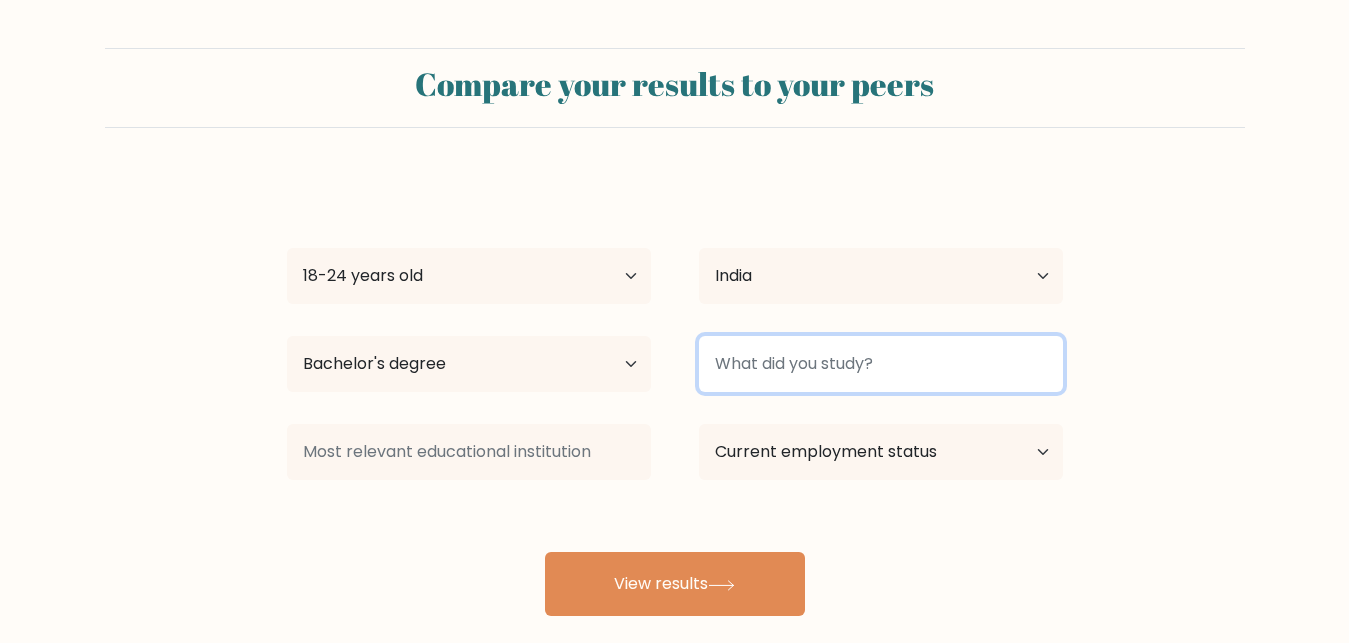 click at bounding box center (881, 364) 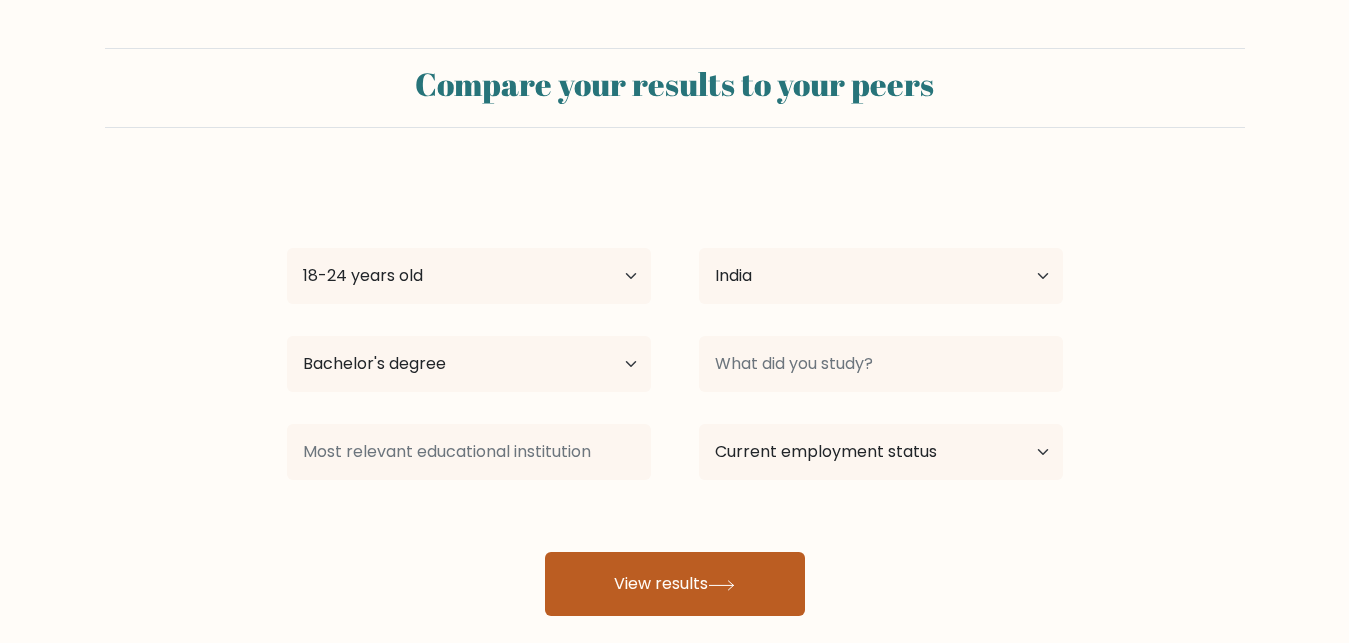 click on "View results" at bounding box center (675, 584) 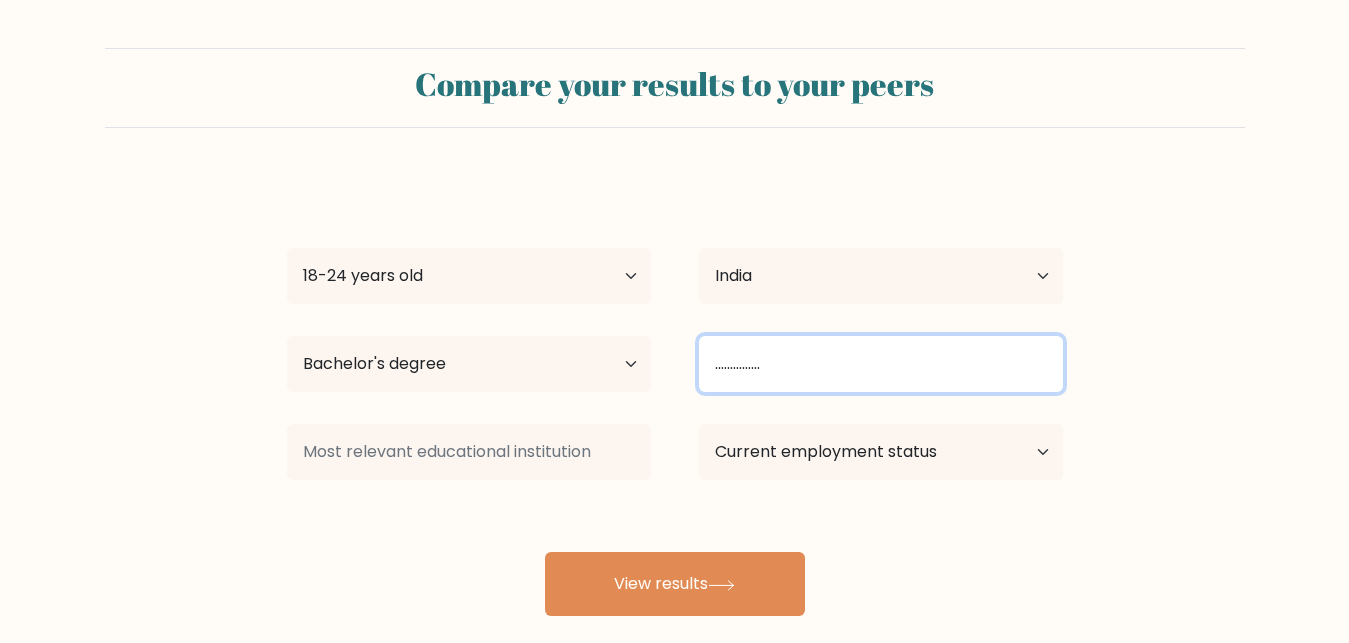 type on "..............." 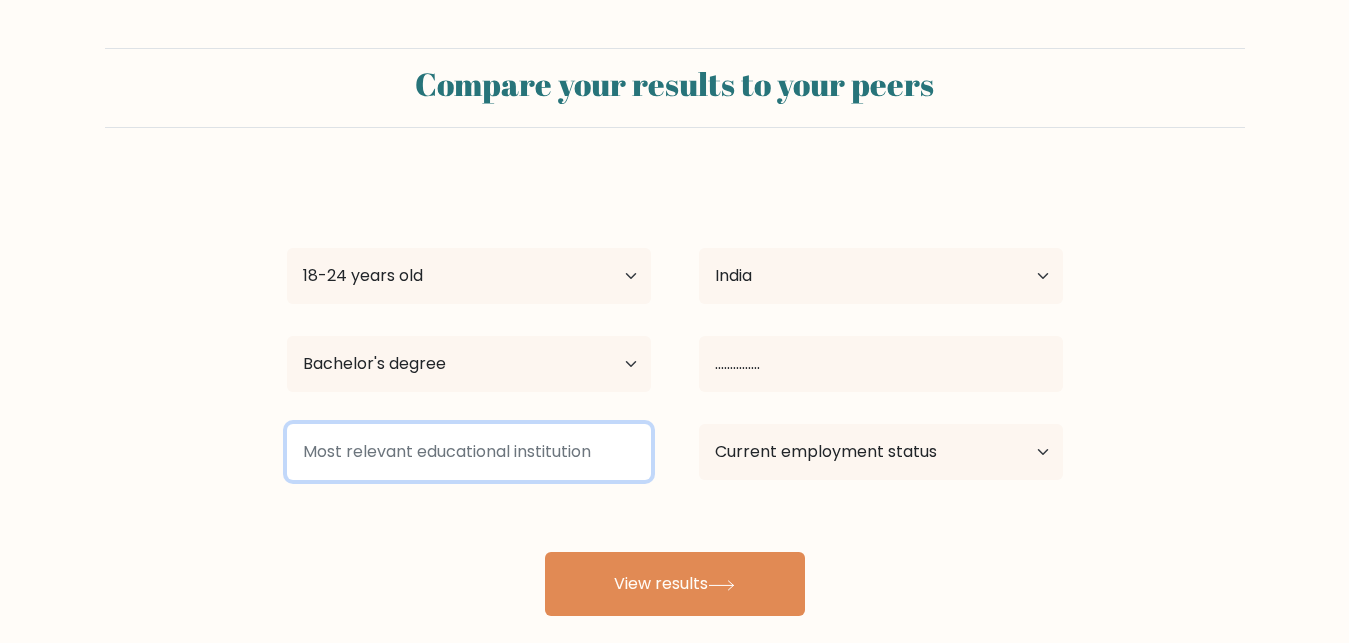 click at bounding box center (469, 452) 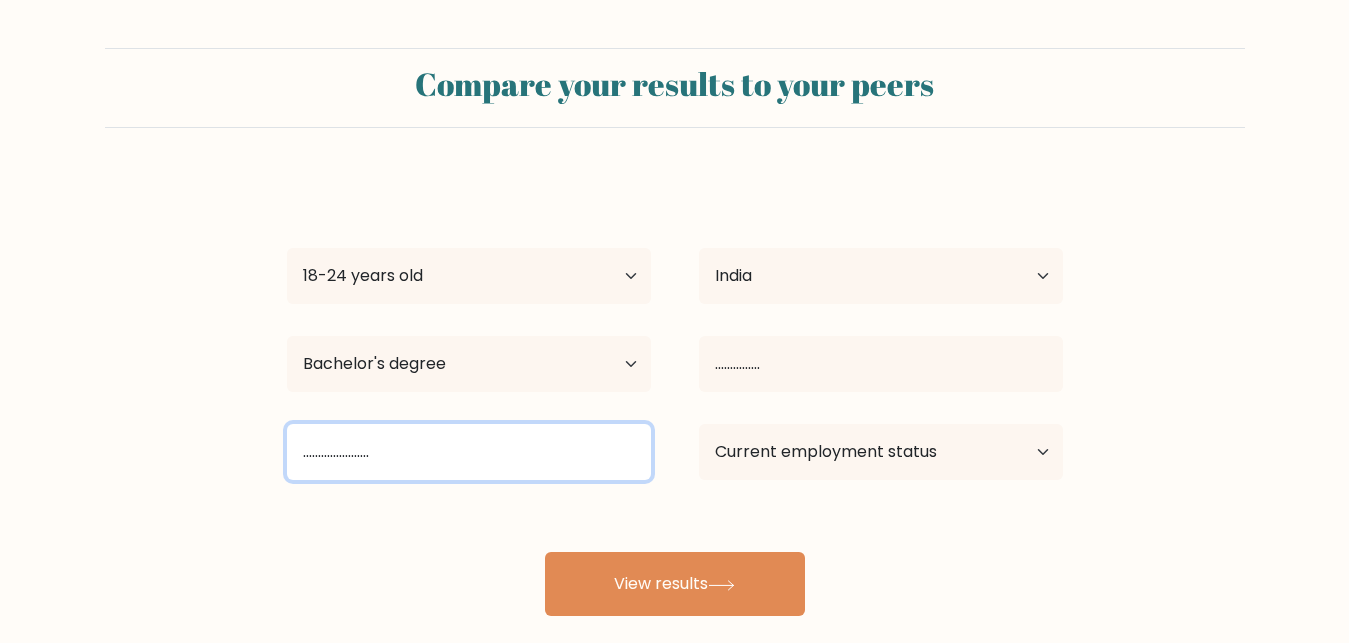 type on "......................" 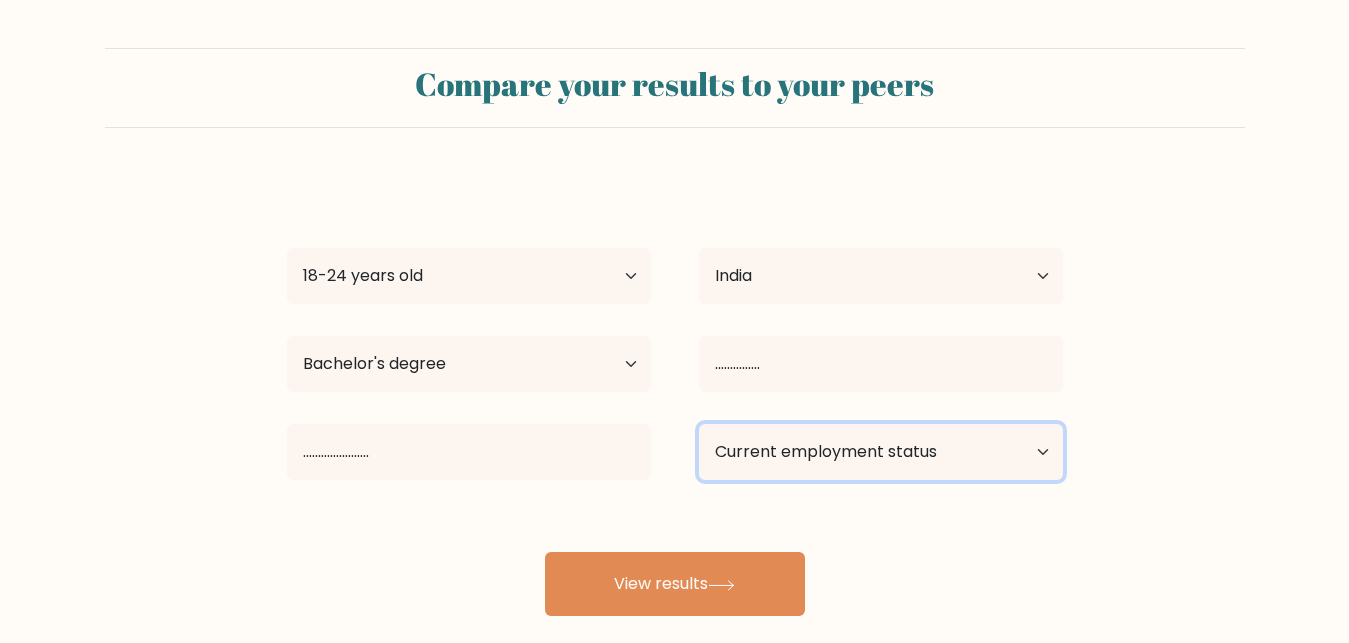 click on "Current employment status
Employed
Student
Retired
Other / prefer not to answer" at bounding box center [881, 452] 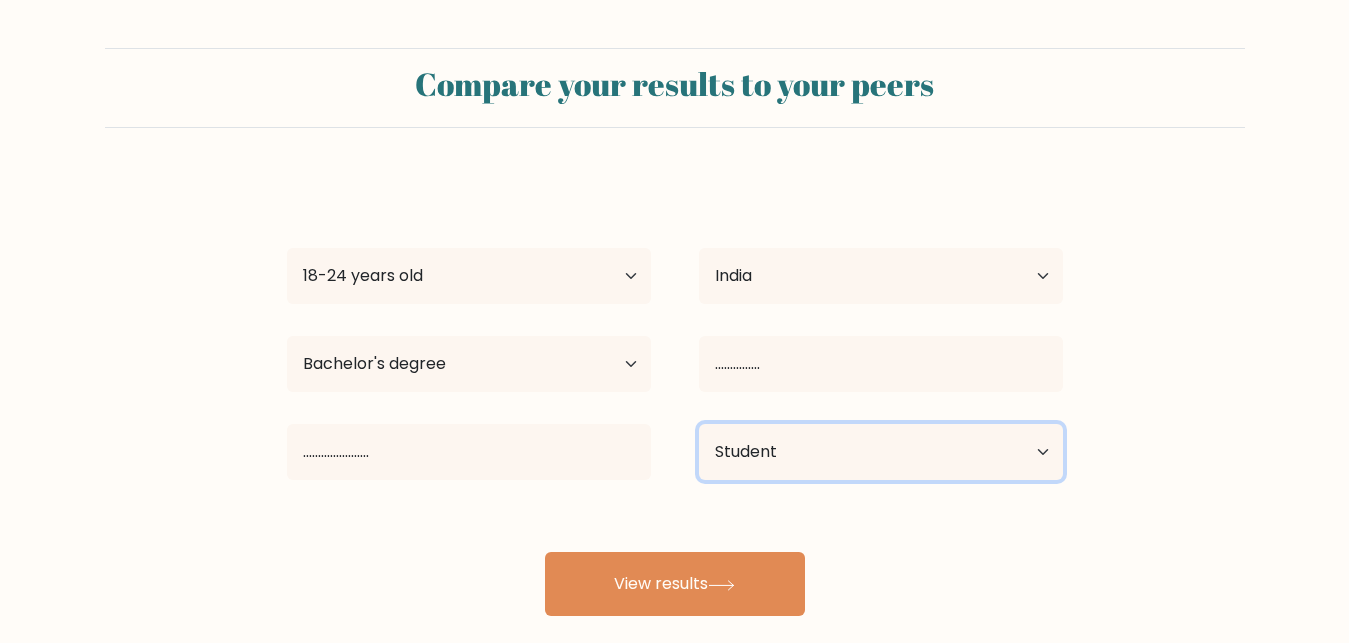 click on "Student" at bounding box center (0, 0) 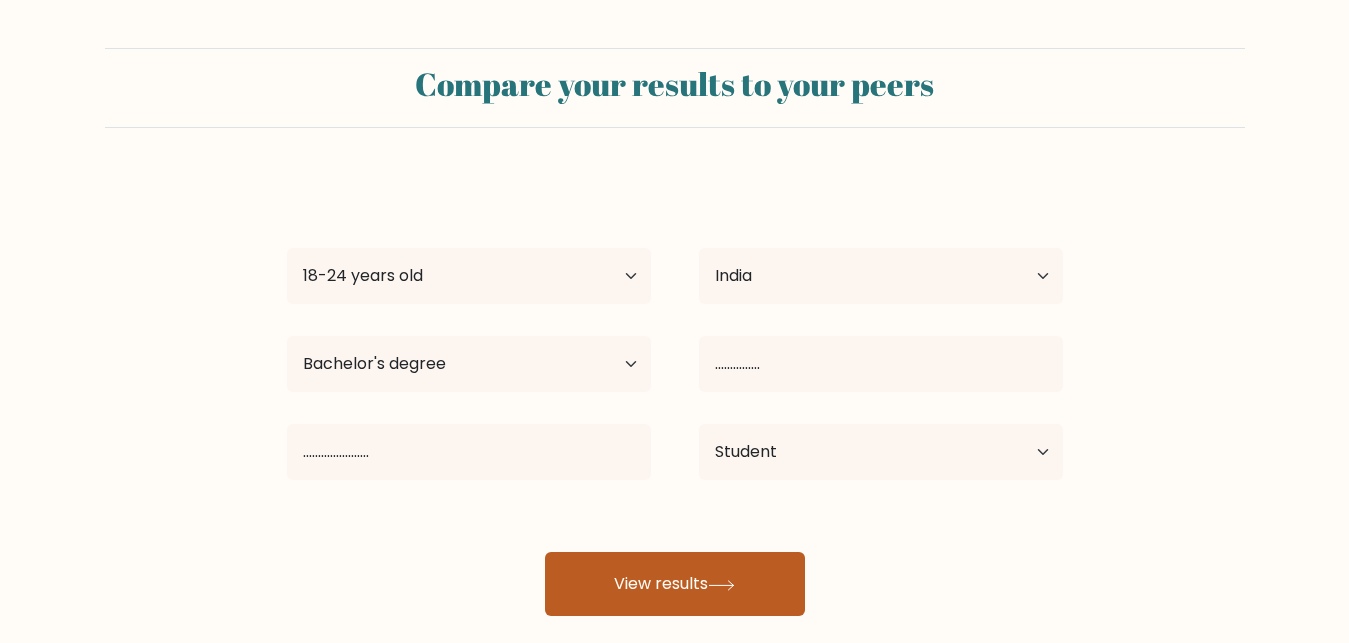 click on "View results" at bounding box center [675, 584] 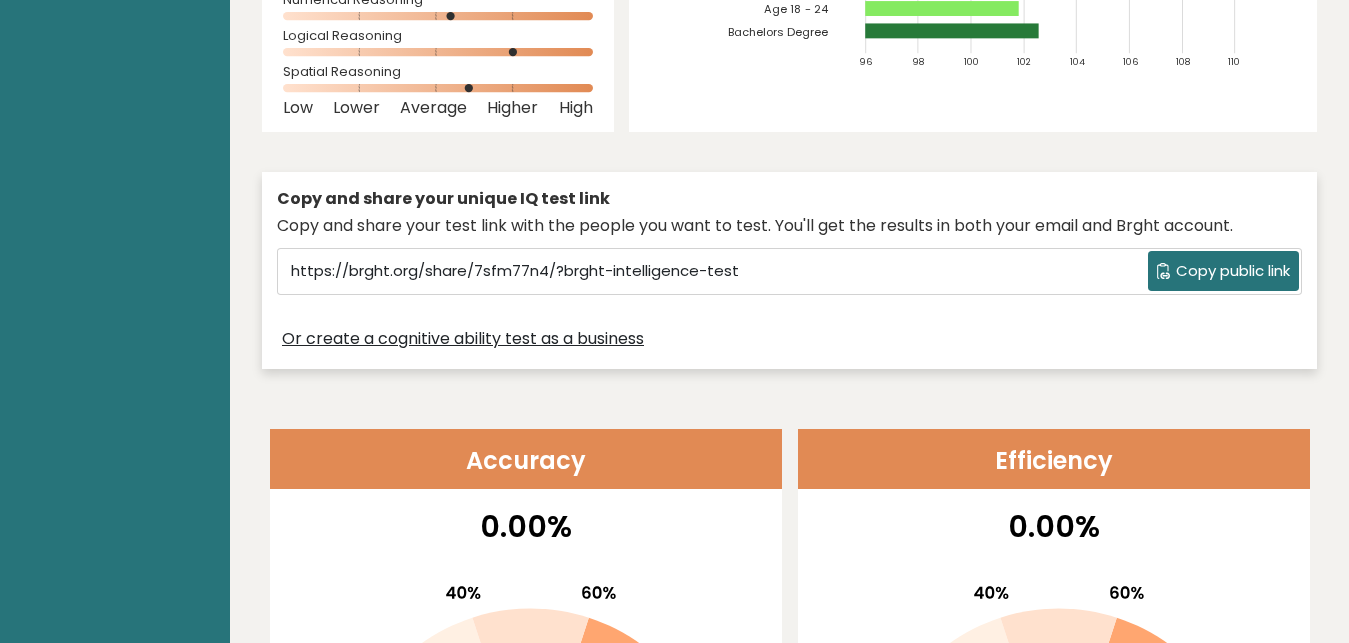 scroll, scrollTop: 0, scrollLeft: 0, axis: both 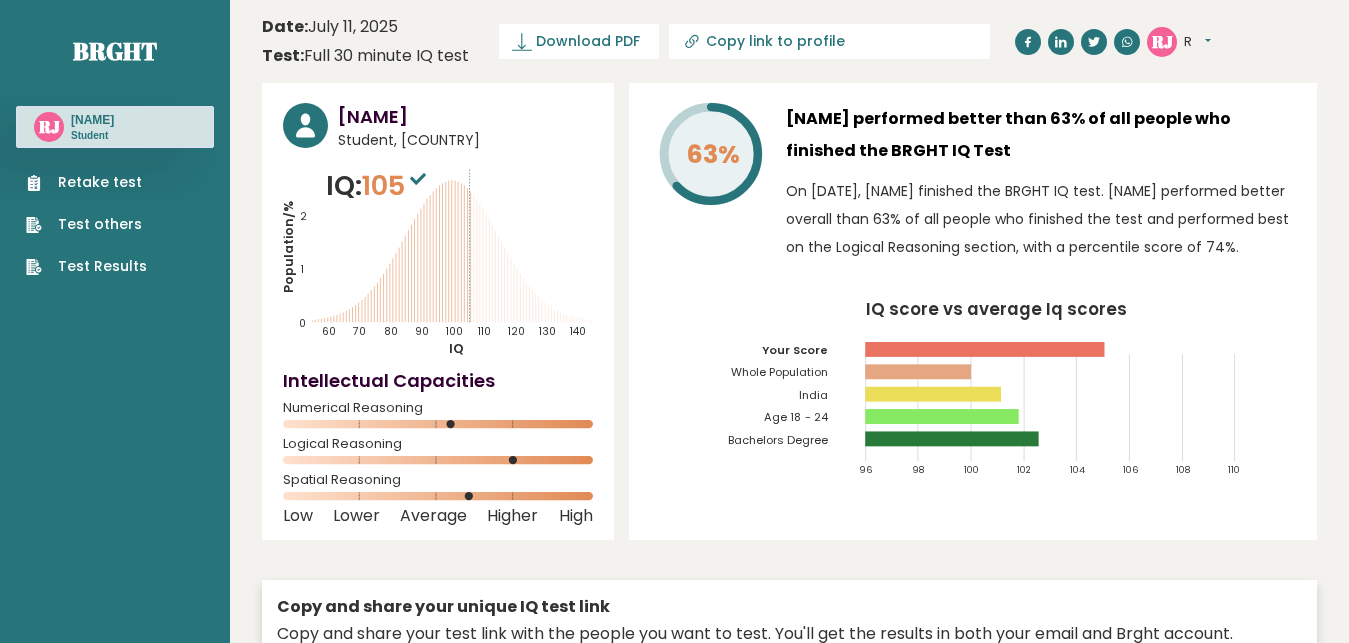 click on "RJ" 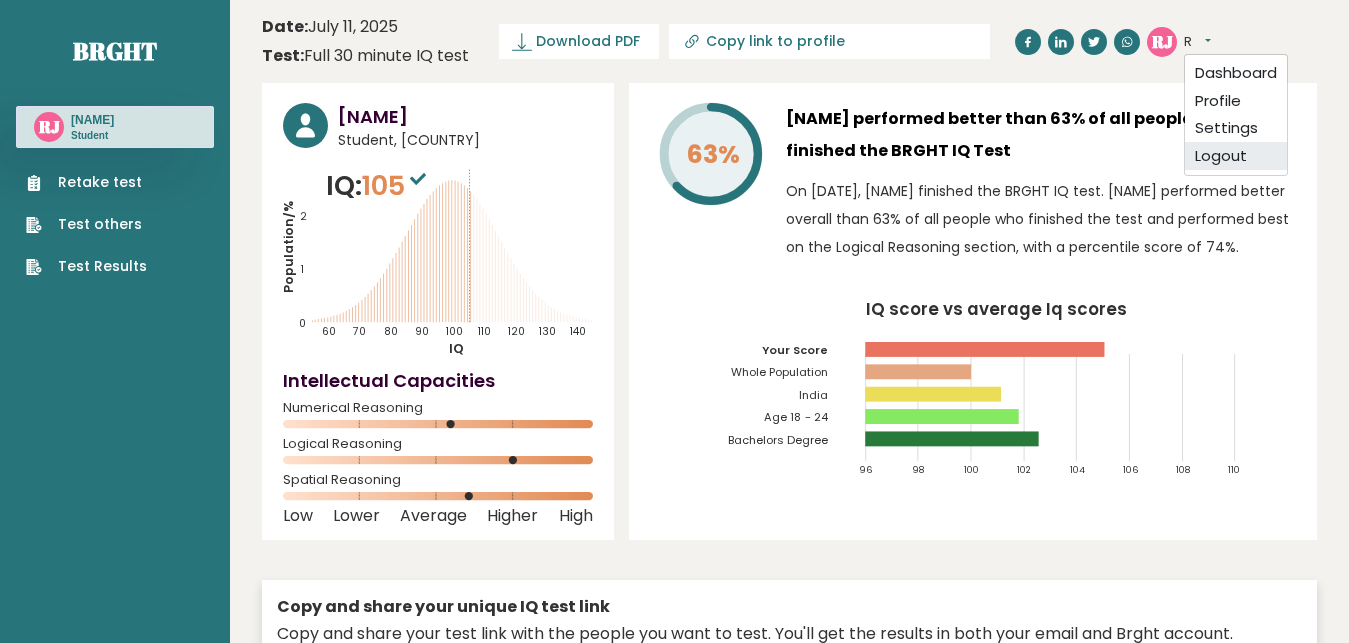 click on "Logout" at bounding box center [1236, 156] 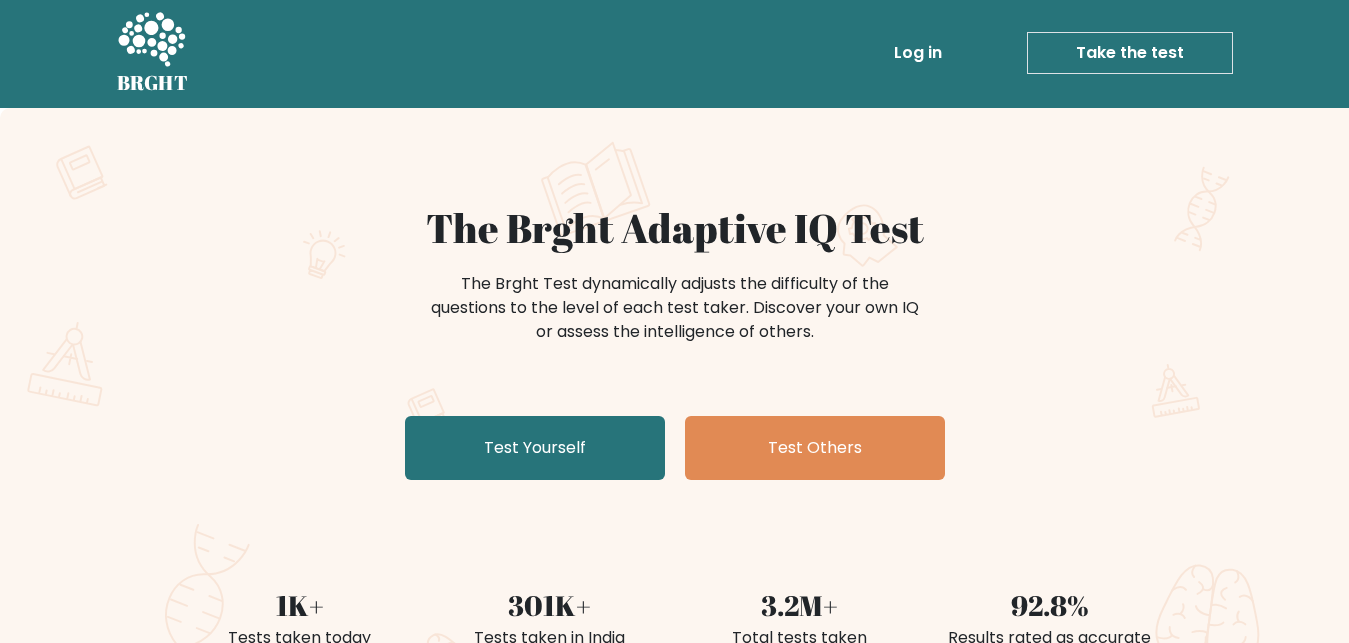 scroll, scrollTop: 0, scrollLeft: 0, axis: both 